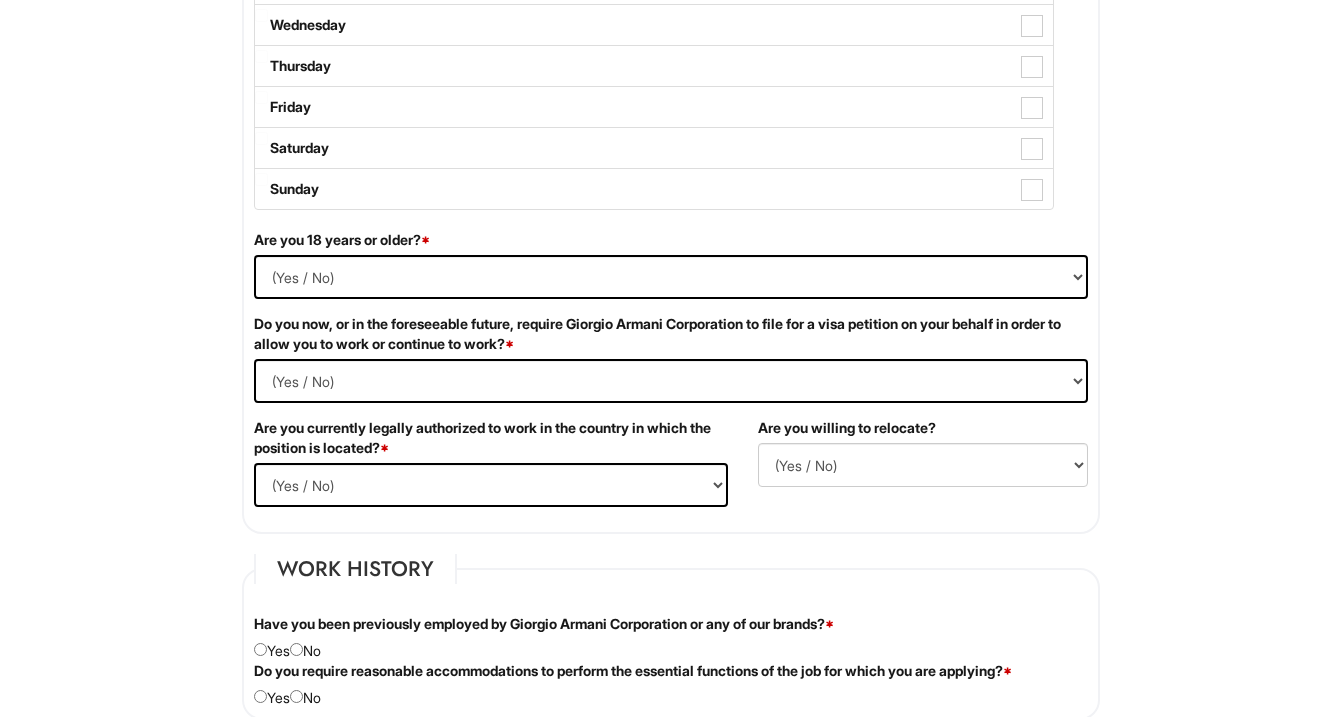 scroll, scrollTop: 1128, scrollLeft: 0, axis: vertical 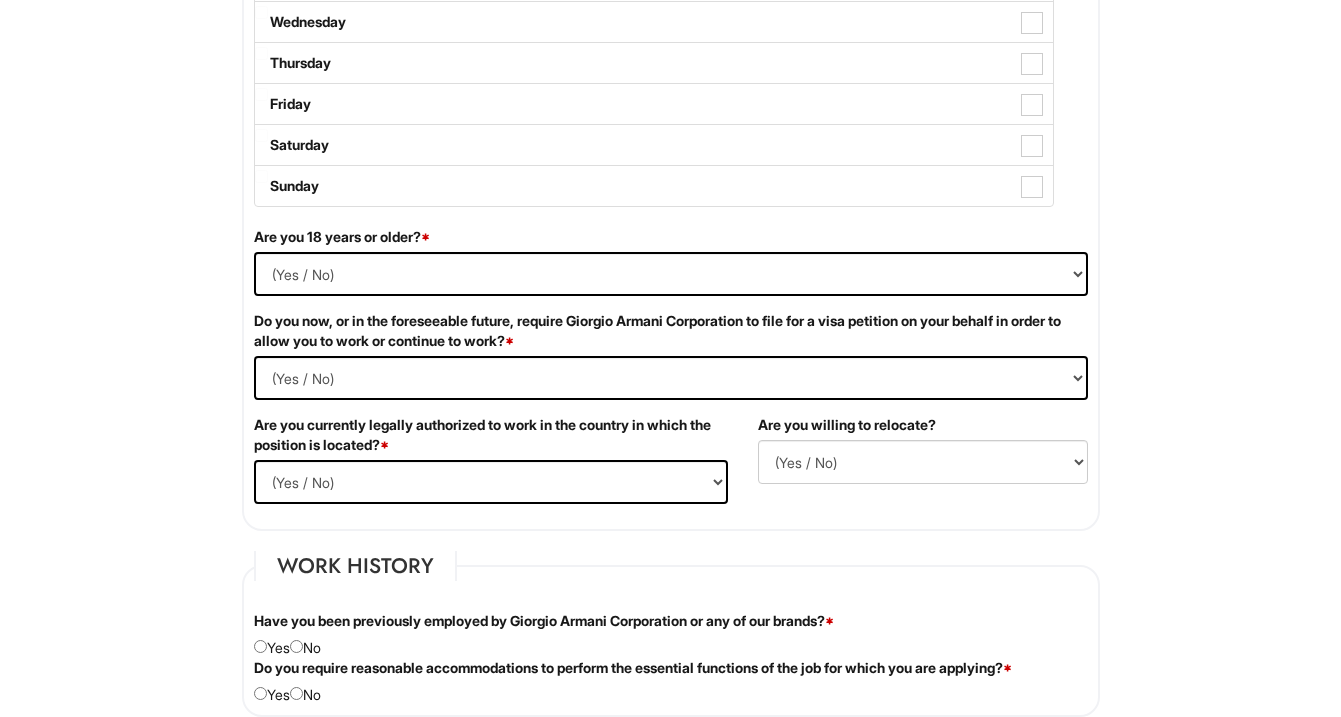 click on "Are you [AGE] years or older? *   (Yes / No) Yes No" at bounding box center (671, 269) 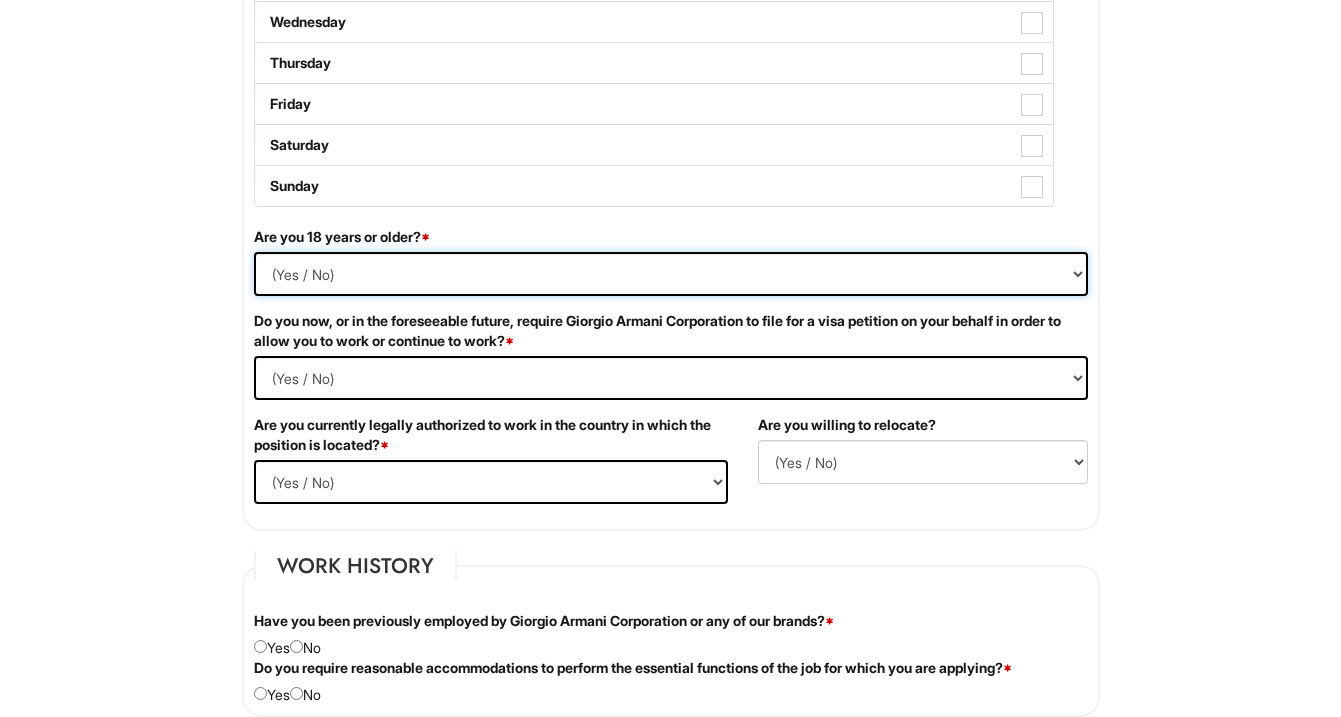 click on "(Yes / No) Yes No" at bounding box center (671, 274) 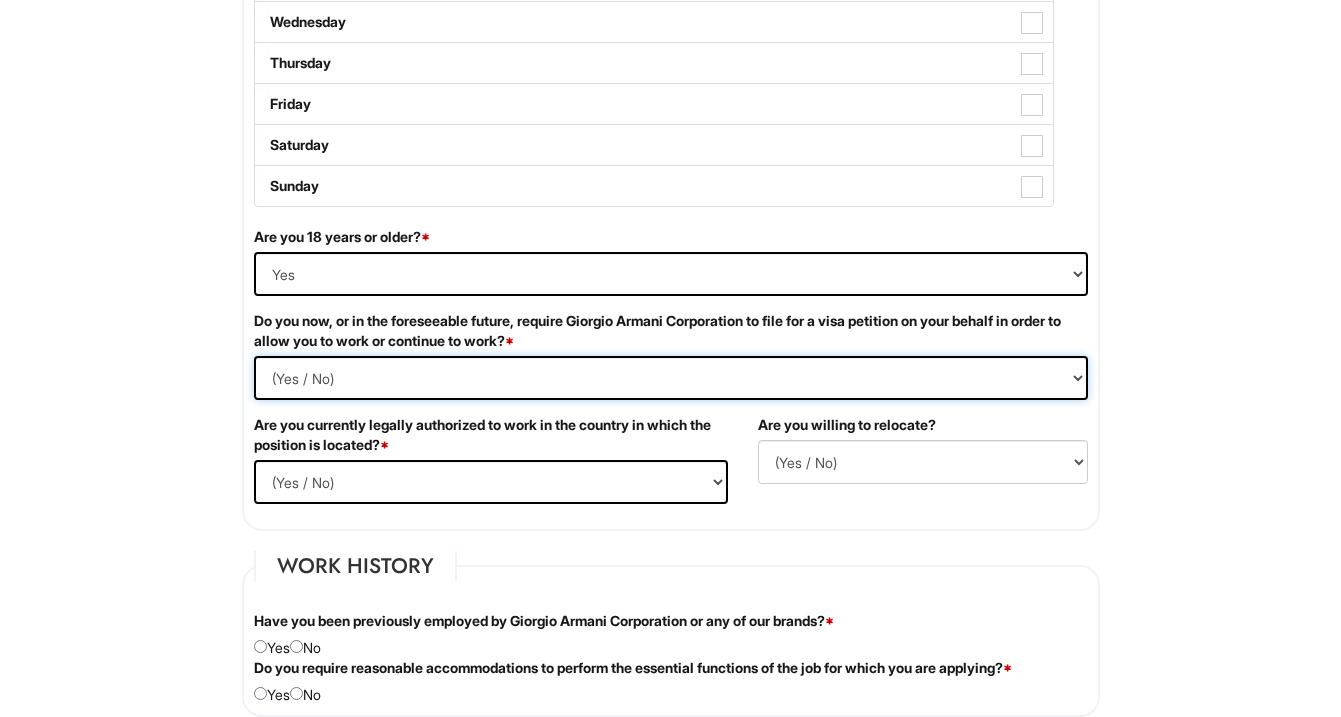 click on "(Yes / No) Yes No" at bounding box center (671, 378) 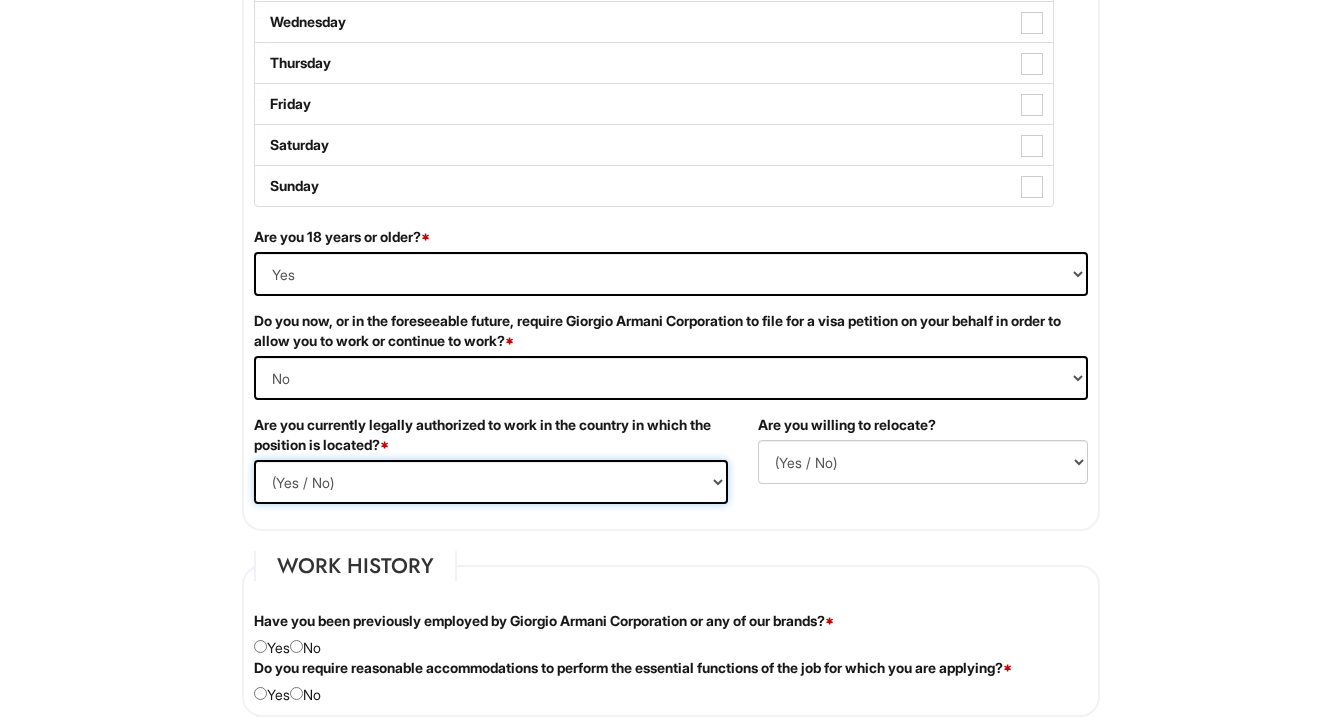 click on "(Yes / No) Yes No" at bounding box center [491, 482] 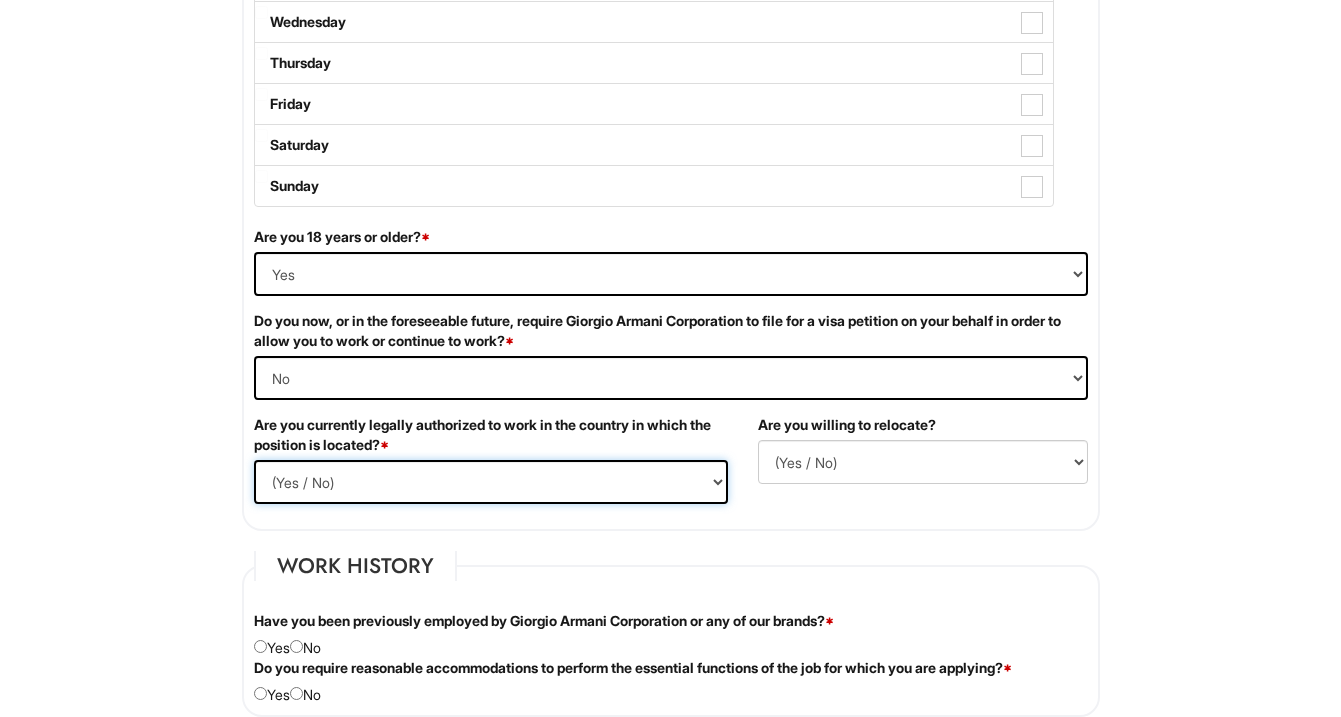 select on "Yes" 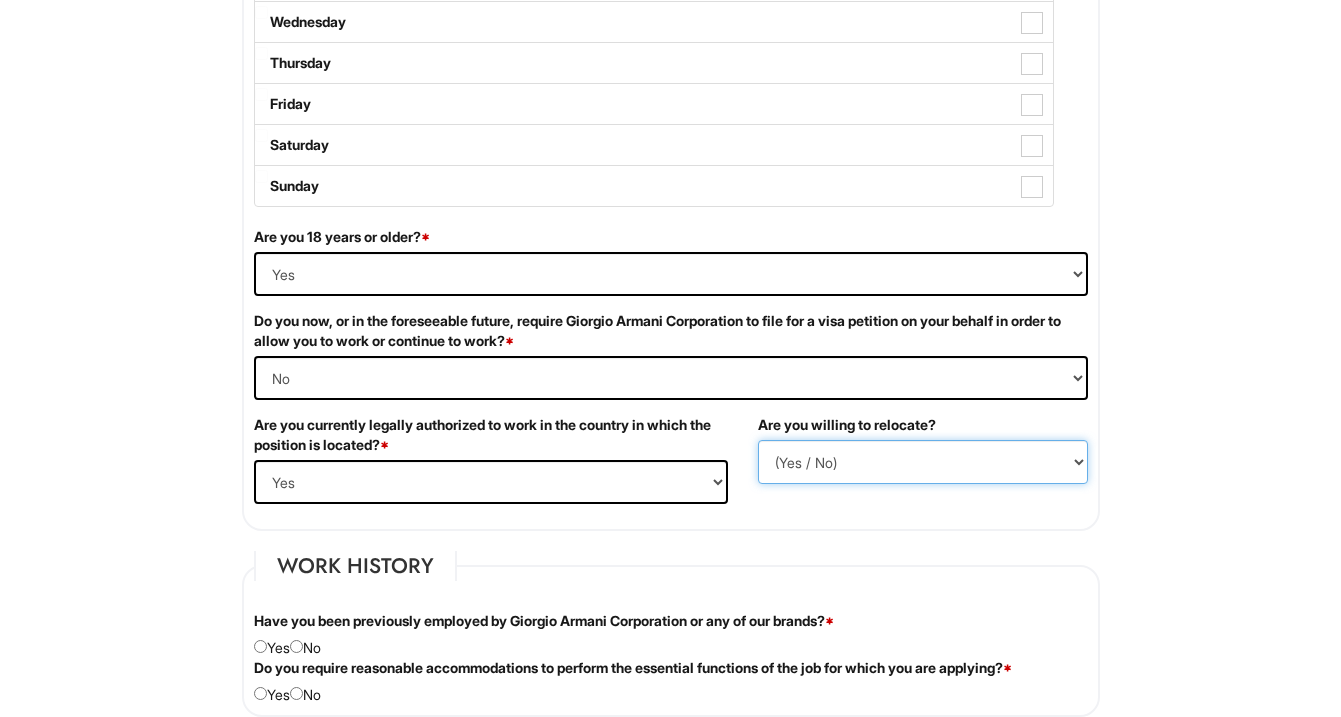click on "(Yes / No) No Yes" at bounding box center (923, 462) 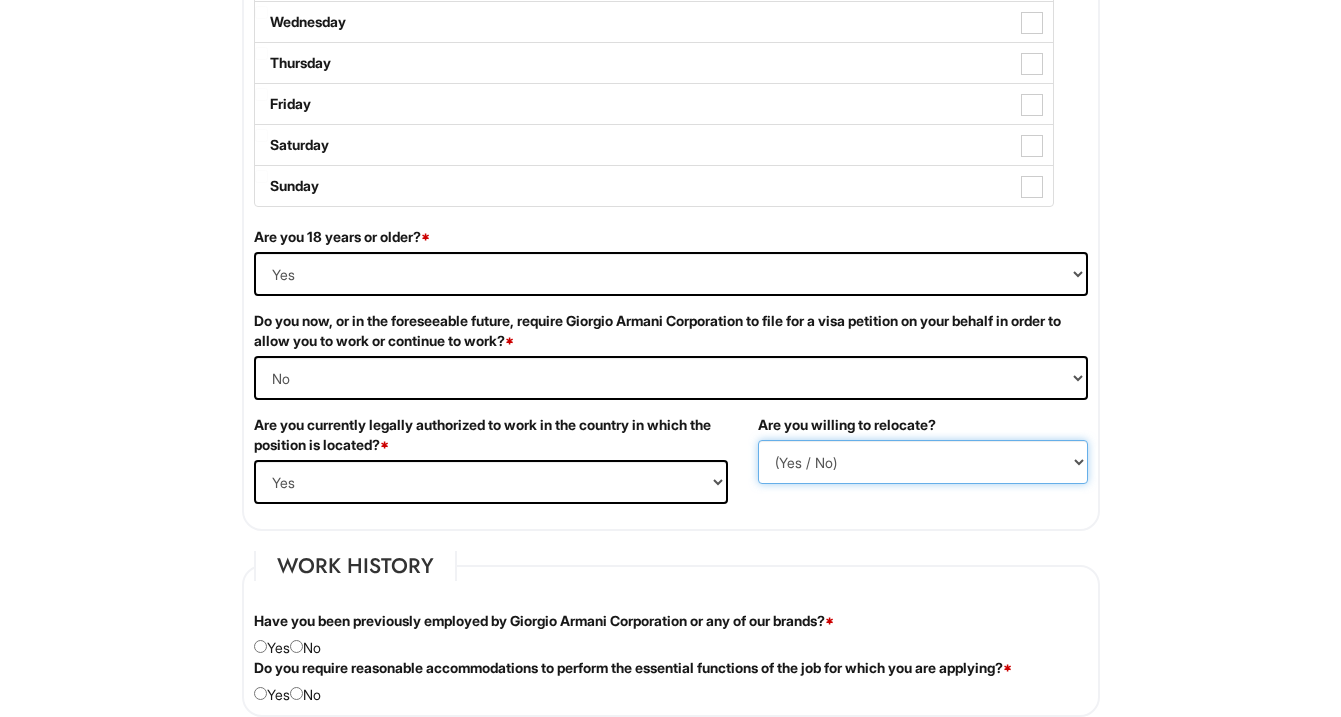 select on "N" 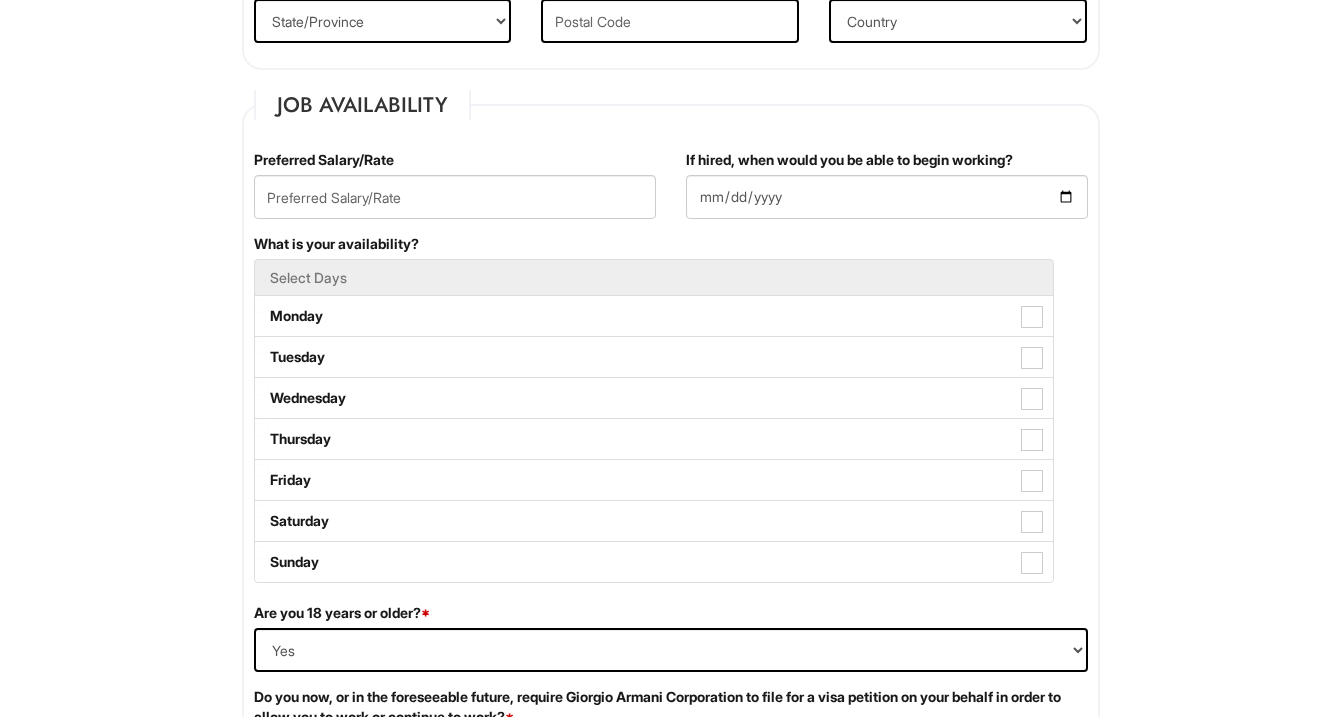 scroll, scrollTop: 744, scrollLeft: 0, axis: vertical 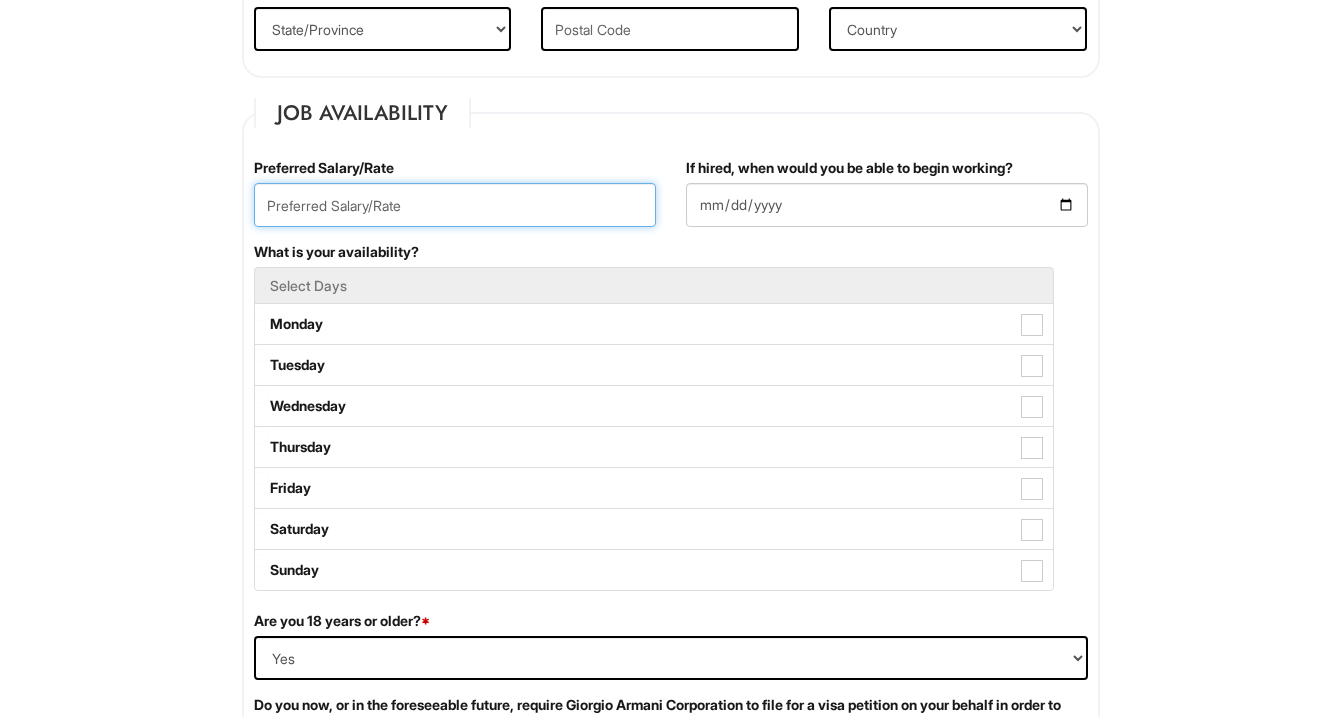 click at bounding box center [455, 205] 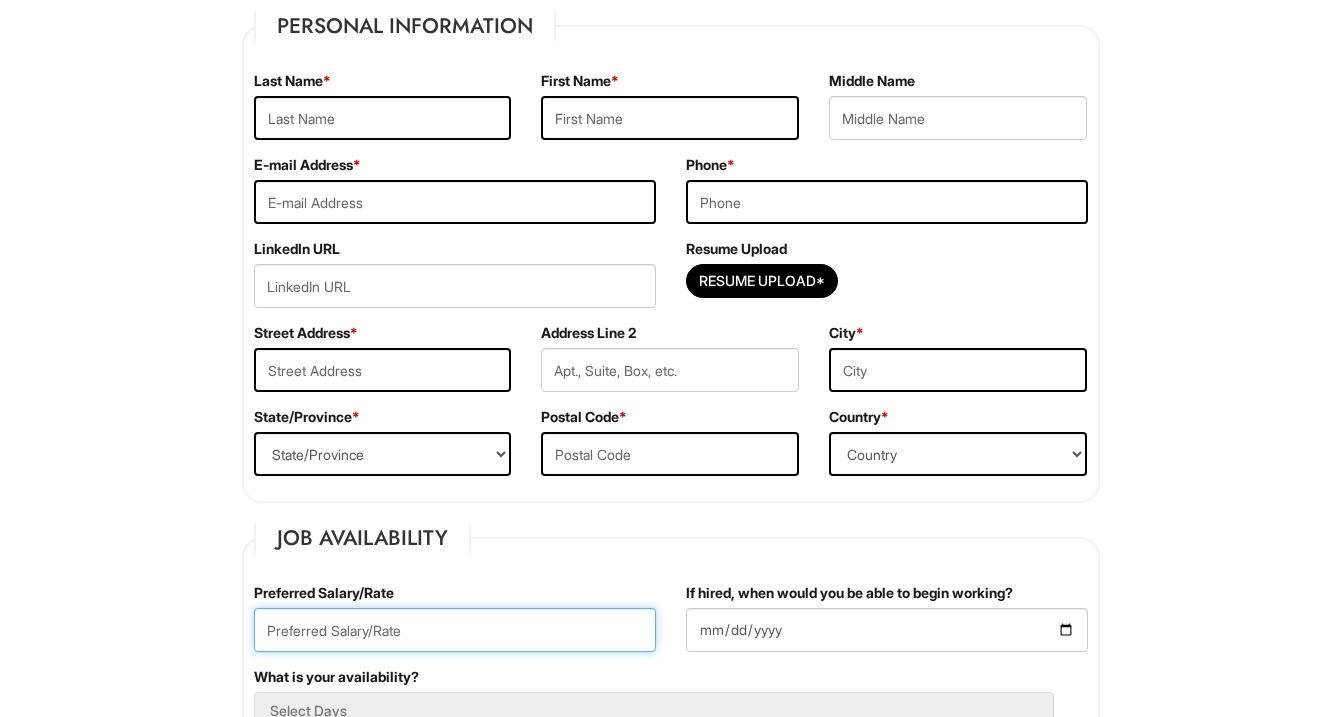 scroll, scrollTop: 315, scrollLeft: 0, axis: vertical 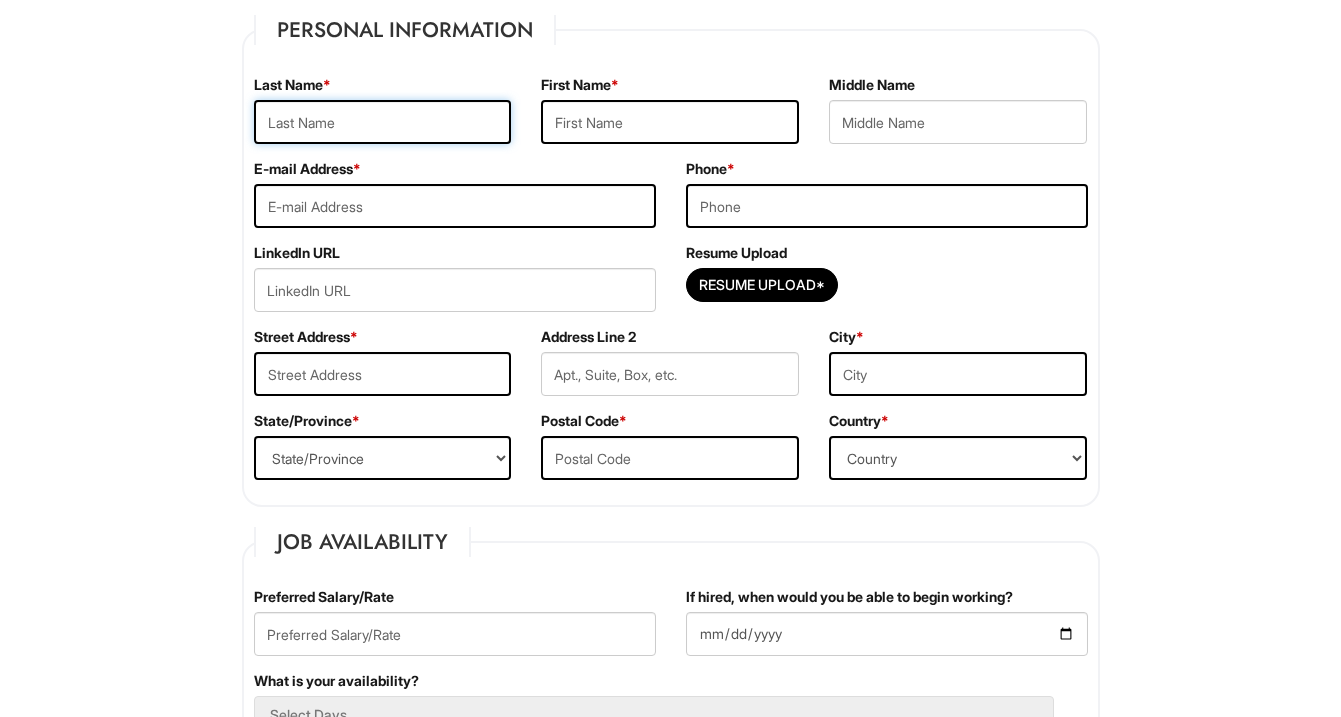 click at bounding box center (383, 122) 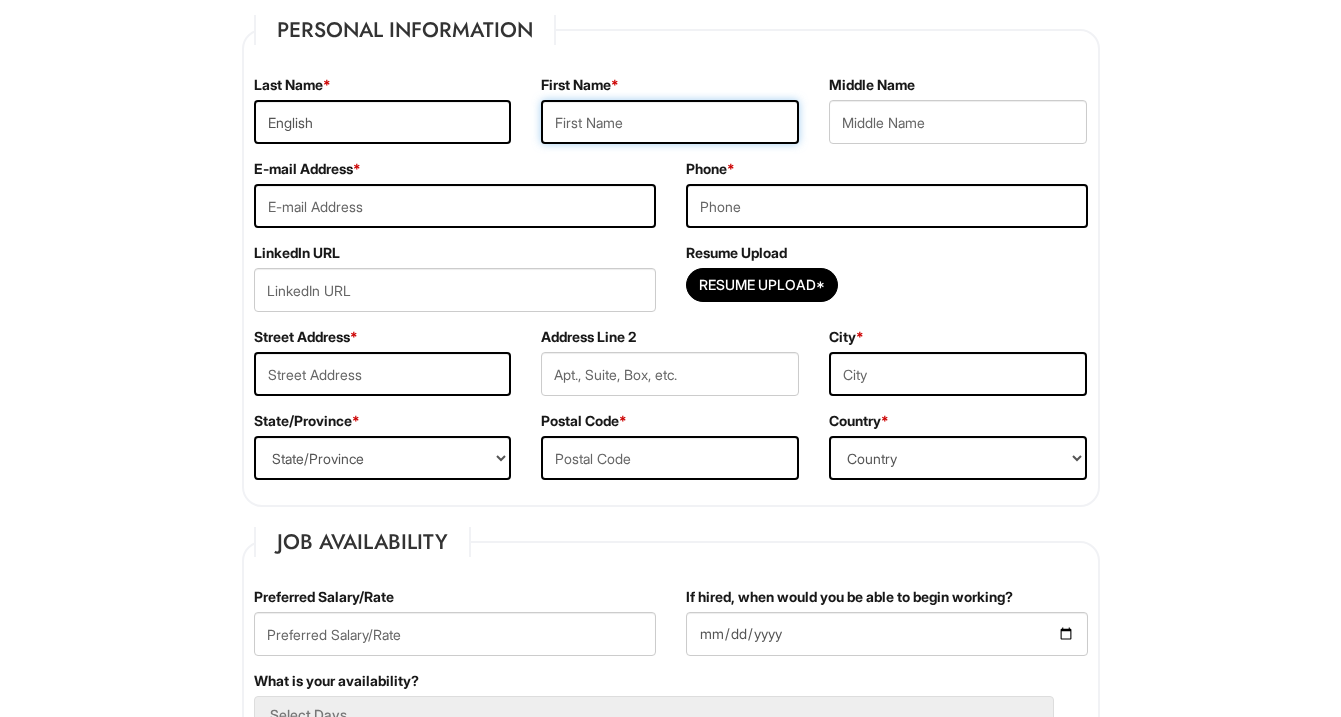 type on "Charlie" 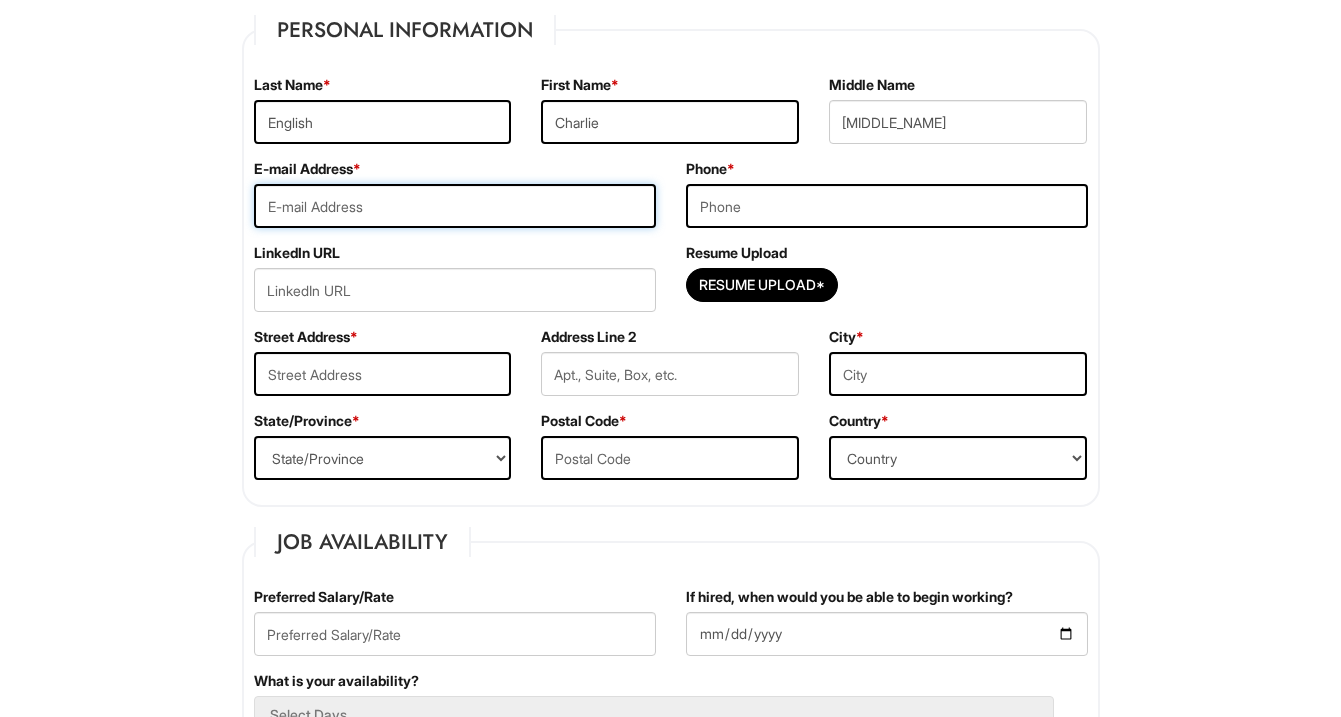 type on "[EMAIL]" 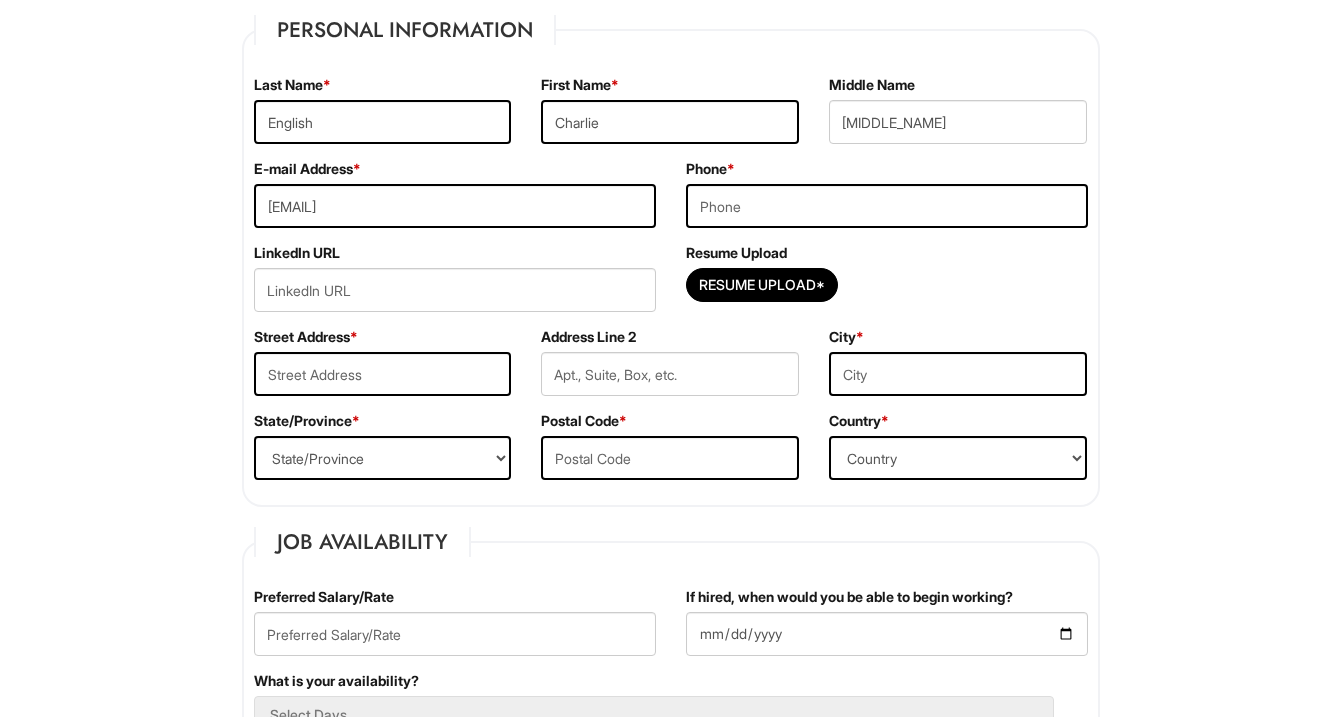 type on "[NUMBER] [STREET] Way" 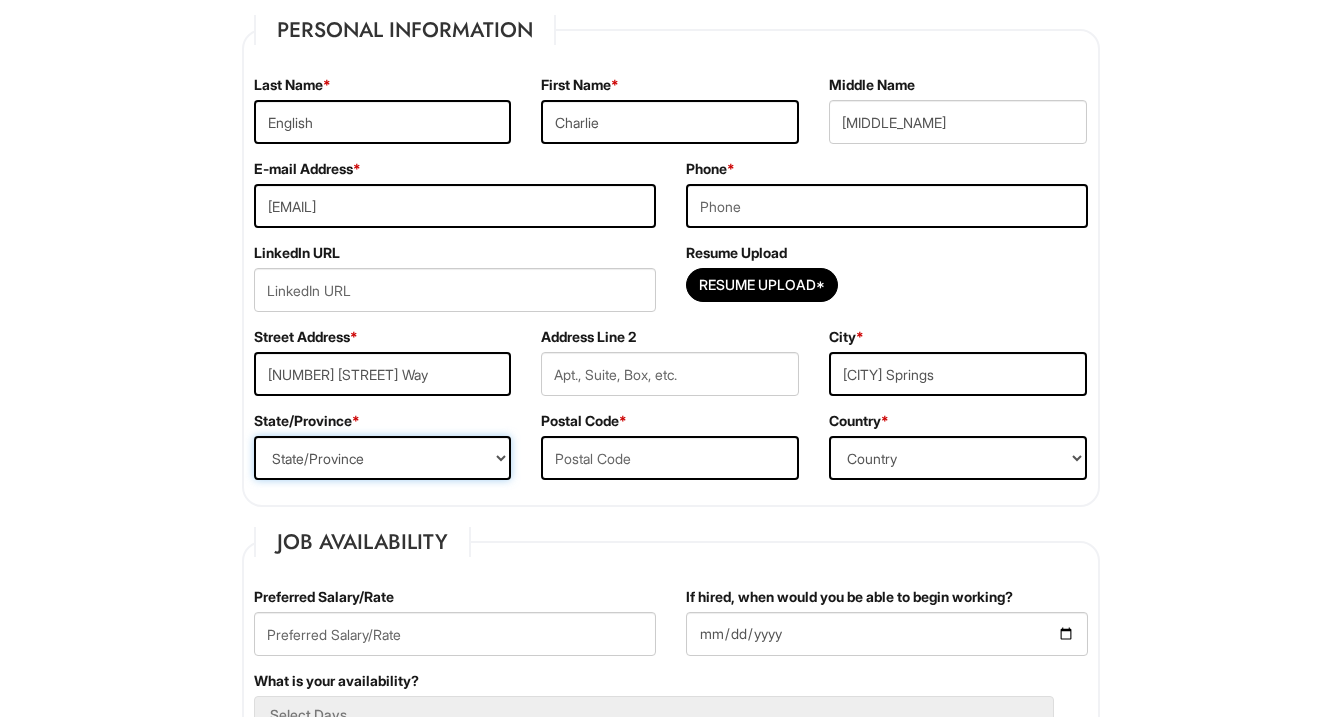 select on "[STATE]" 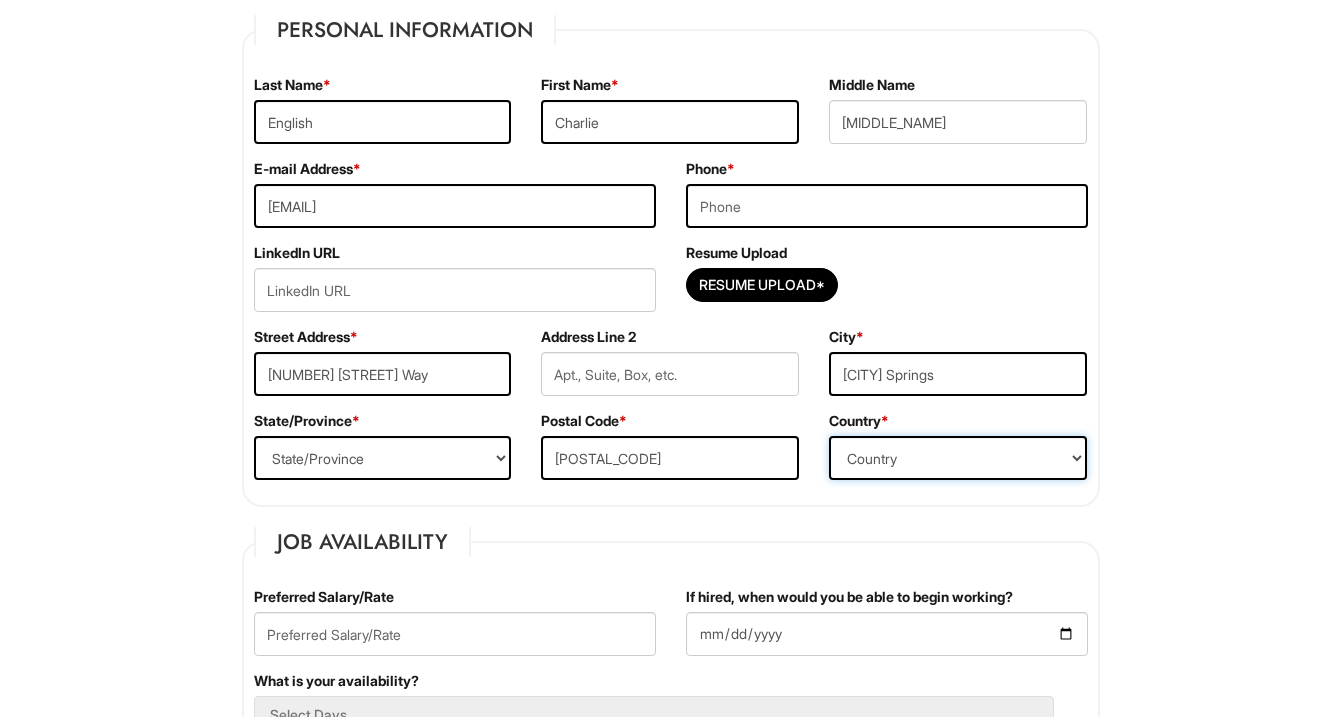 select on "United States of America" 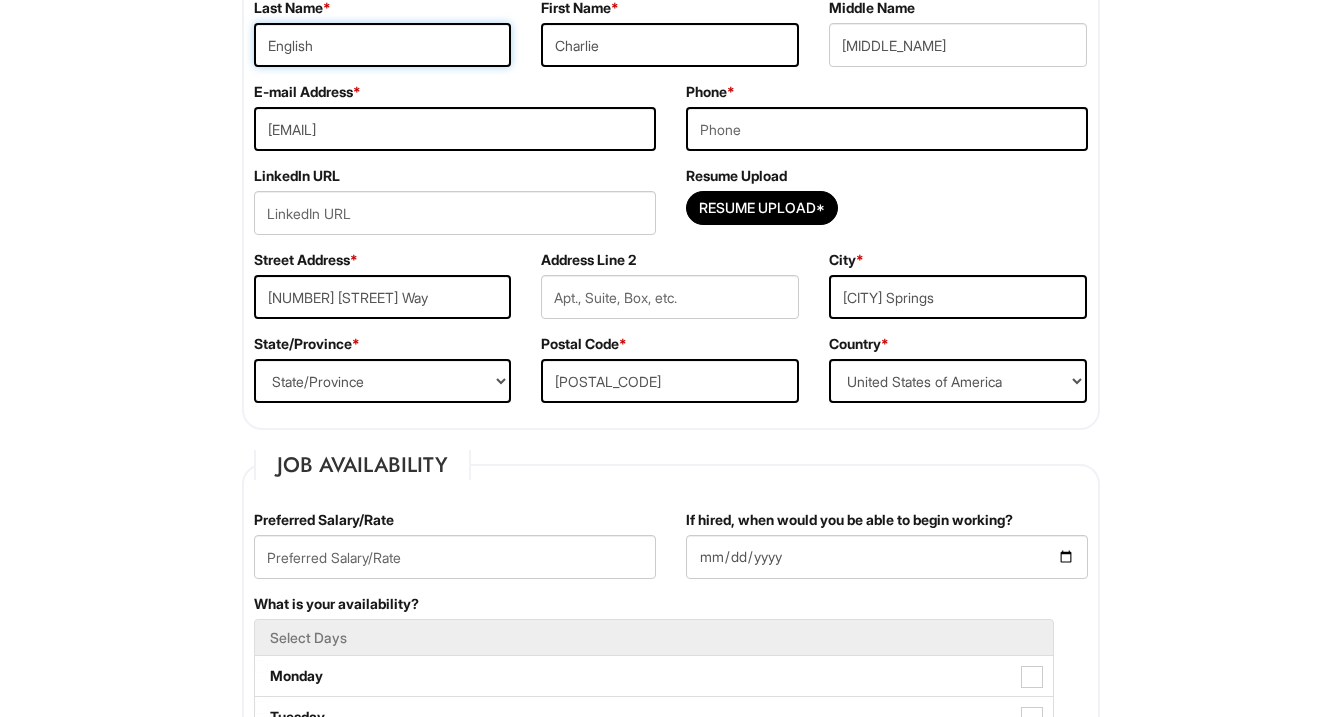 scroll, scrollTop: 396, scrollLeft: 0, axis: vertical 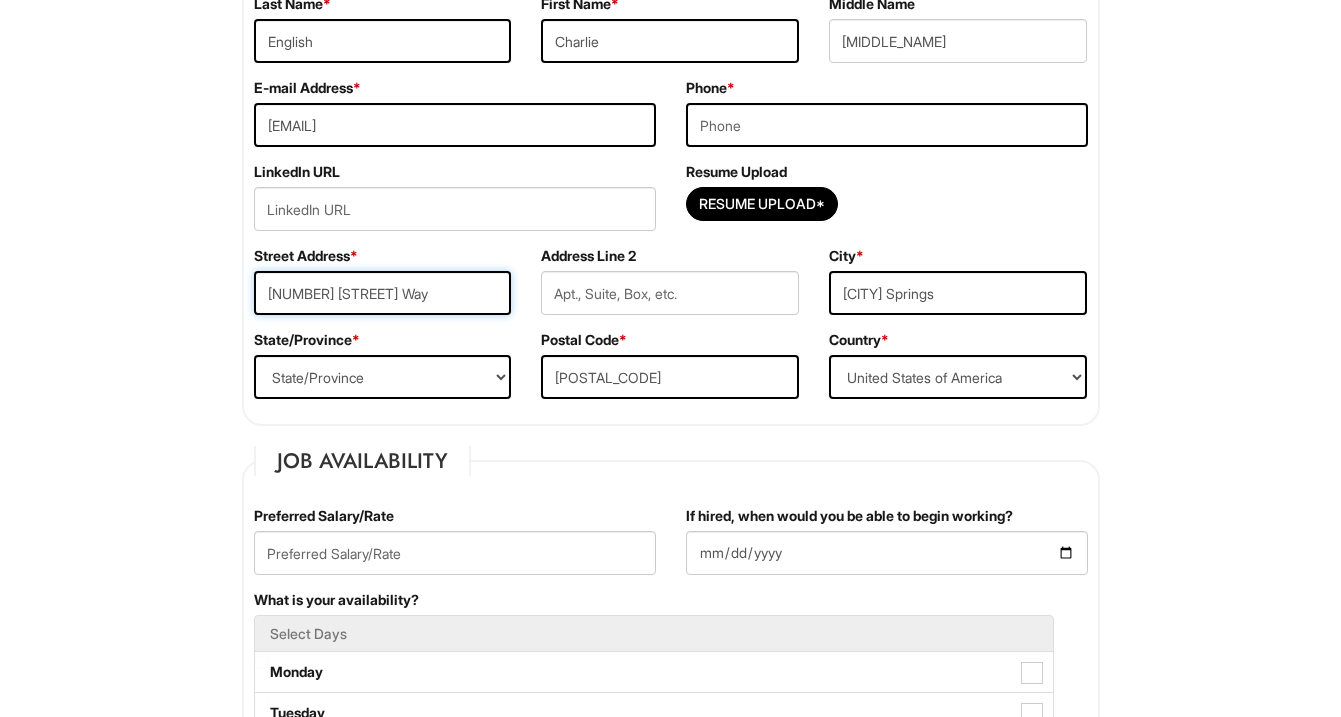 click on "[NUMBER] [STREET] Way" at bounding box center (383, 293) 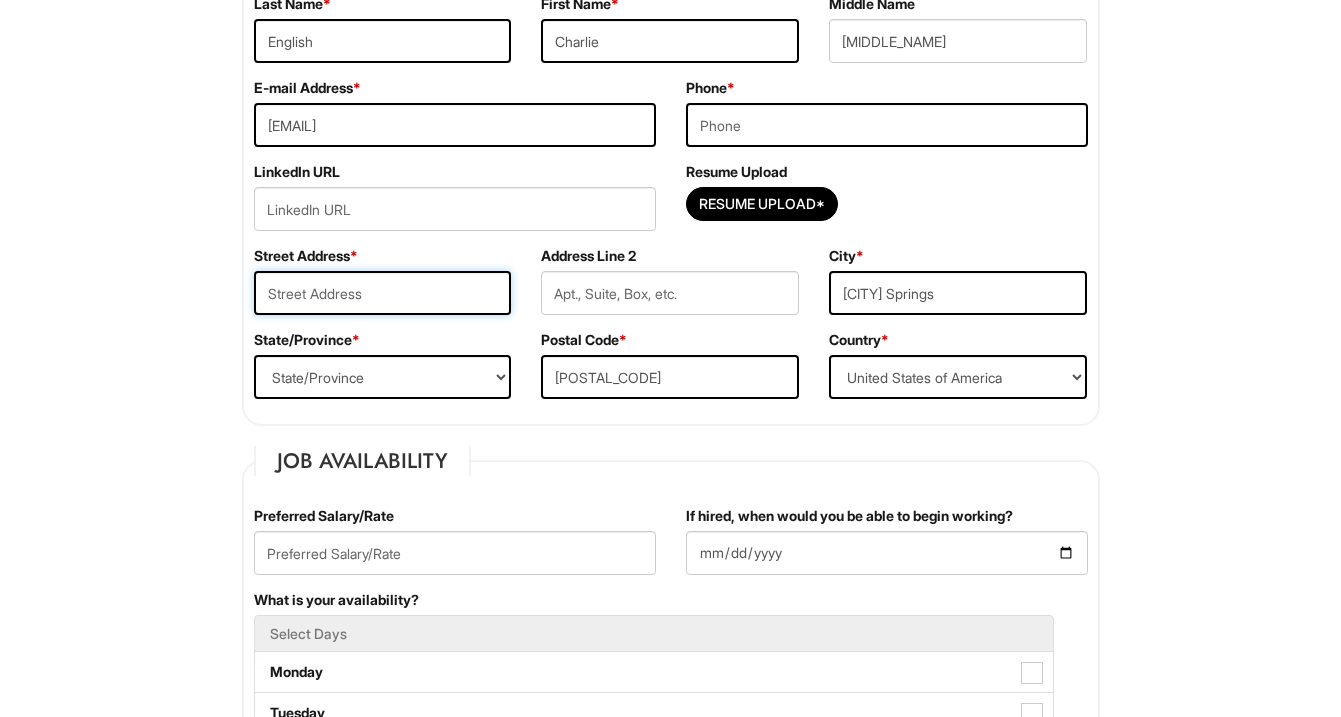 type 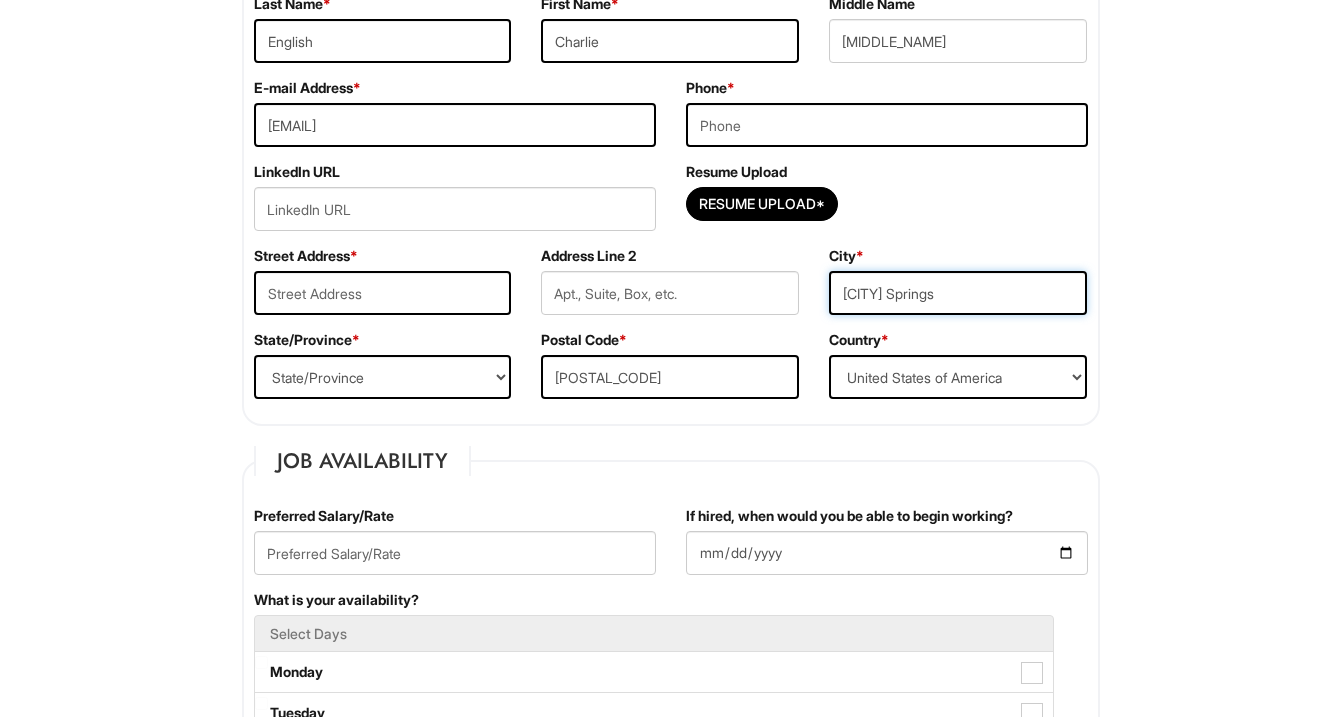 click on "[CITY] Springs" at bounding box center [958, 293] 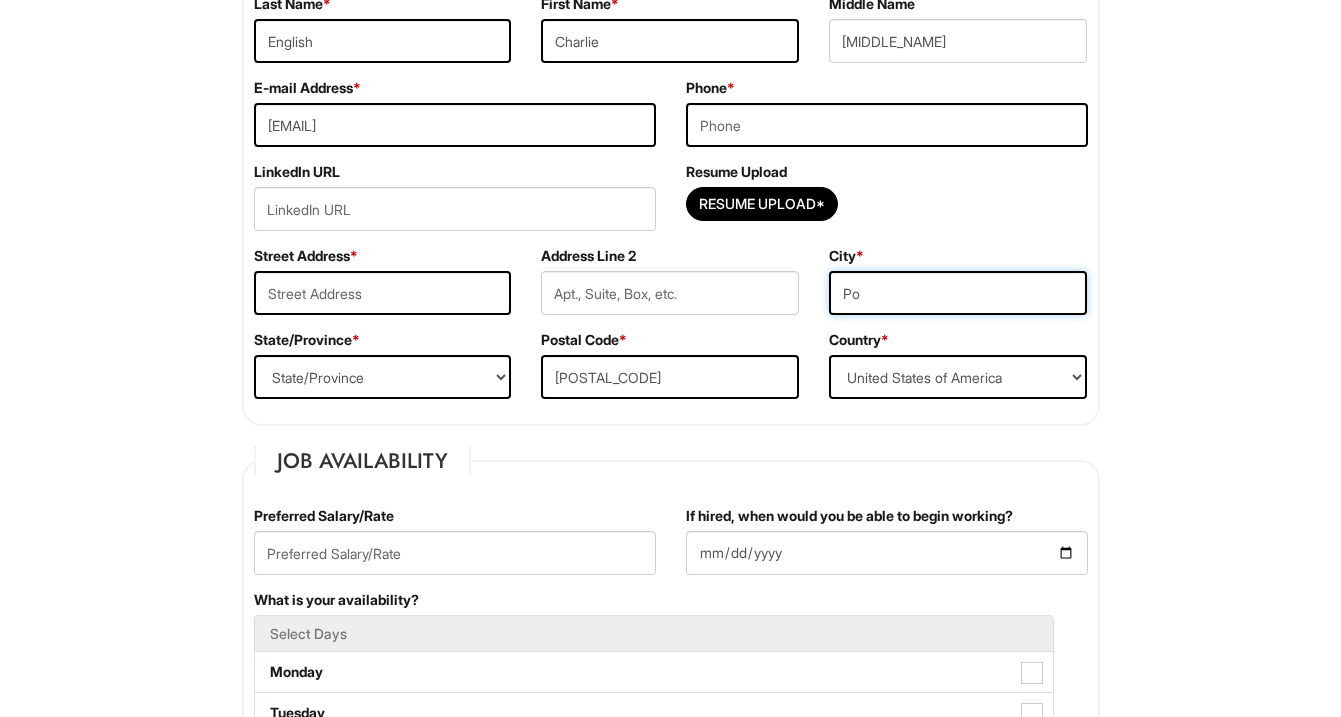 type on "P" 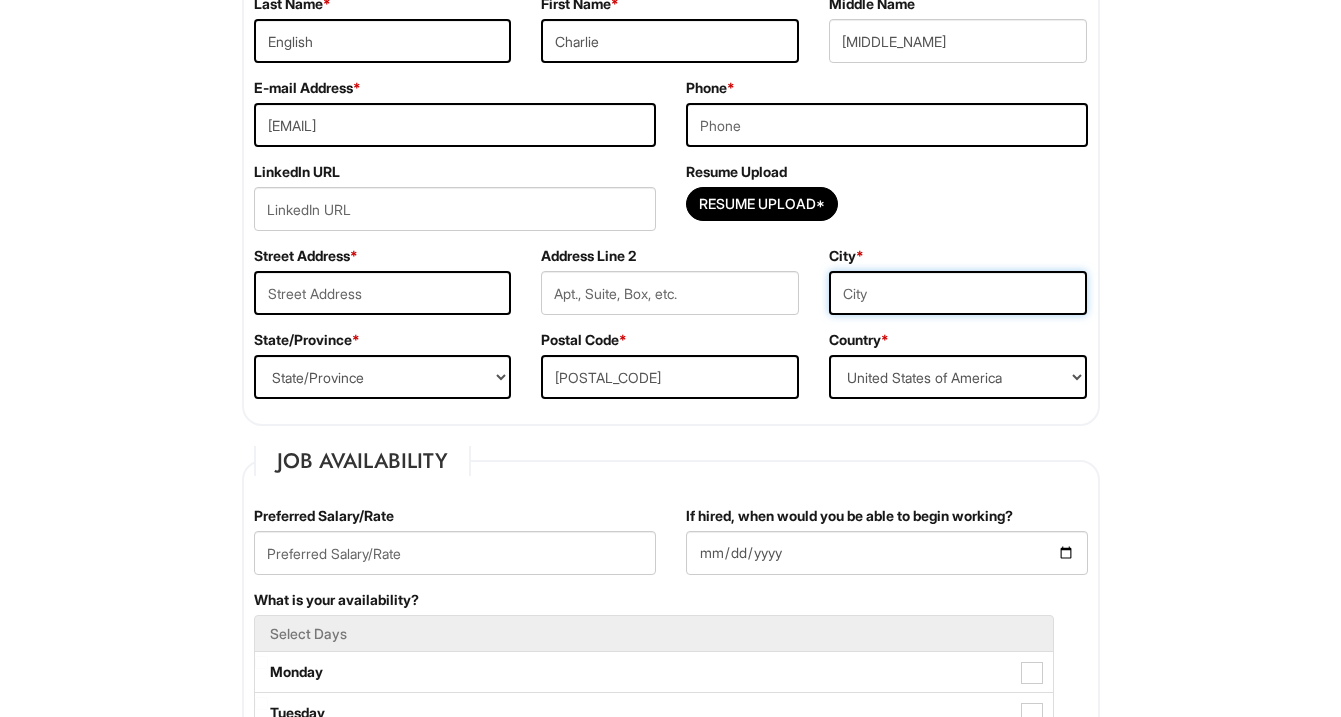 type 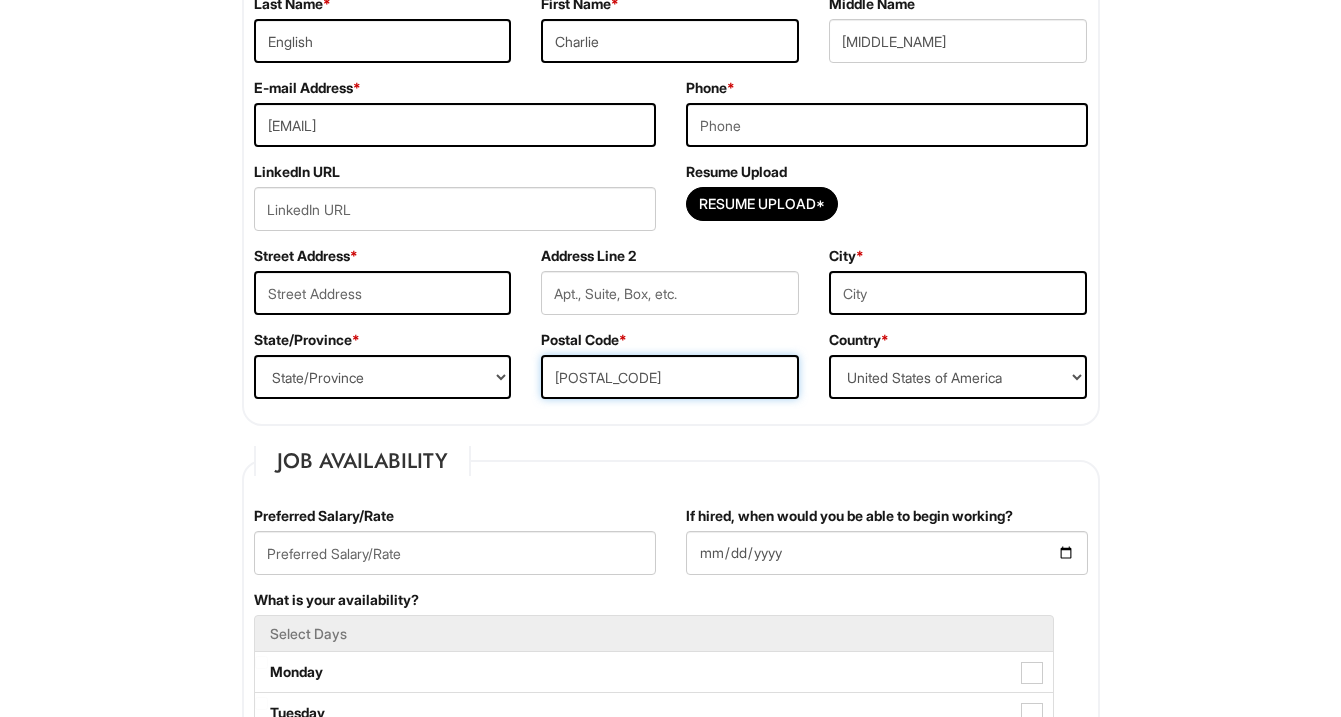 click on "[POSTAL_CODE]" at bounding box center (670, 377) 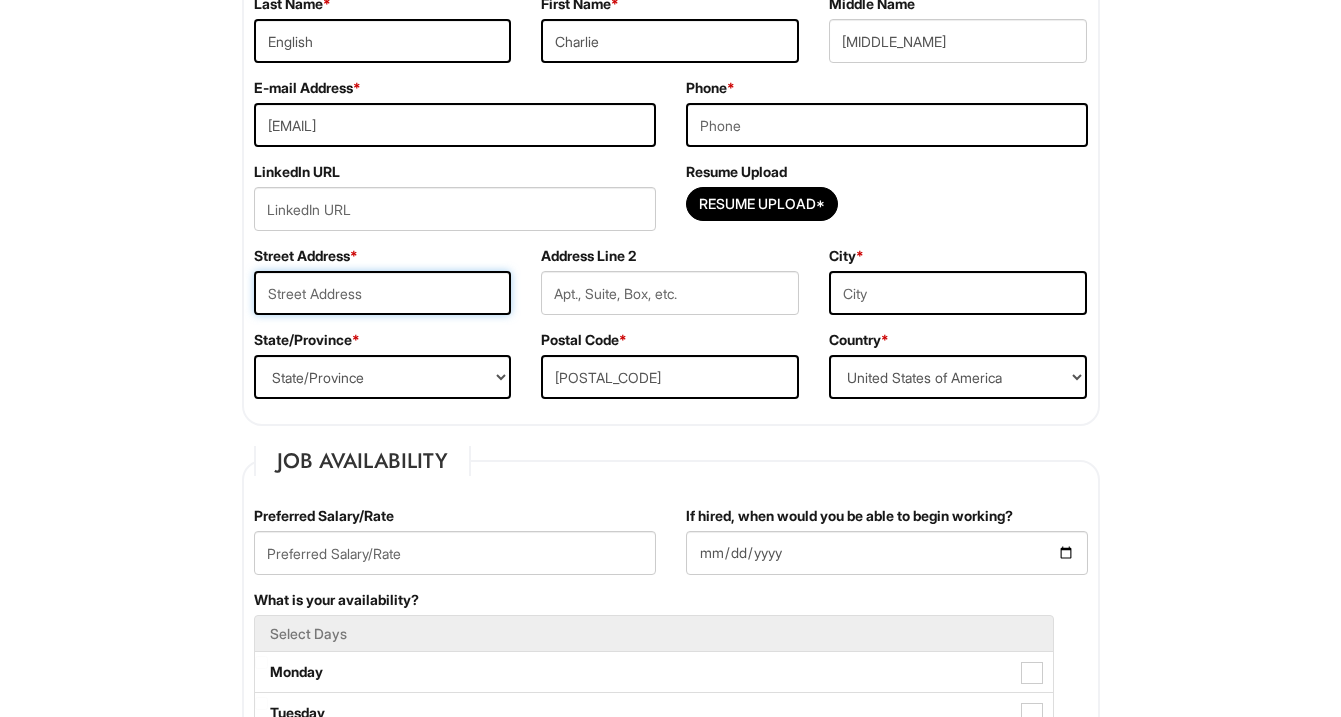 click at bounding box center (383, 293) 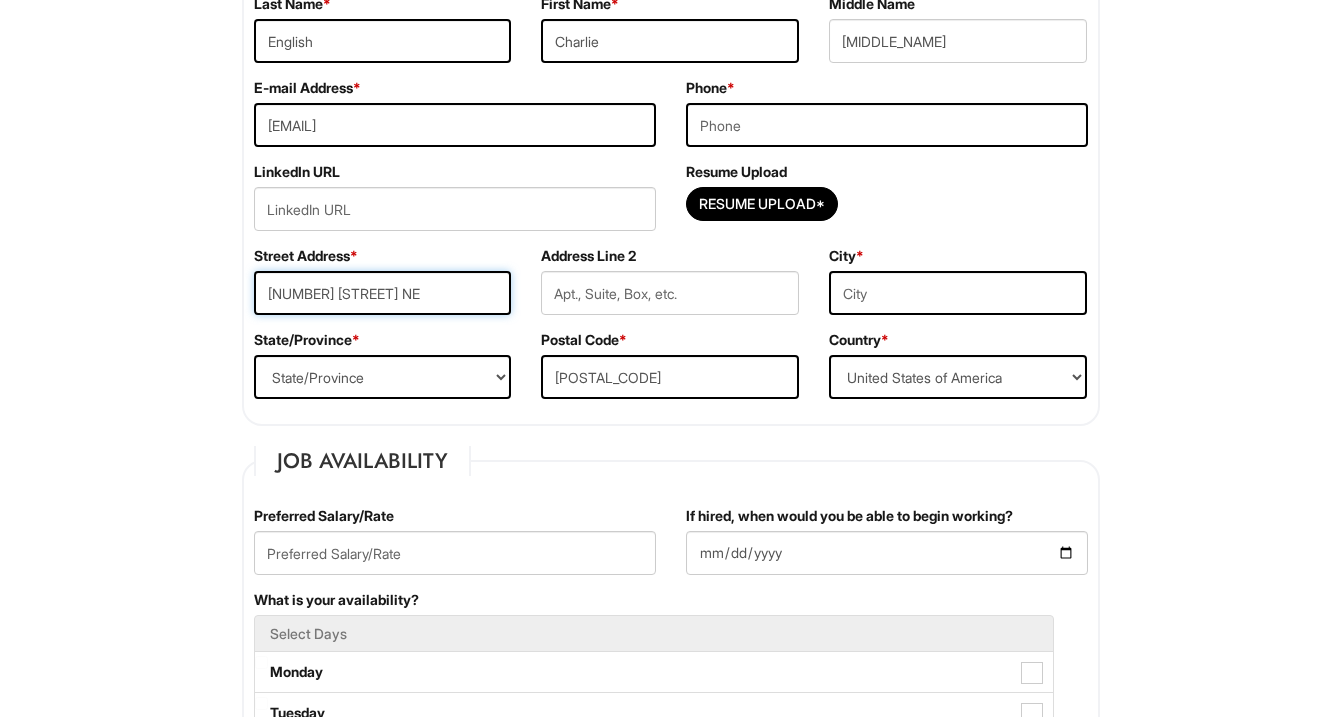 type on "[NUMBER] [STREET] NE" 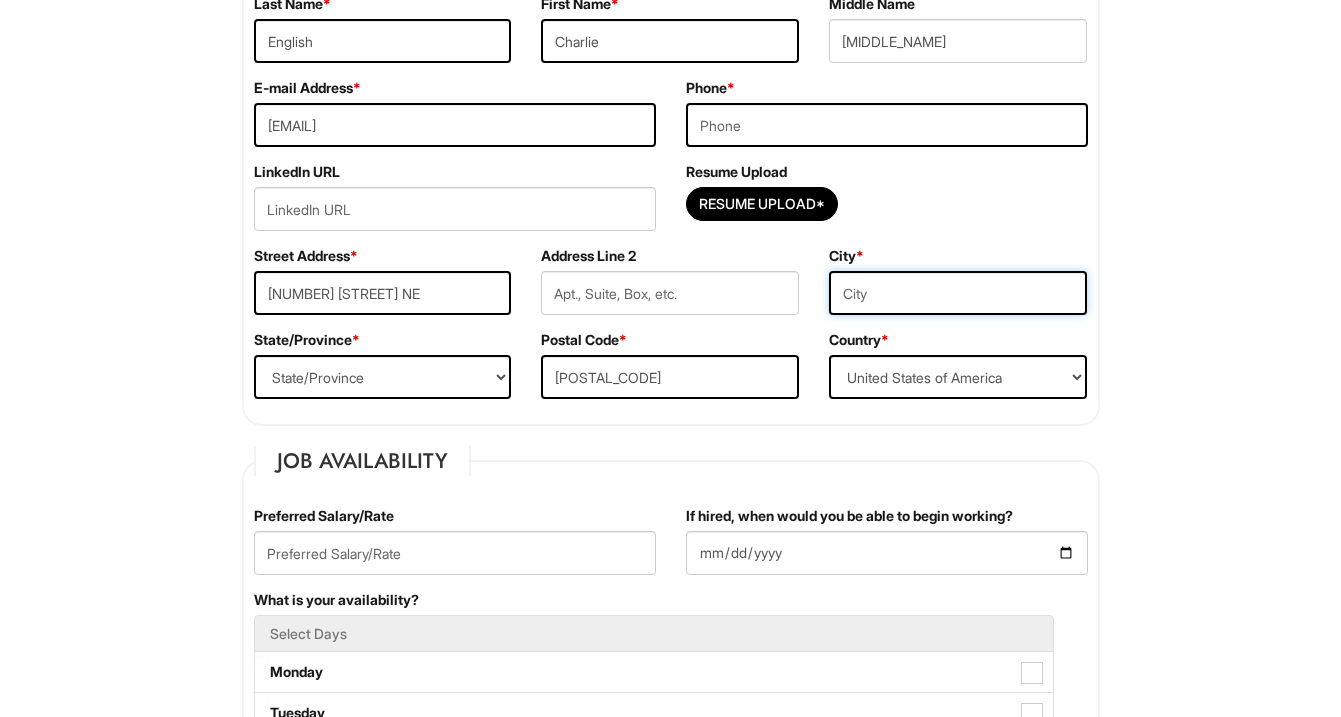 click at bounding box center [958, 293] 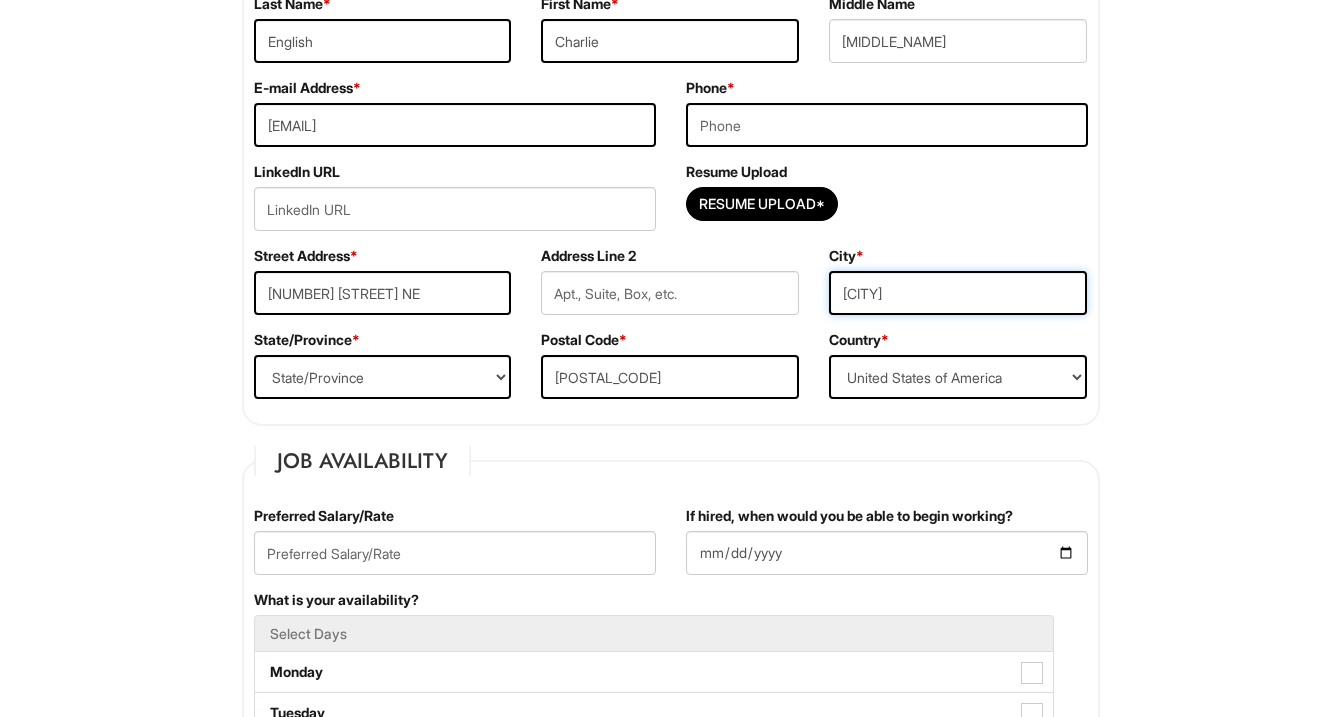 type on "[CITY]" 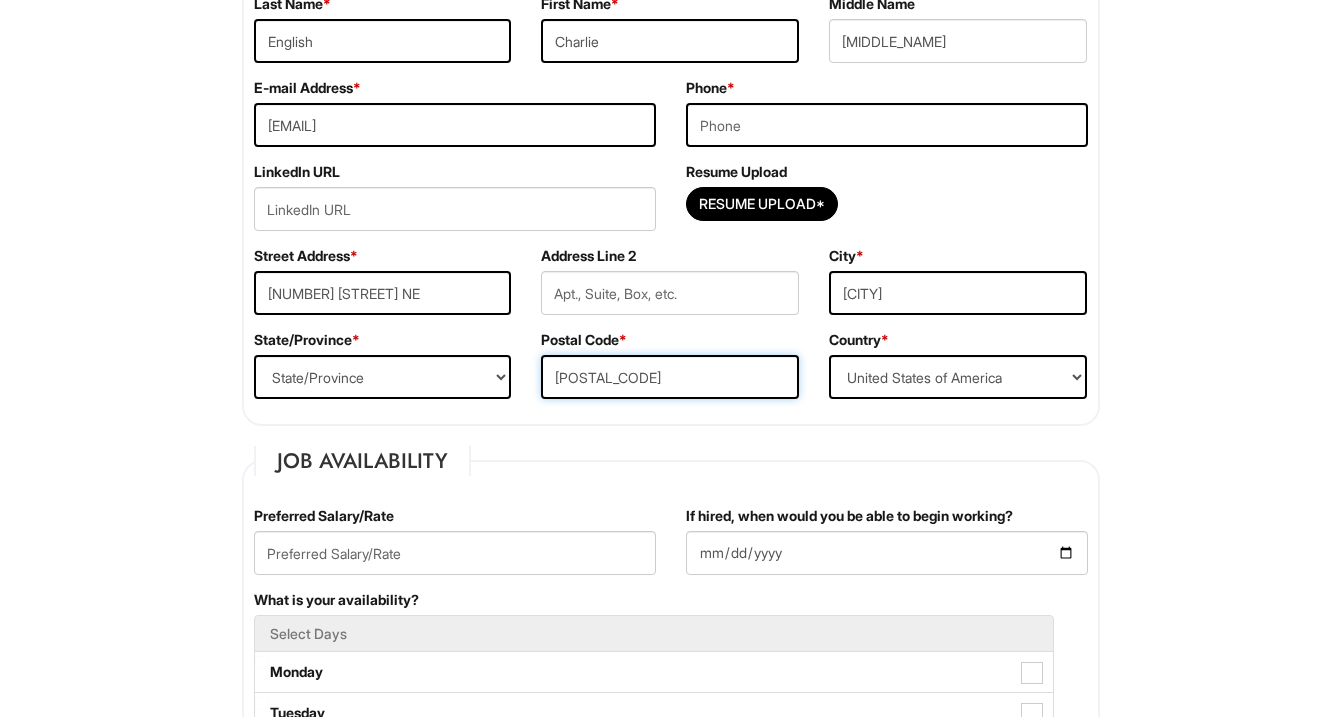 click on "[POSTAL_CODE]" at bounding box center (670, 377) 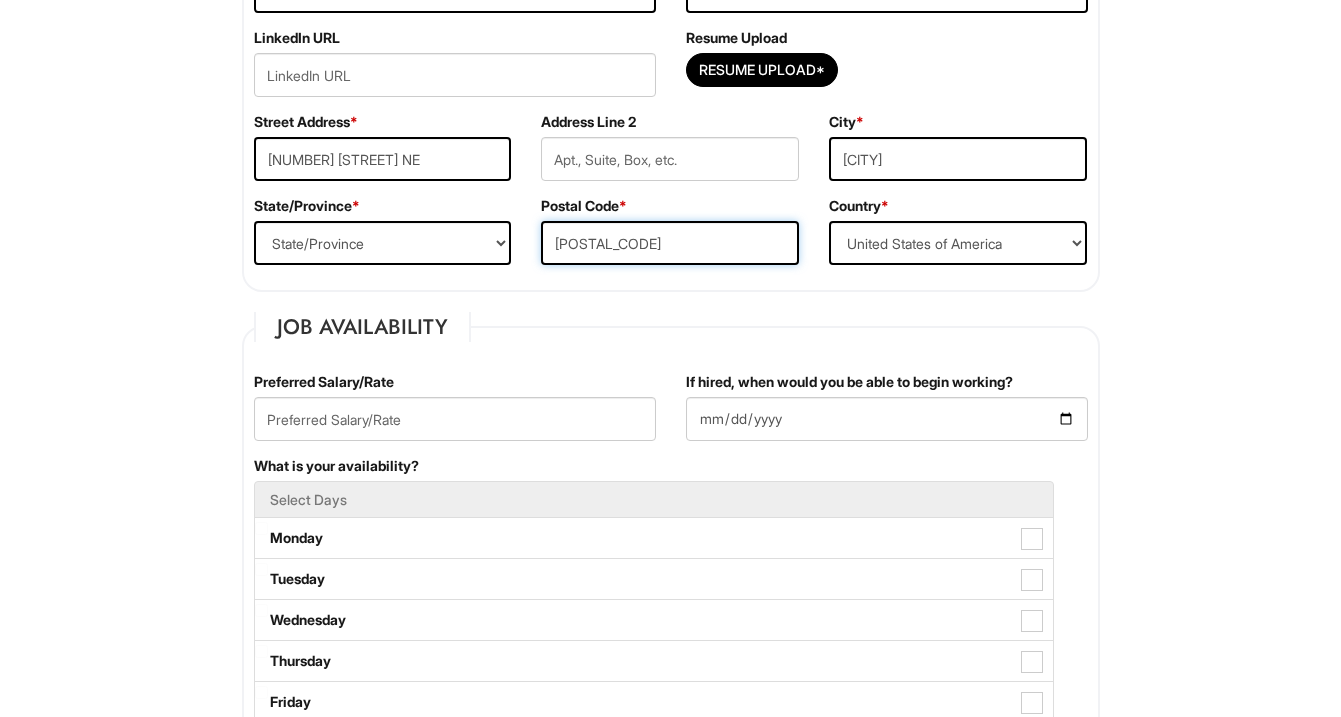 scroll, scrollTop: 535, scrollLeft: 0, axis: vertical 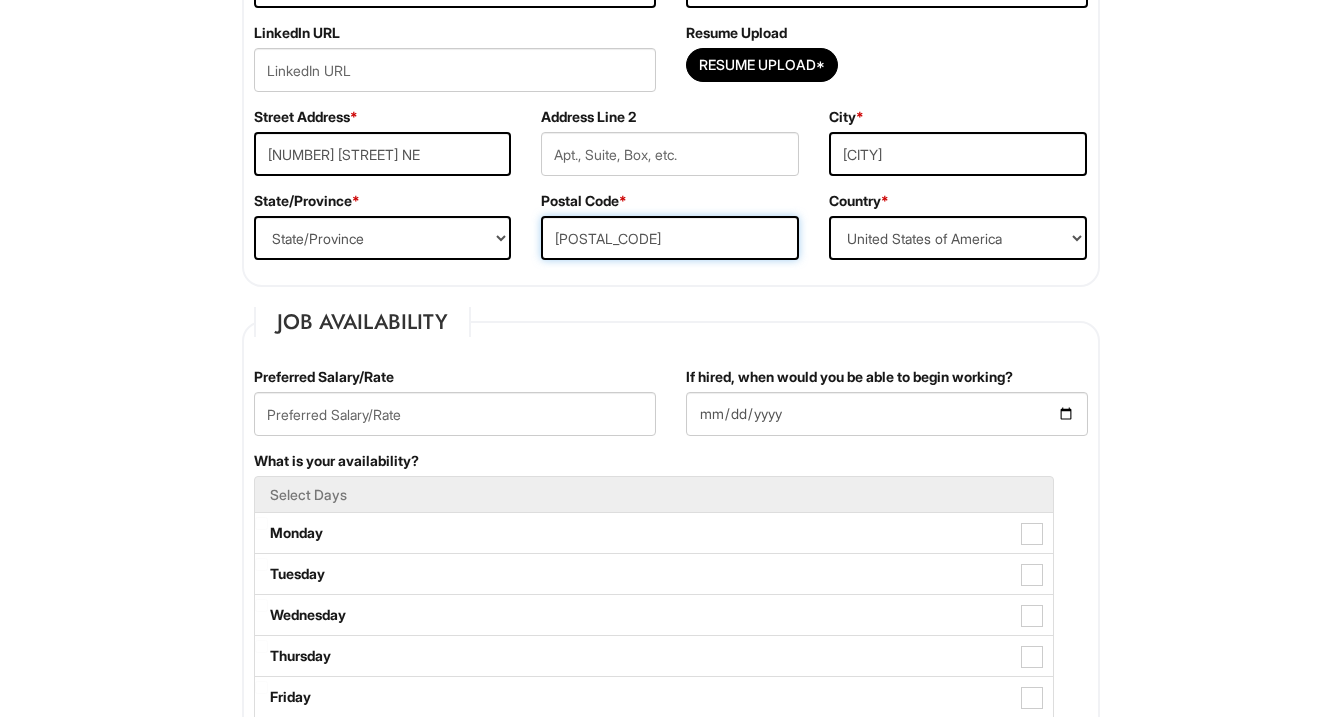 type on "[POSTAL_CODE]" 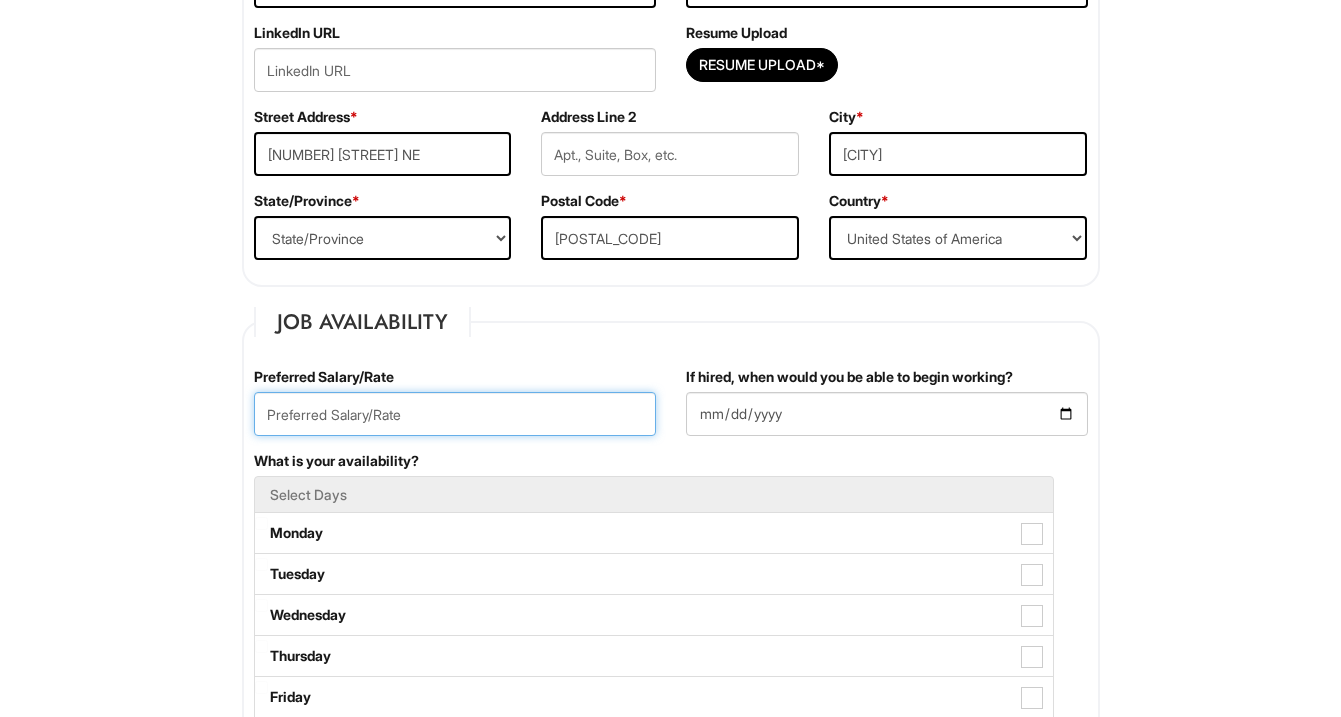 click at bounding box center [455, 414] 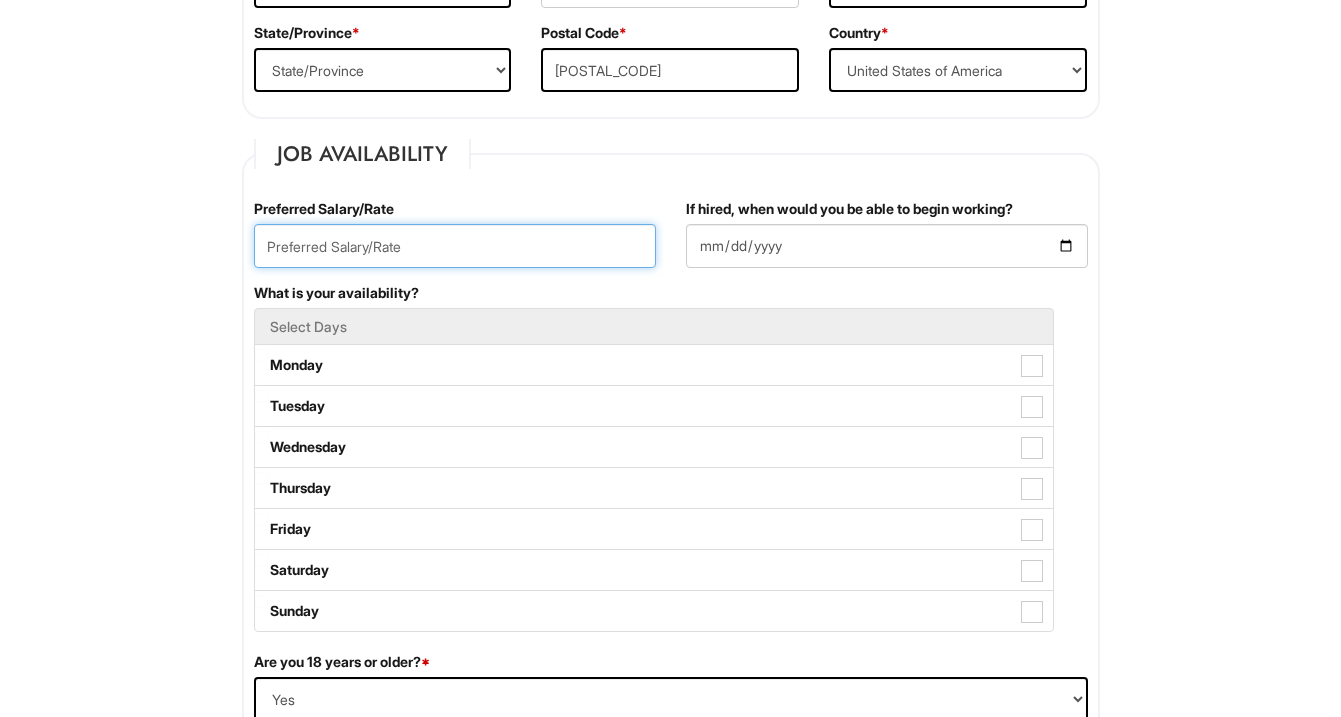 scroll, scrollTop: 745, scrollLeft: 0, axis: vertical 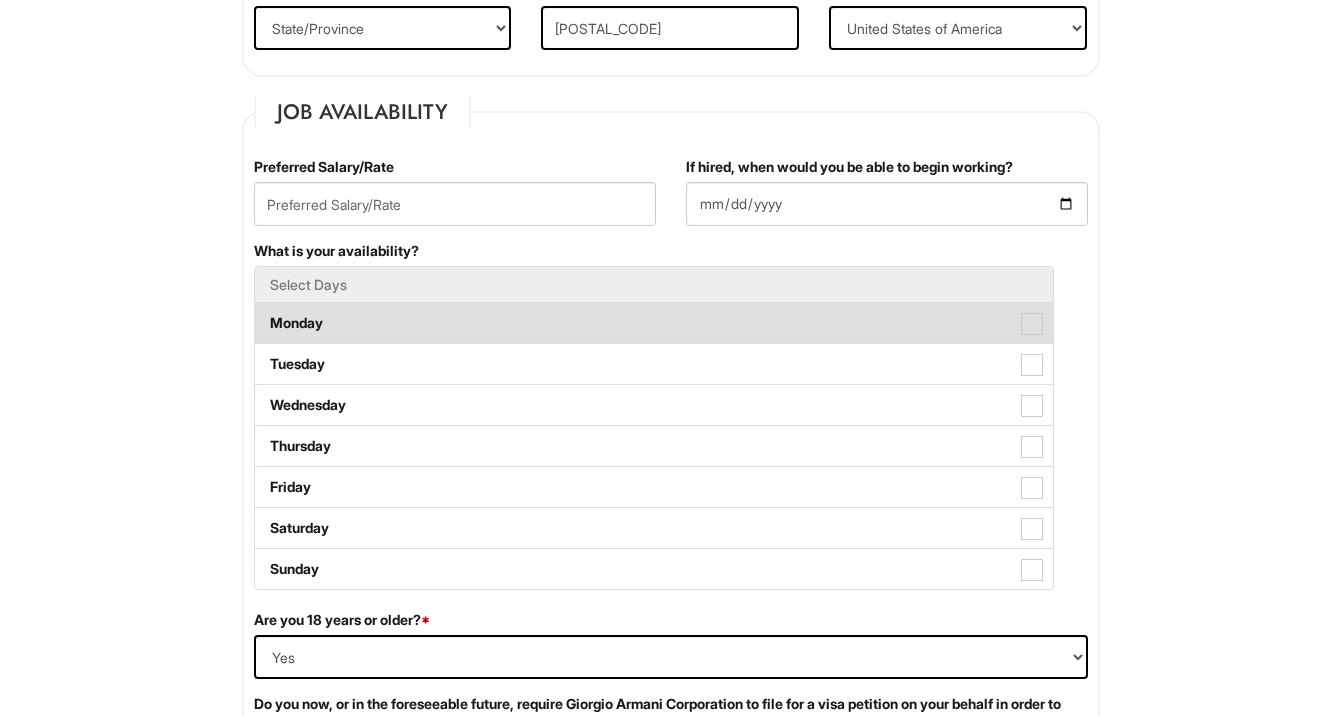 click at bounding box center [1032, 324] 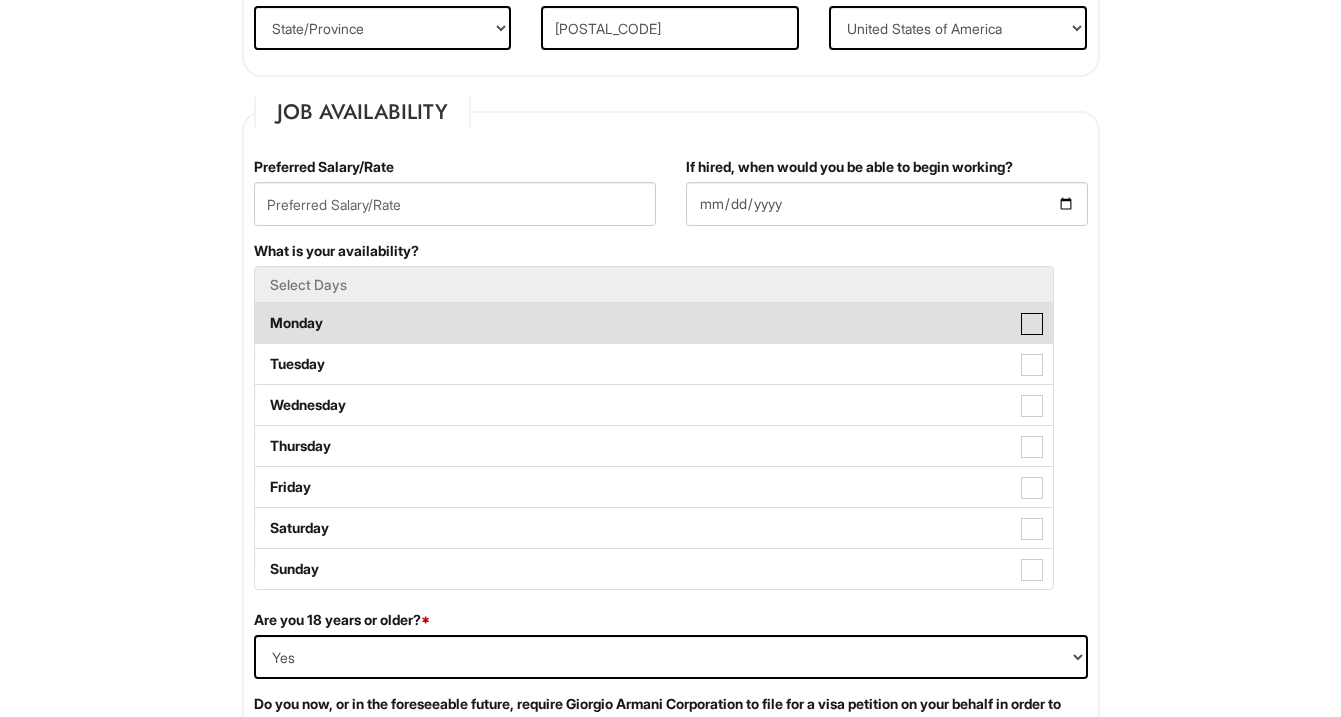 click on "Monday" at bounding box center (261, 313) 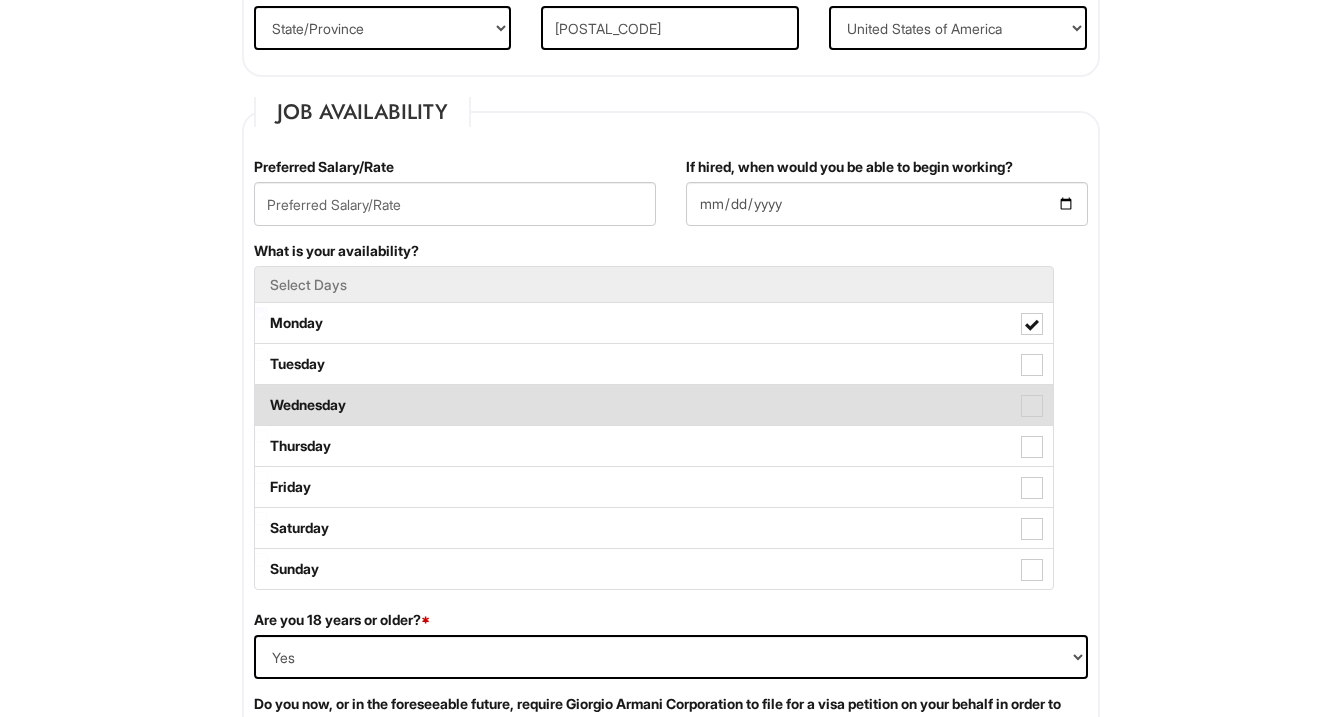 click at bounding box center (1032, 406) 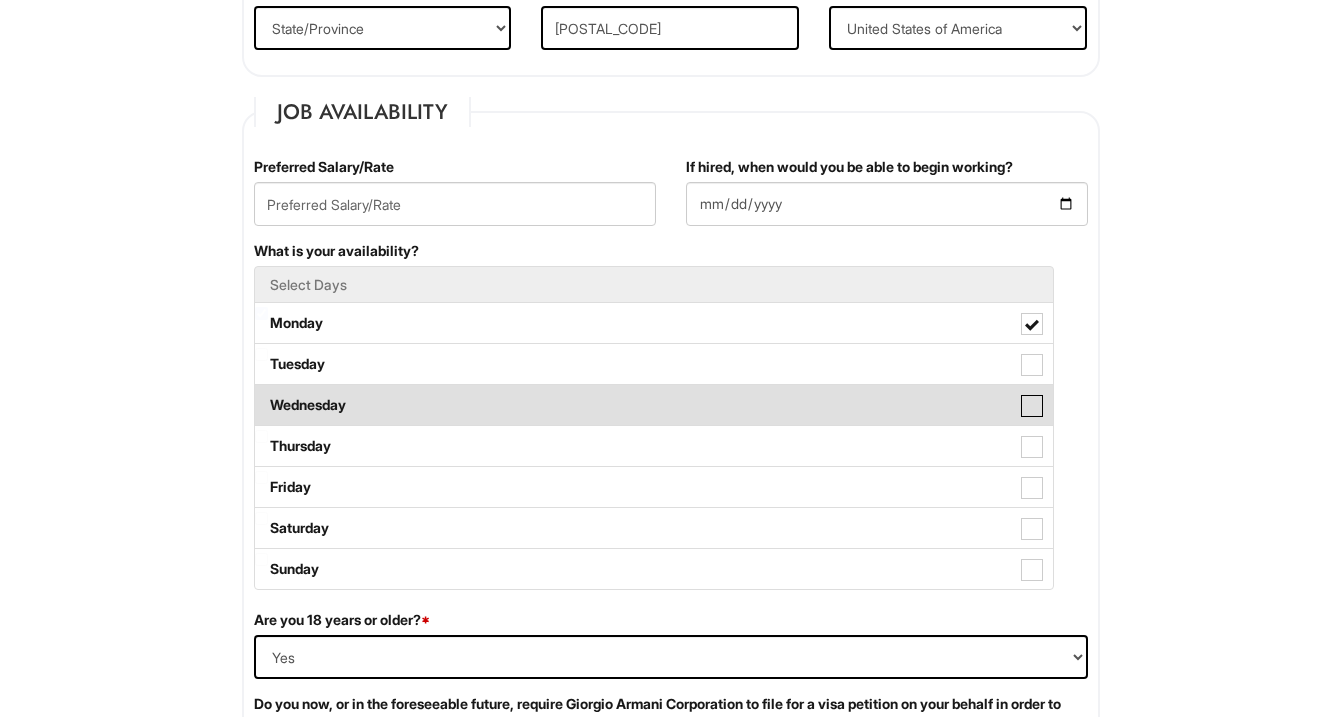 click on "Wednesday" at bounding box center (261, 395) 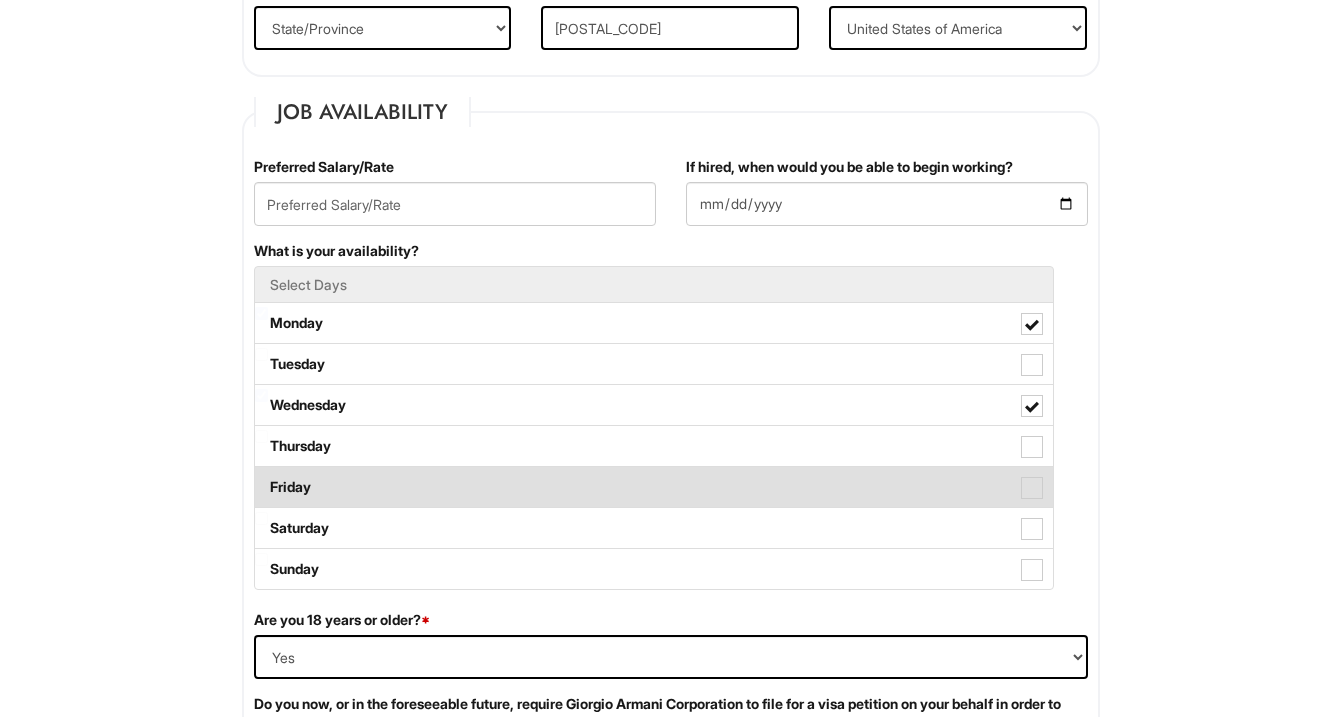 click at bounding box center [1032, 488] 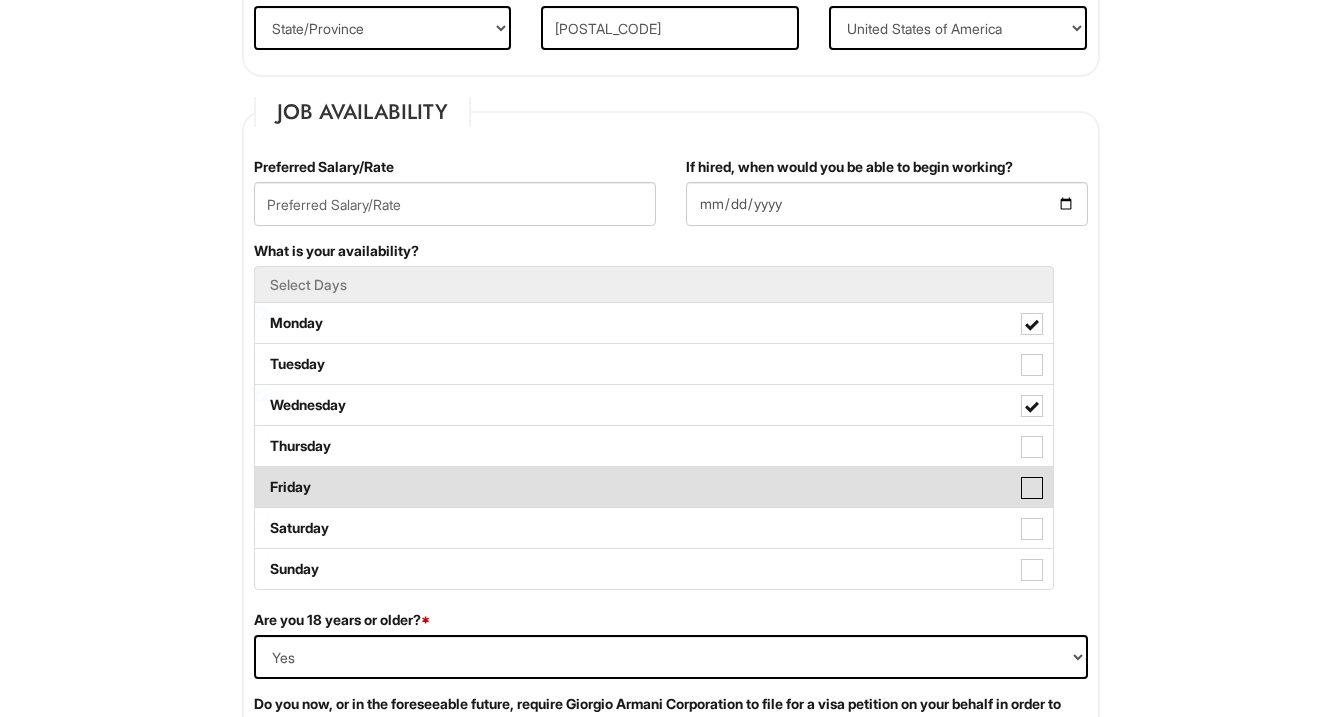 click on "Friday" at bounding box center (261, 477) 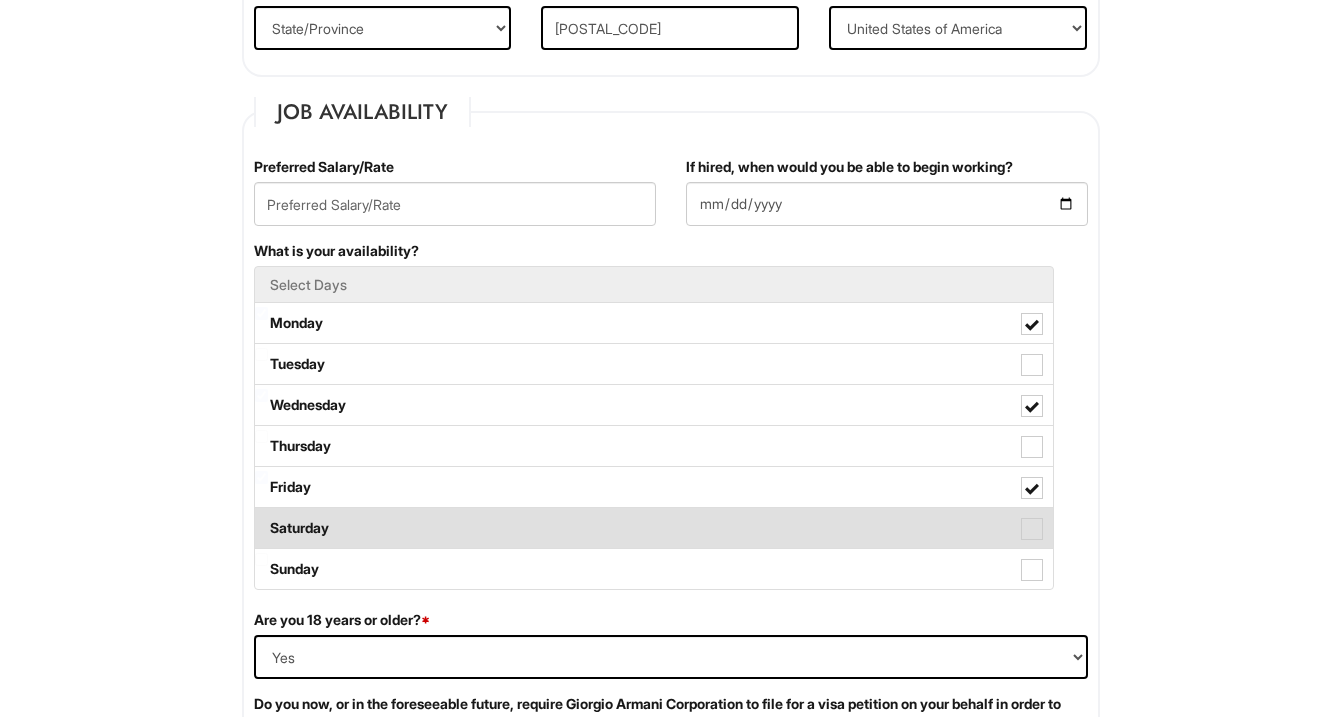 click at bounding box center [1032, 529] 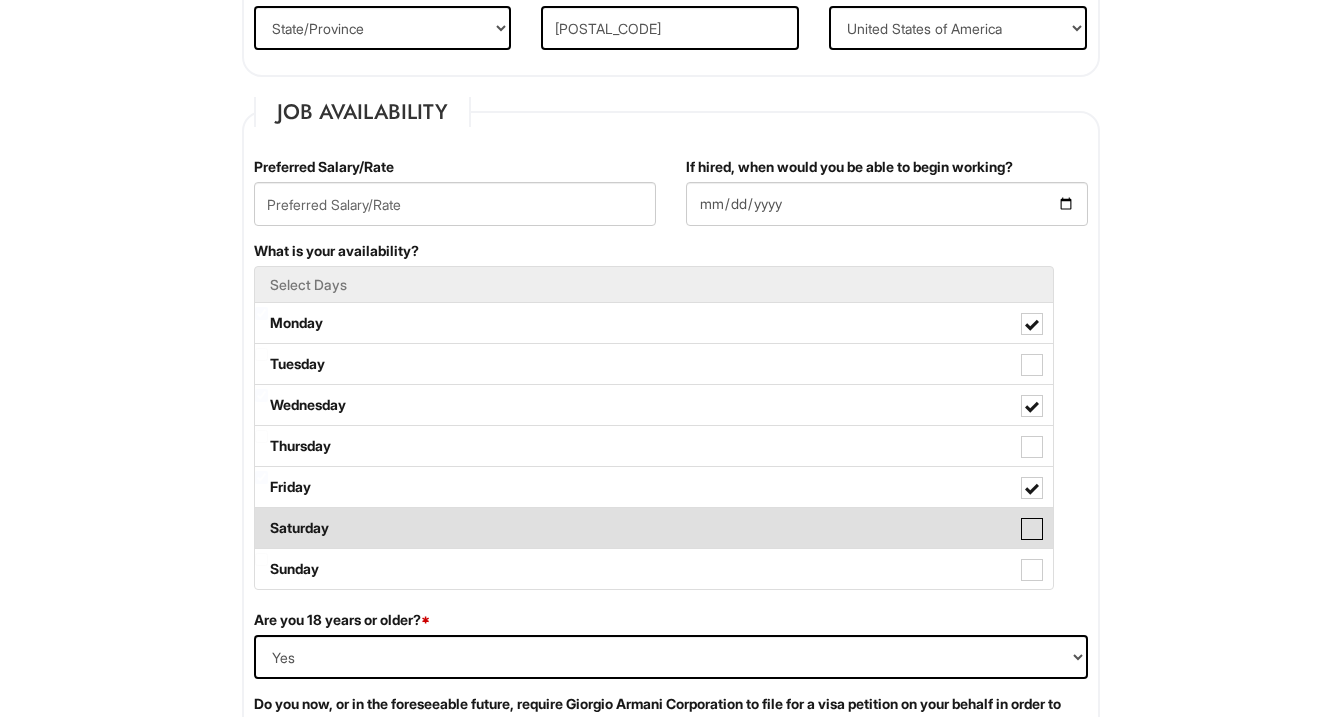 click on "Saturday" at bounding box center (261, 518) 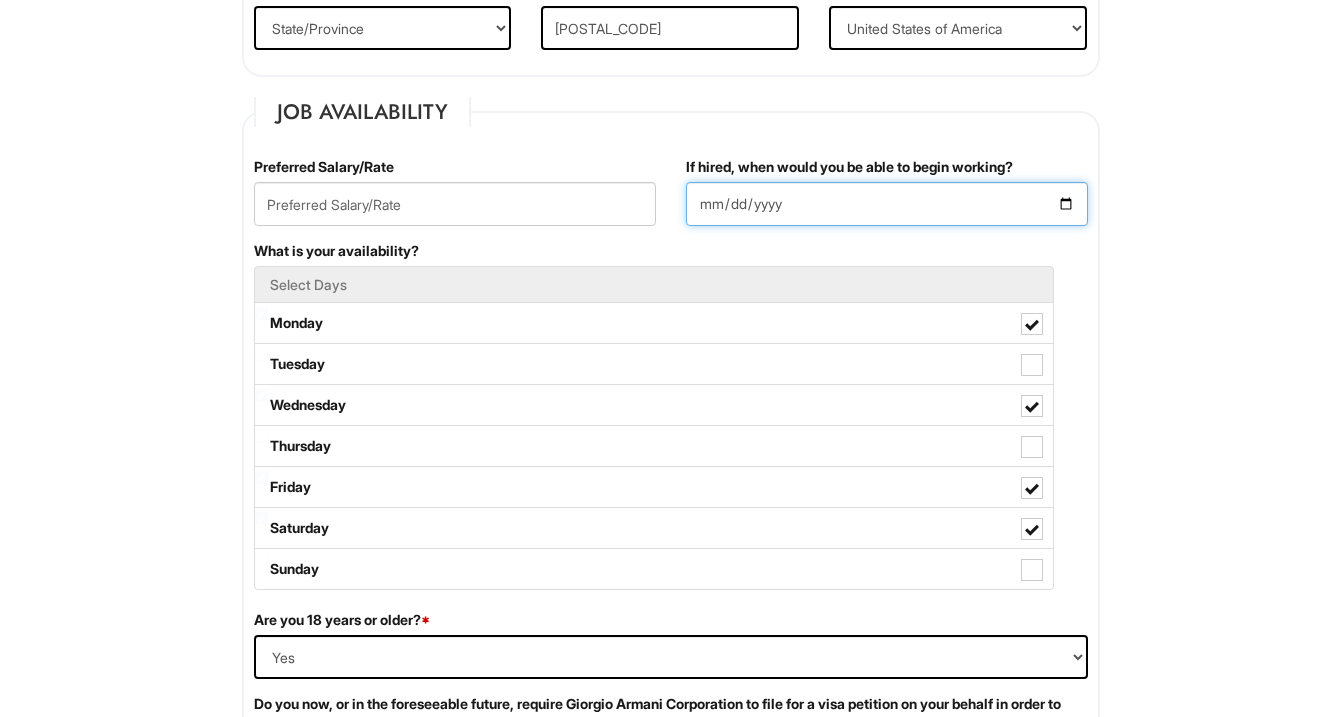 click on "If hired, when would you be able to begin working?" at bounding box center [887, 204] 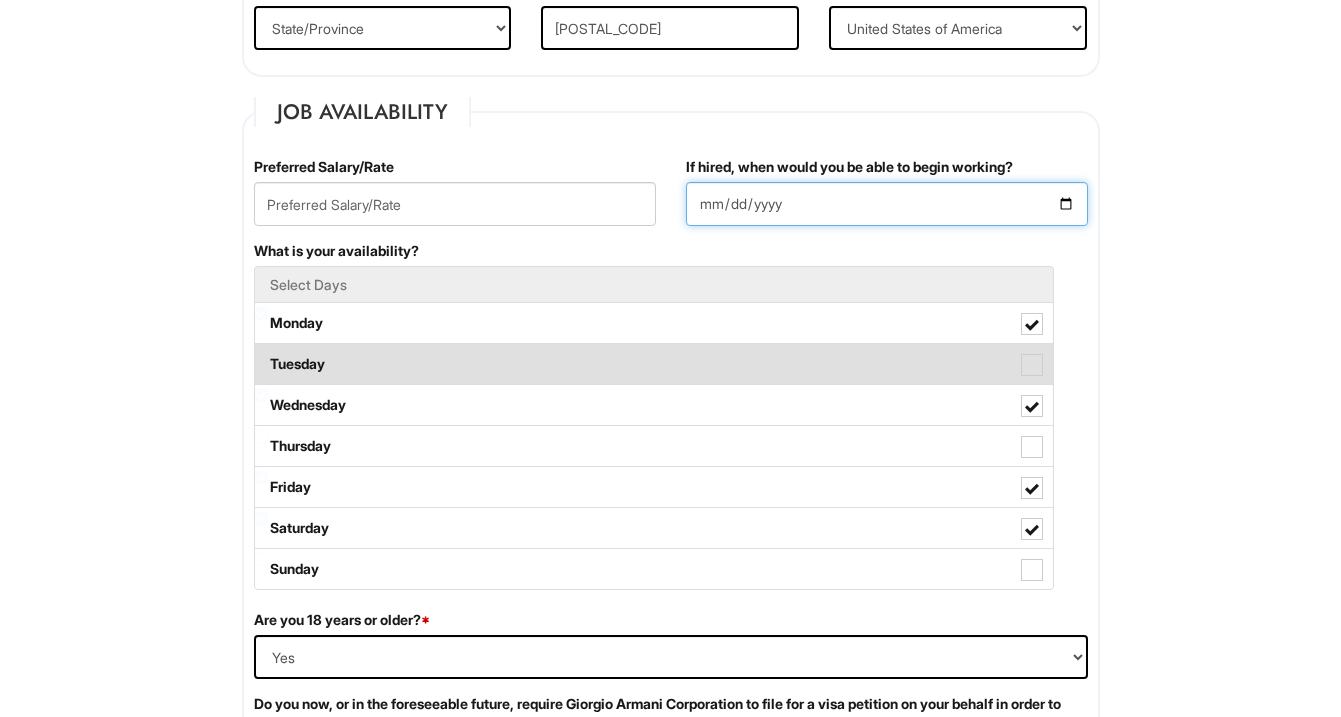 type on "[DATE]" 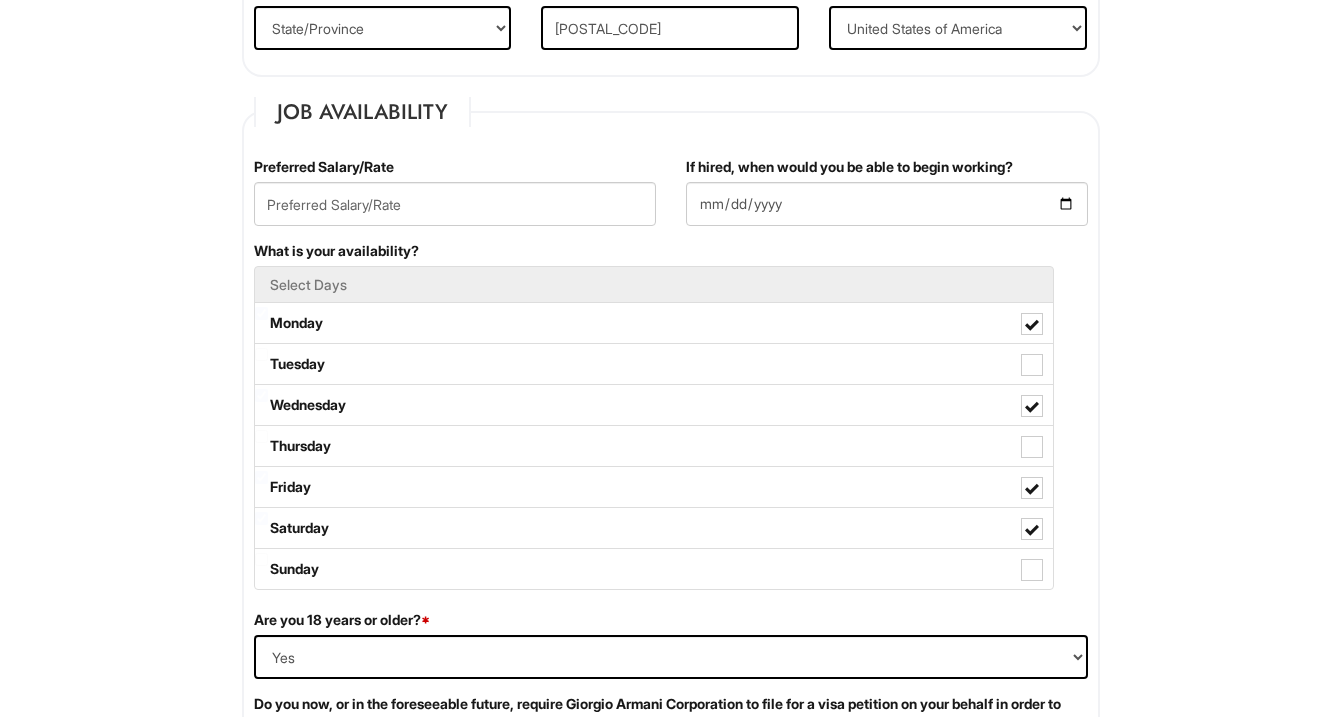 click on "Please Complete This Form 1 2 3 Client Advisor (Part-Time), A|X Armani Exchange PLEASE COMPLETE ALL REQUIRED FIELDS
We are an Equal Opportunity Employer. All persons shall have the opportunity to be considered for employment without regard to their race, color, creed, religion, national origin, ancestry, age, disability, gender, sex, sexual orientation, veteran status, genetic information or any other characteristic protected by applicable federal, state or local laws. We will endeavor to make a reasonable accommodation to the known physical or mental limitations of a qualified applicant with a disability unless the accommodation would impose an undue hardship on the operation of our business. If you believe you require such assistance to complete this form or to participate in an interview, please let us know.
Personal Information
Last Name  *   [LAST]
First Name  *   [FIRST]
Middle Name   [MIDDLE_NAME]
E-mail Address  *   [EMAIL]
Phone  *" at bounding box center (670, 1208) 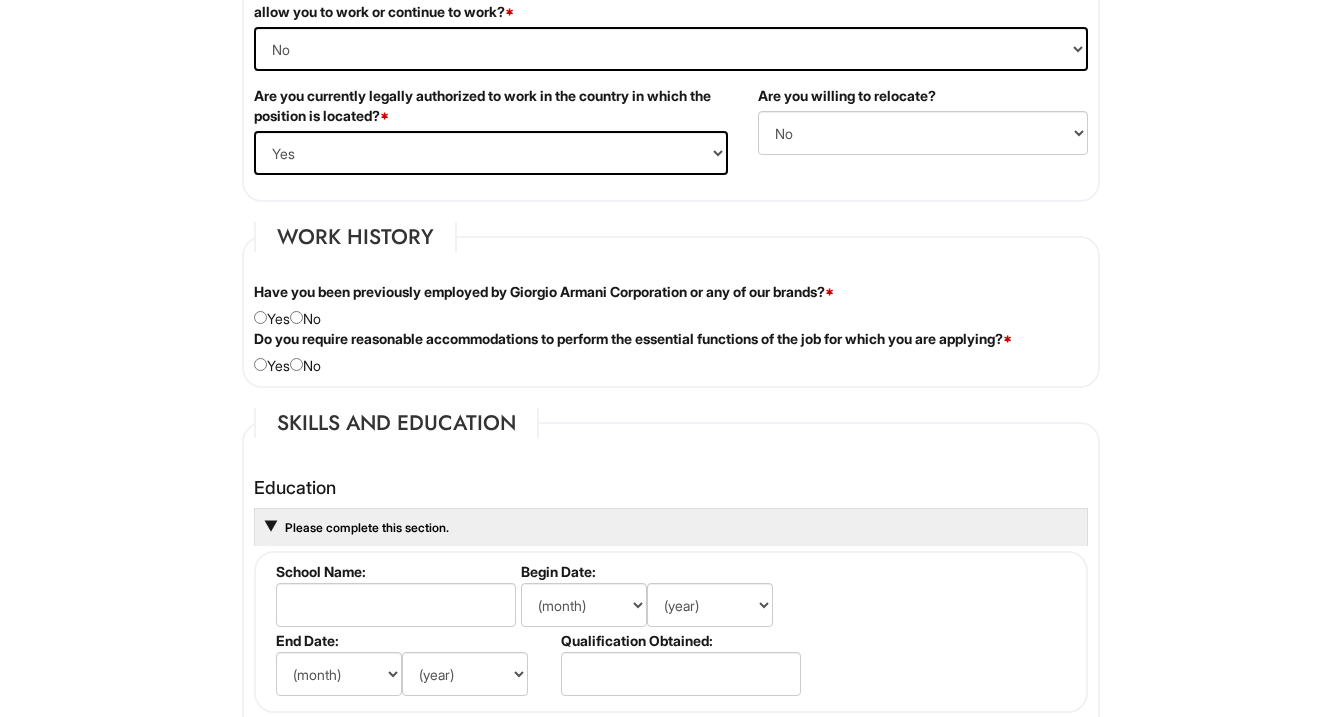 scroll, scrollTop: 1458, scrollLeft: 0, axis: vertical 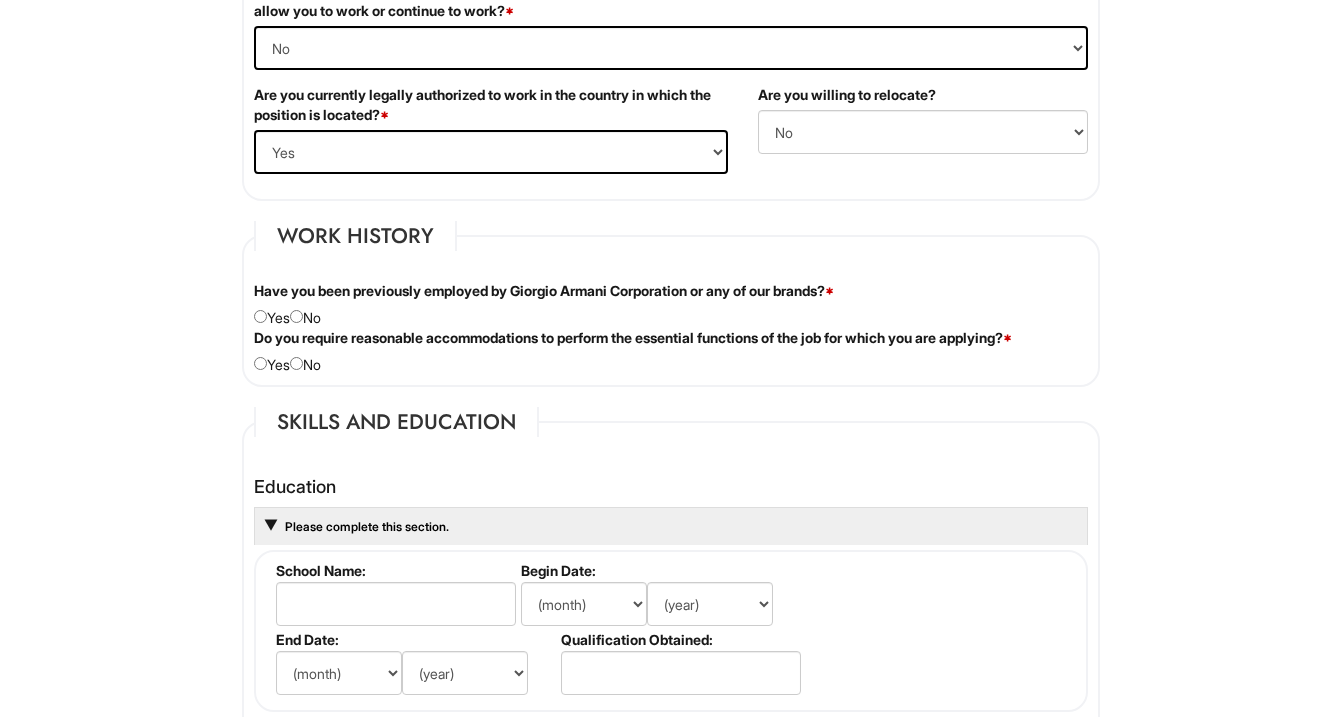 click on "Have you been previously employed by Giorgio Armani Corporation or any of our brands? *    Yes   No" at bounding box center (671, 304) 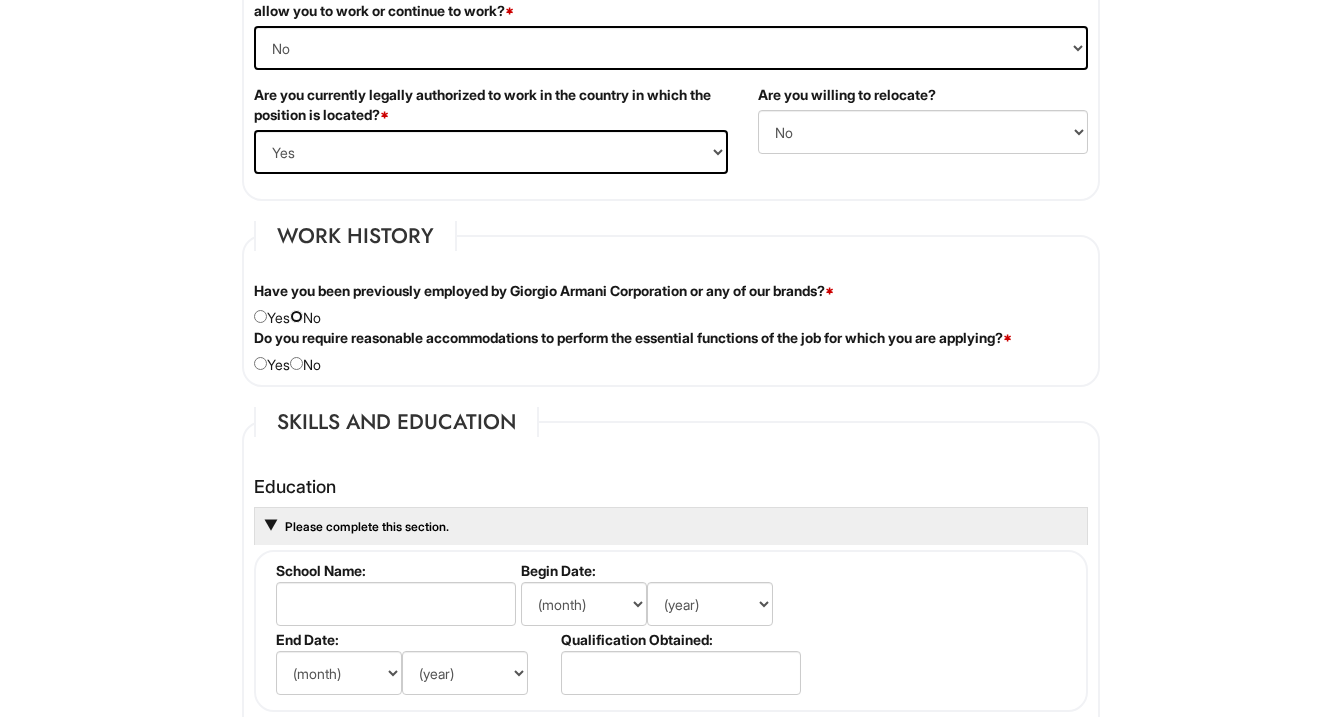 click at bounding box center [296, 316] 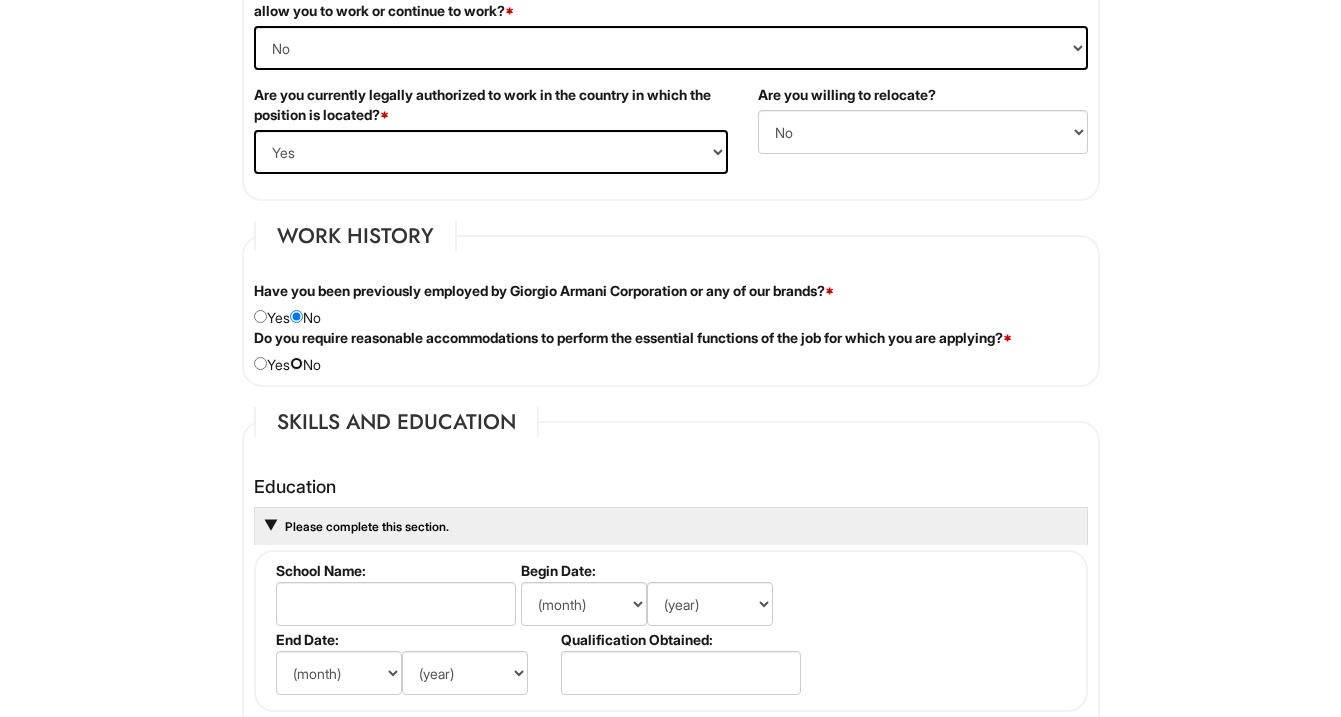 click at bounding box center (296, 363) 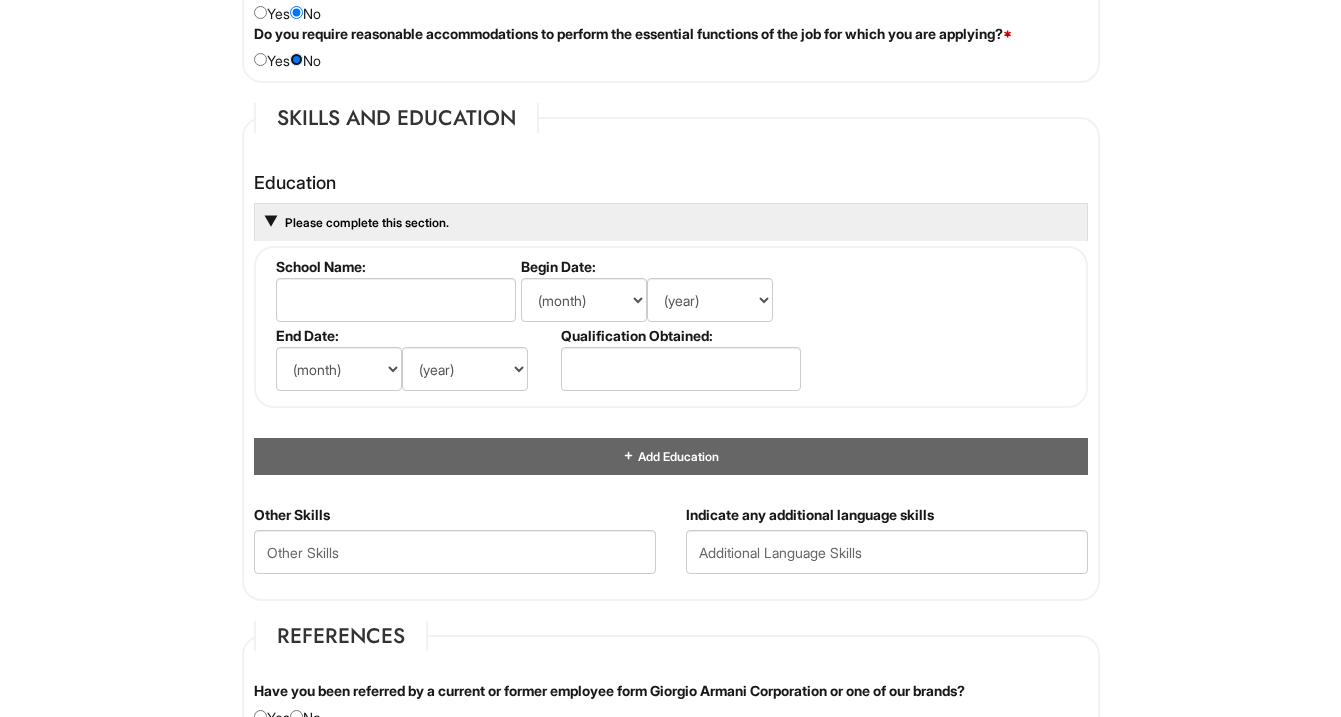 scroll, scrollTop: 1764, scrollLeft: 0, axis: vertical 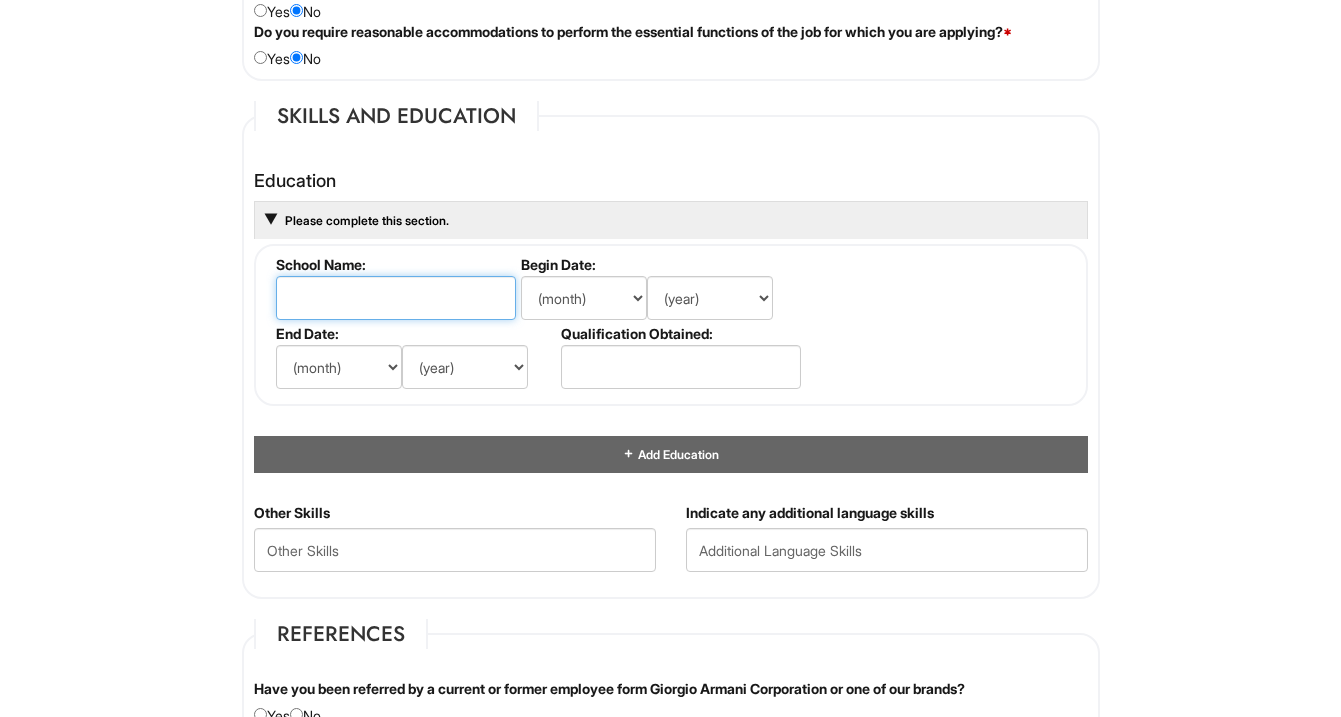 click at bounding box center [396, 298] 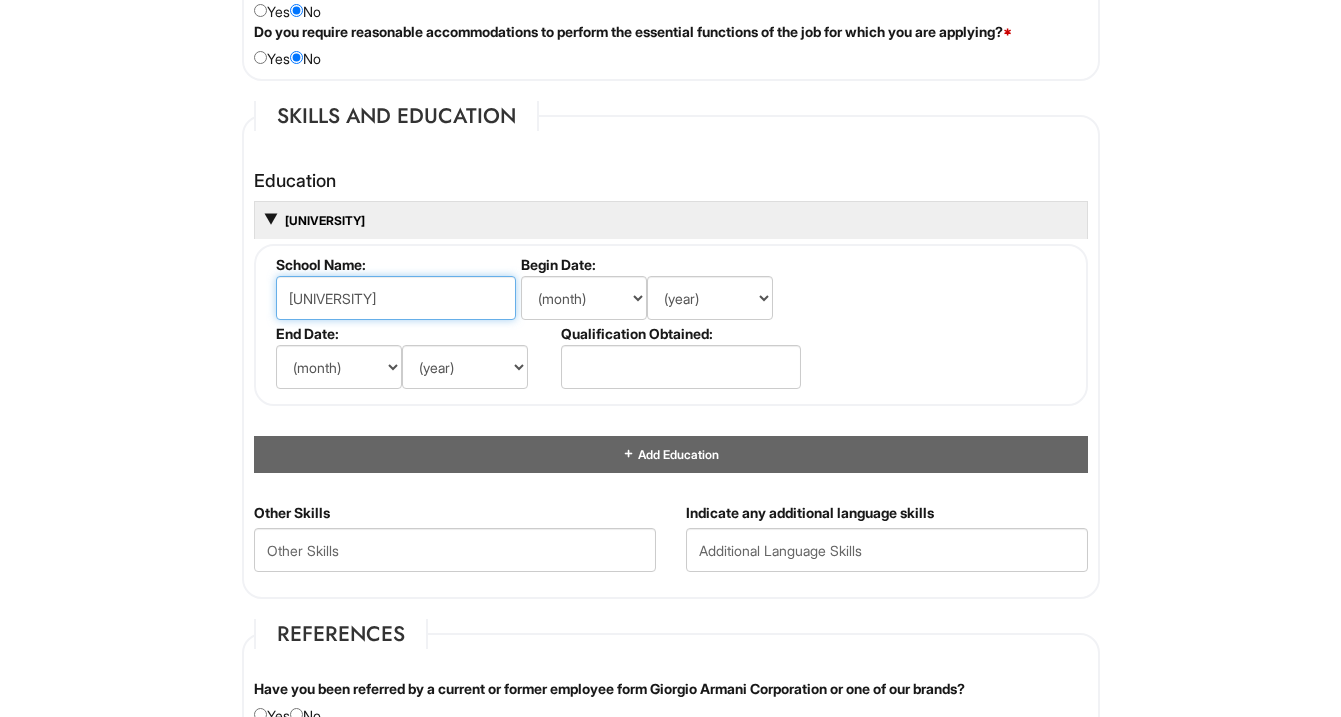 type on "[UNIVERSITY]" 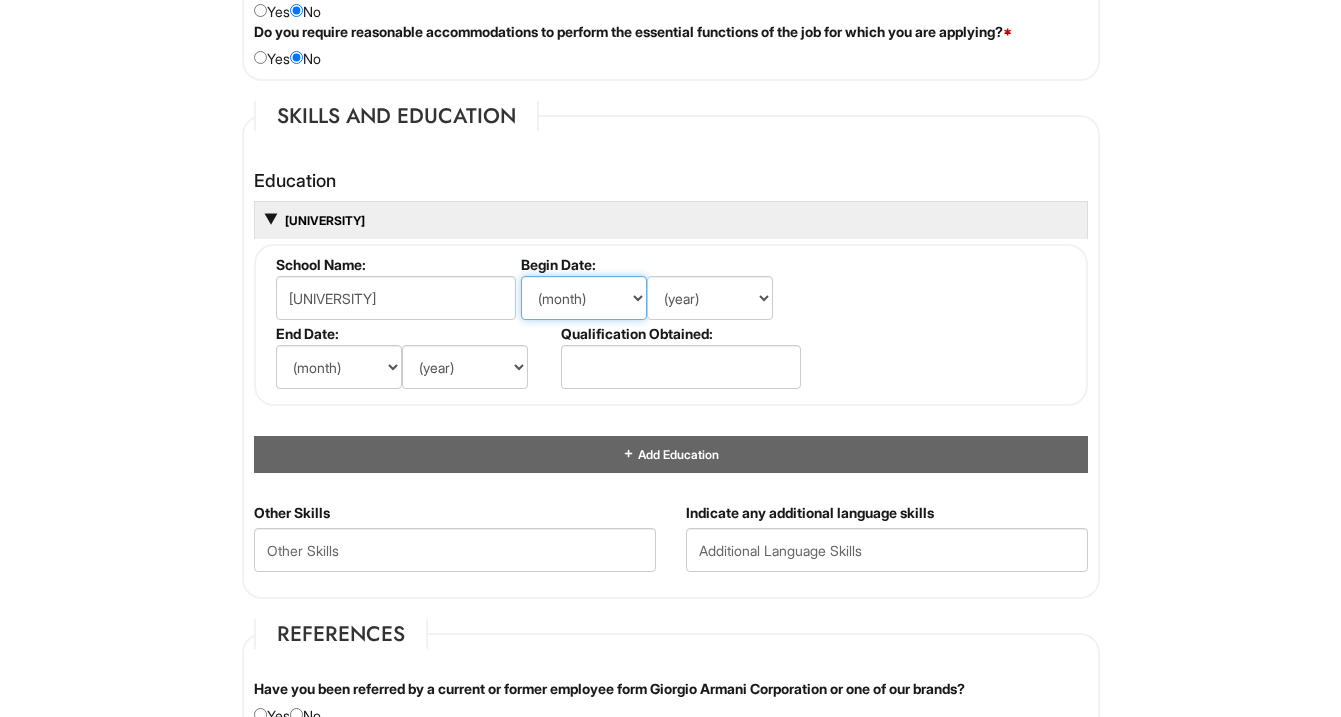 click on "(month) Jan Feb Mar Apr May Jun Jul Aug Sep Oct Nov Dec" at bounding box center (584, 298) 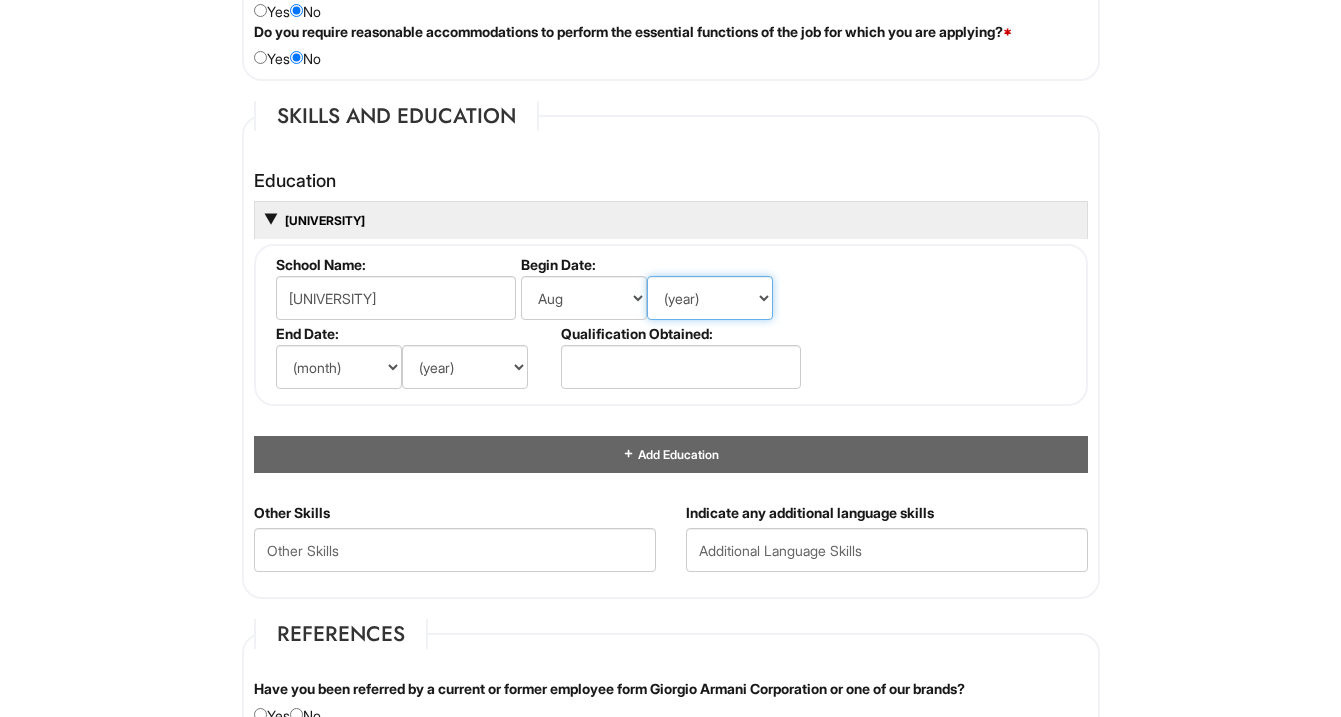 click on "(year) 2029 2028 2027 2026 2025 2024 2023 2022 2021 2020 2019 2018 2017 2016 2015 2014 2013 2012 2011 2010 2009 2008 2007 2006 2005 2004 2003 2002 2001 2000 1999 1998 1997 1996 1995 1994 1993 1992 1991 1990 1989 1988 1987 1986 1985 1984 1983 1982 1981 1980 1979 1978 1977 1976 1975 1974 1973 1972 1971 1970 1969 1968 1967 1966 1965 1964 1963 1962 1961 1960 1959 1958 1957 1956 1955 1954 1953 1952 1951 1950 1949 1948 1947 1946  --  2030 2031 2032 2033 2034 2035 2036 2037 2038 2039 2040 2041 2042 2043 2044 2045 2046 2047 2048 2049 2050 2051 2052 2053 2054 2055 2056 2057 2058 2059 2060 2061 2062 2063 2064" at bounding box center (710, 298) 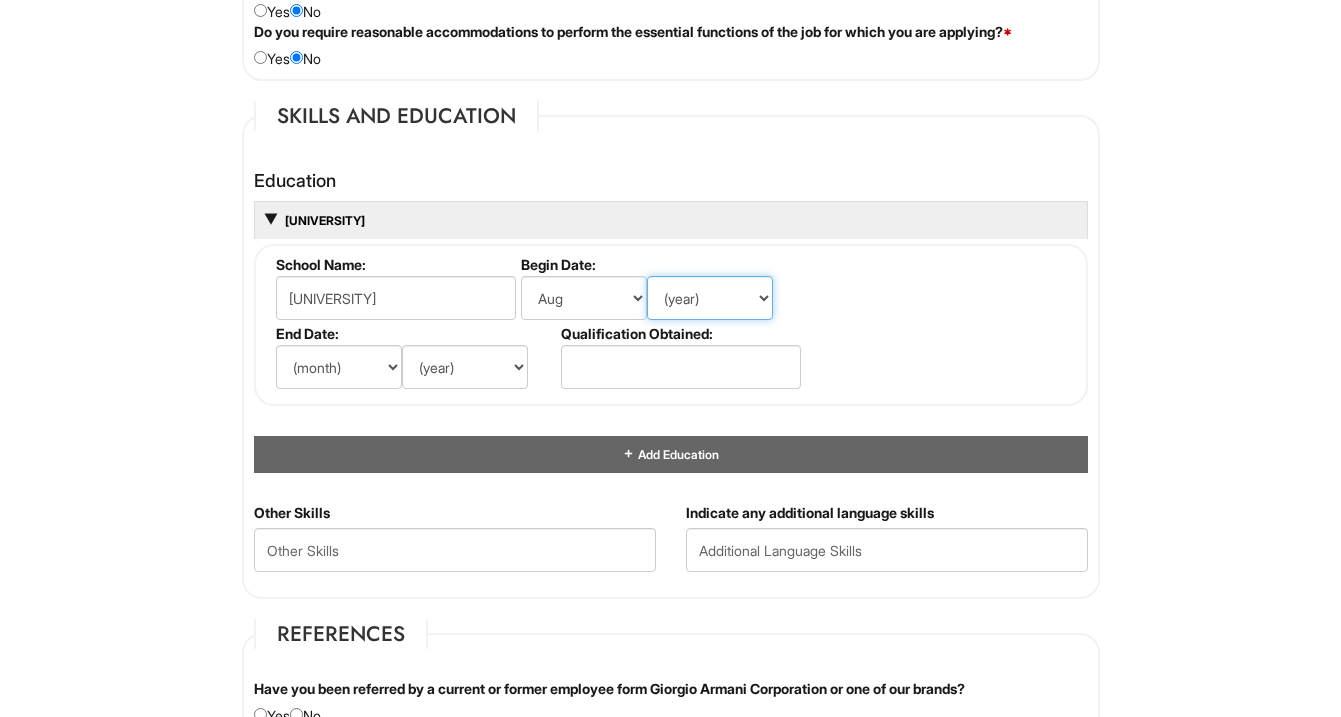 select on "2023" 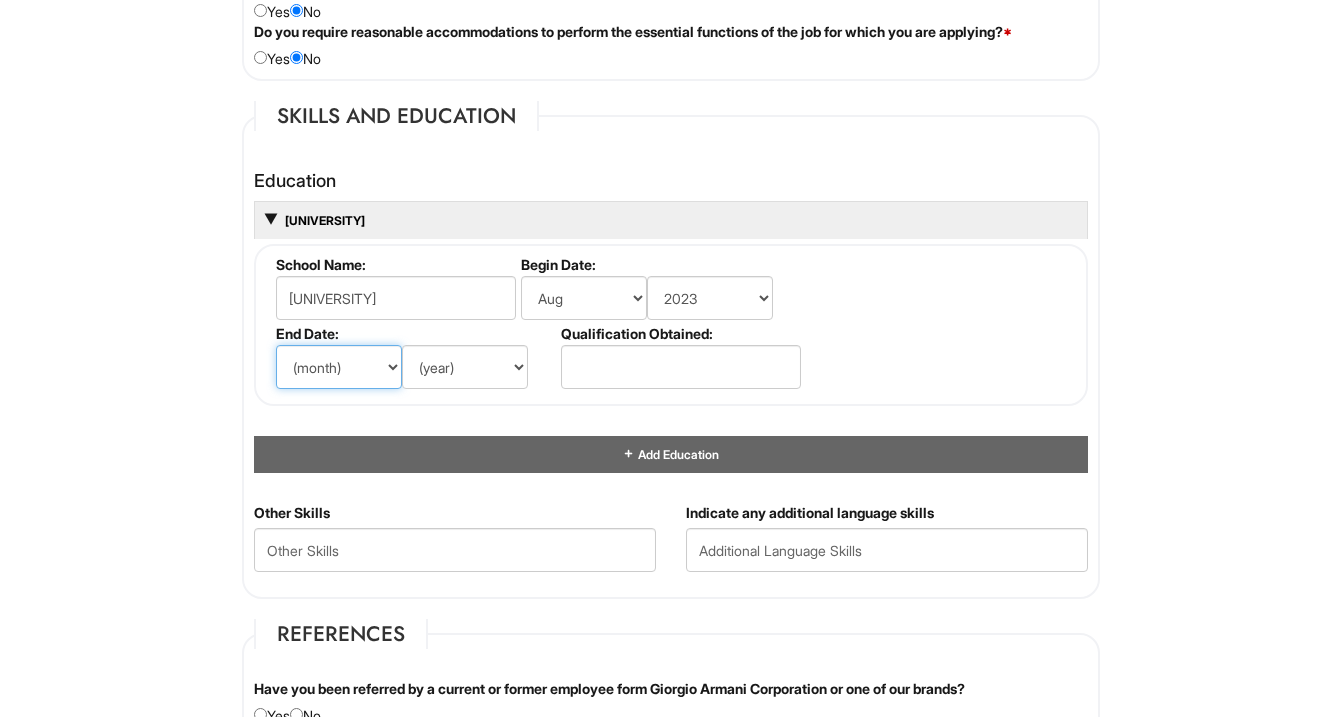 click on "(month) Jan Feb Mar Apr May Jun Jul Aug Sep Oct Nov Dec" at bounding box center [339, 367] 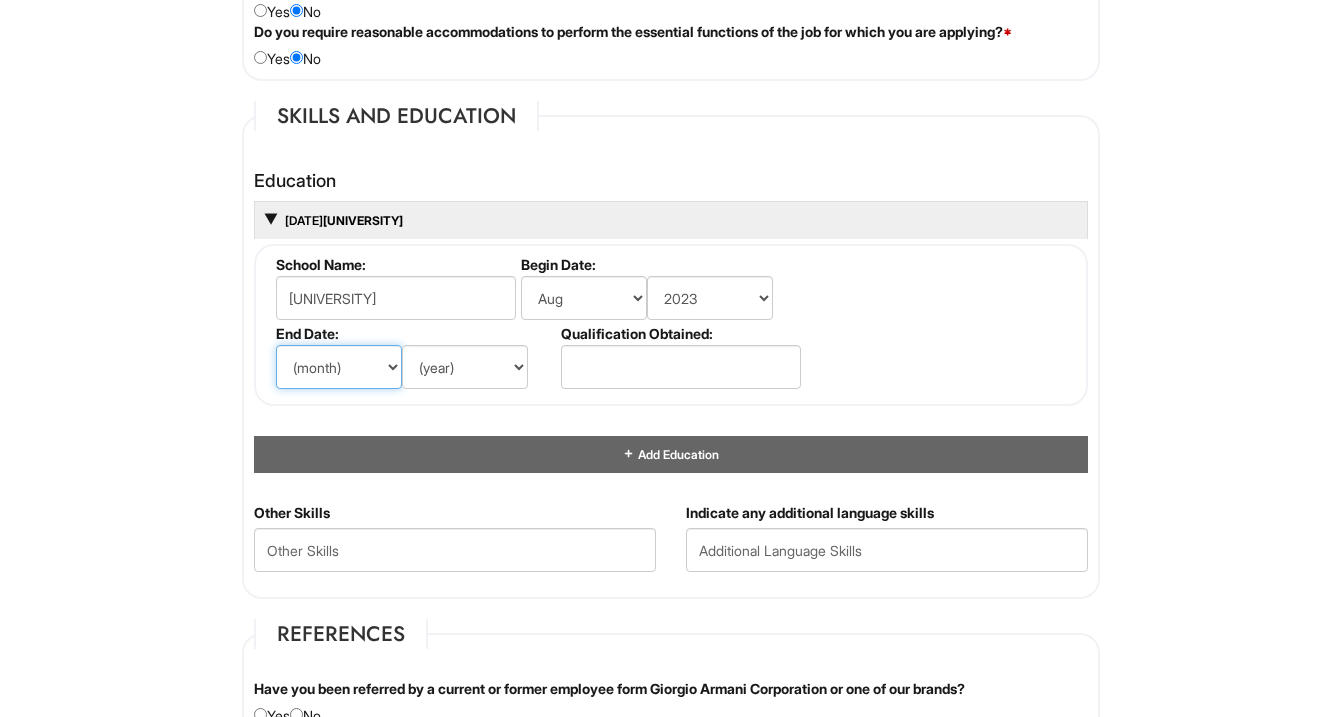 select on "5" 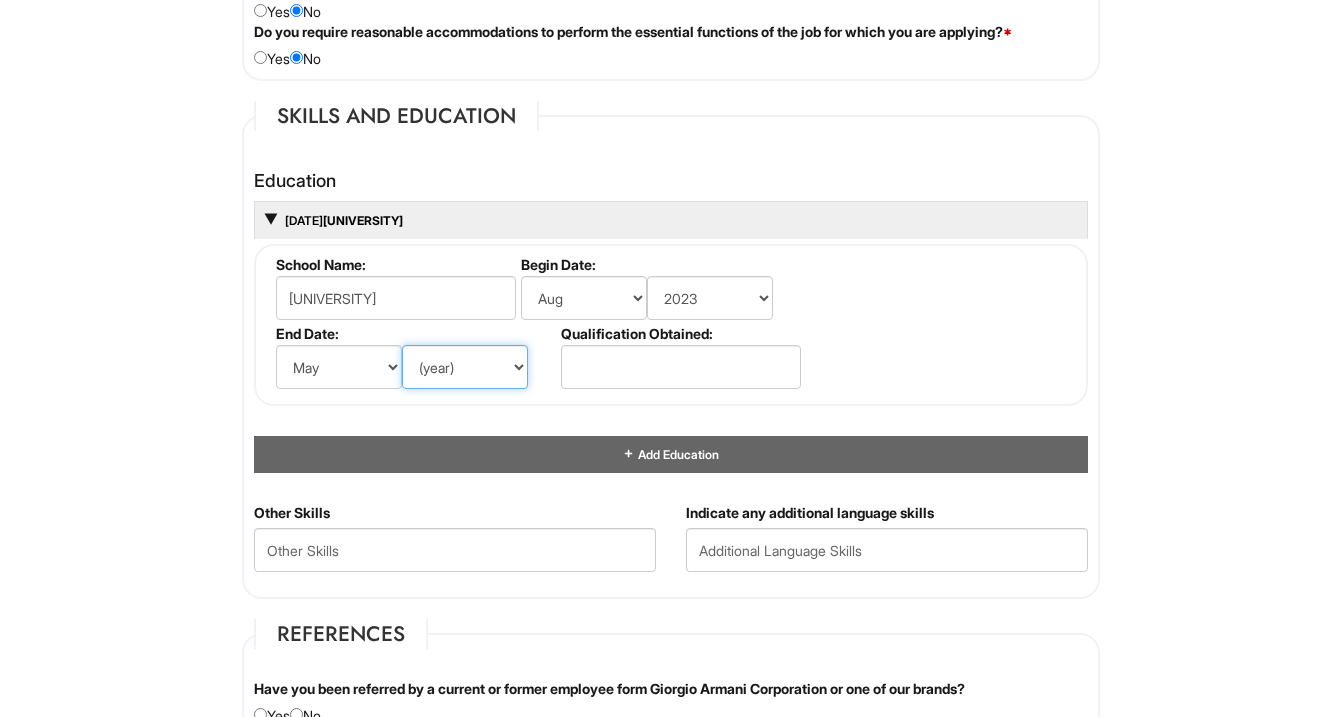 click on "(year) 2029 2028 2027 2026 2025 2024 2023 2022 2021 2020 2019 2018 2017 2016 2015 2014 2013 2012 2011 2010 2009 2008 2007 2006 2005 2004 2003 2002 2001 2000 1999 1998 1997 1996 1995 1994 1993 1992 1991 1990 1989 1988 1987 1986 1985 1984 1983 1982 1981 1980 1979 1978 1977 1976 1975 1974 1973 1972 1971 1970 1969 1968 1967 1966 1965 1964 1963 1962 1961 1960 1959 1958 1957 1956 1955 1954 1953 1952 1951 1950 1949 1948 1947 1946  --  2030 2031 2032 2033 2034 2035 2036 2037 2038 2039 2040 2041 2042 2043 2044 2045 2046 2047 2048 2049 2050 2051 2052 2053 2054 2055 2056 2057 2058 2059 2060 2061 2062 2063 2064" at bounding box center [465, 367] 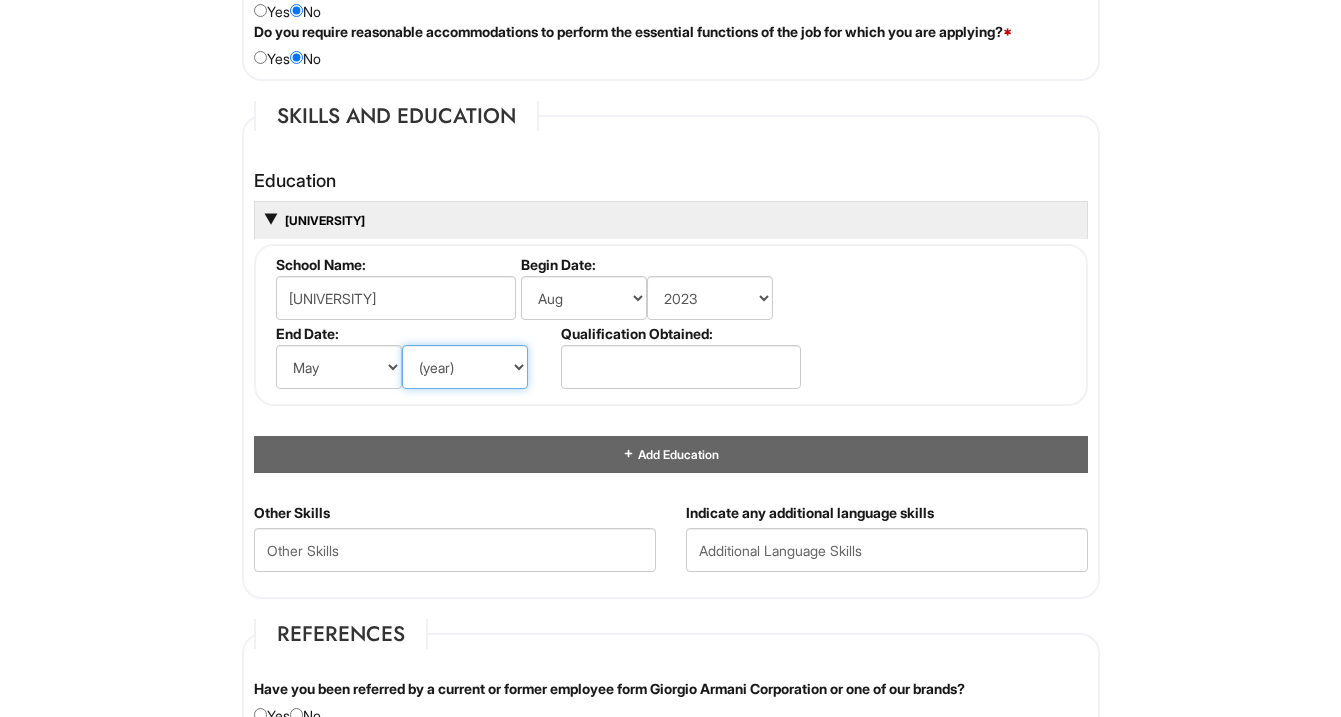 select on "2027" 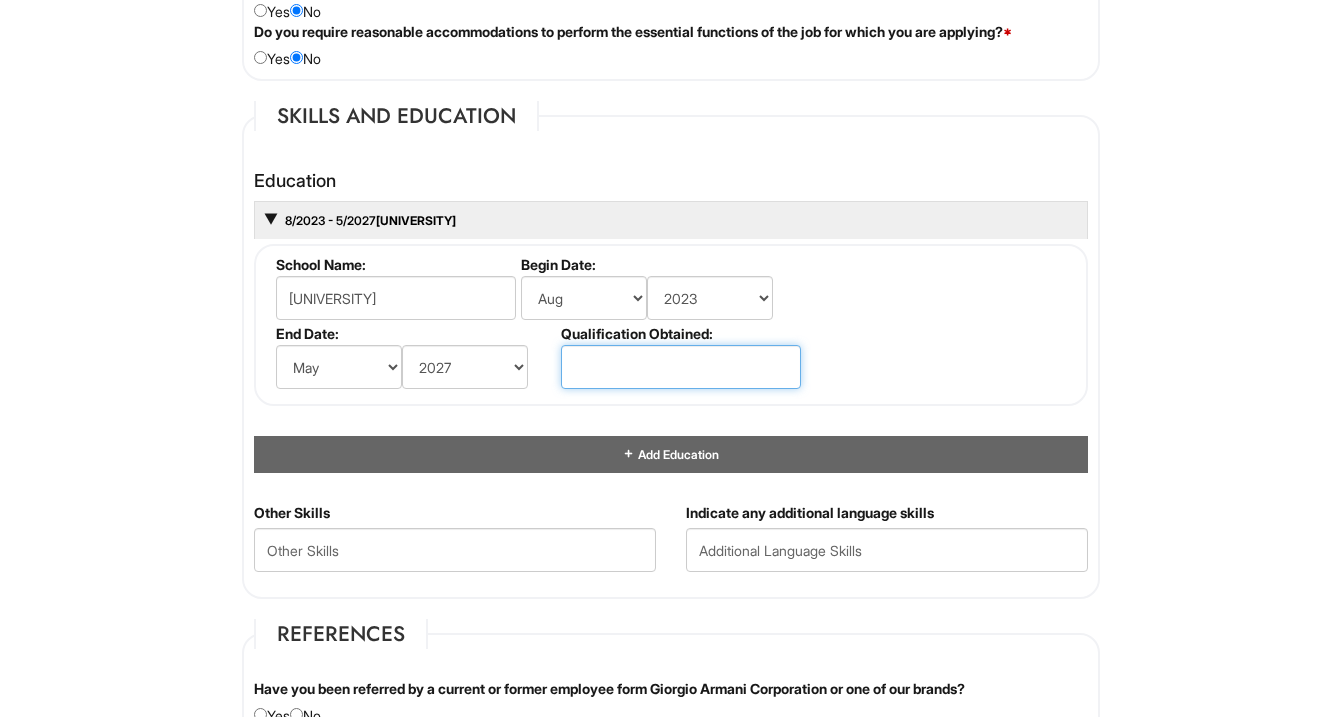 click at bounding box center [681, 367] 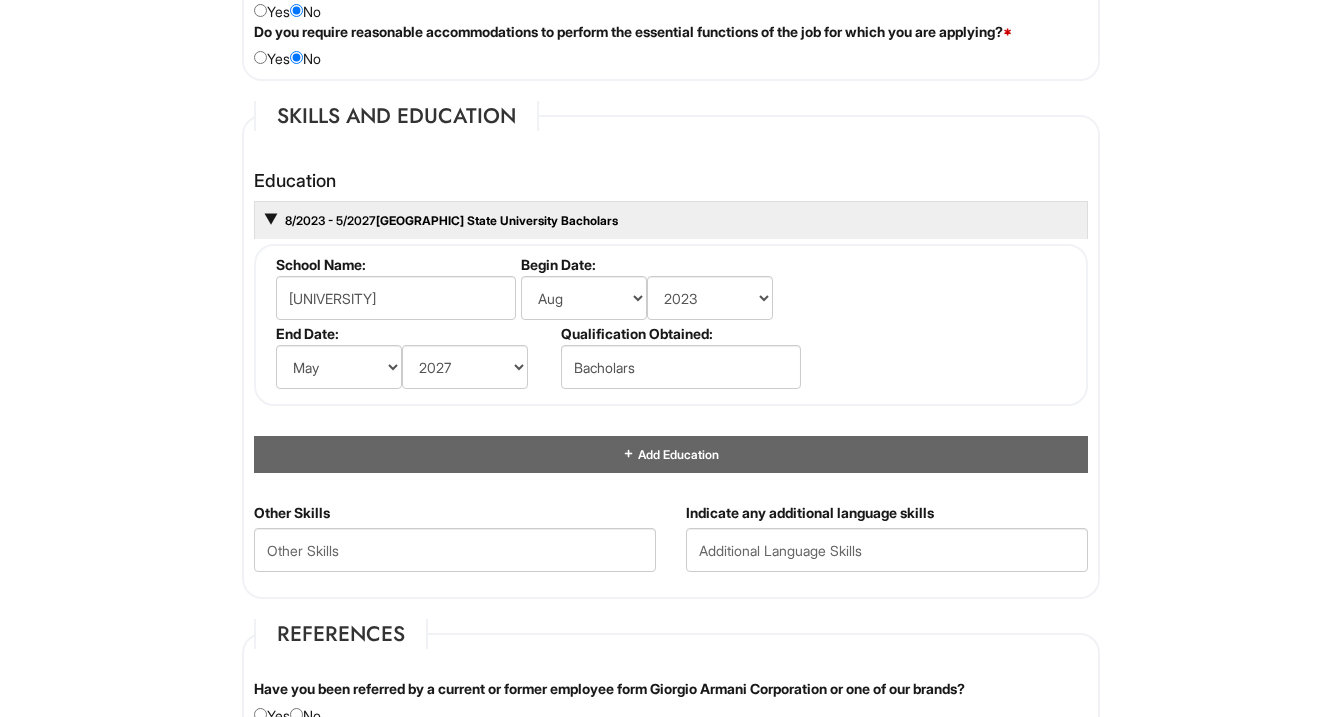 click on "School Name:
[UNIVERSITY]
Begin Date:
(month) Jan Feb Mar Apr May Jun Jul Aug Sep Oct Nov Dec (year) 2029 2028 2027 2026 2025 2024 2023 2022 2021 2020 2019 2018 2017 2016 2015 2014 2013 2012 2011 2010 2009 2008 2007 2006 2005 2004 2003 2002 2001 2000 1999 1998 1997 1996 1995 1994 1993 1992 1991 1990 1989 1988 1987 1986 1985 1984 1983 1982 1981 1980 1979 1978 1977 1976 1975 1974 1973 1972 1971 1970 1969 1968 1967 1966 1965 1964 1963 1962 1961 1960 1959 1958 1957 1956 1955 1954 1953 1952 1951 1950 1949 1948 1947 1946  --  2030 2031 2032 2033 2034 2035 2036 2037 2038 2039 2040 2041 2042 2043 2044 2045 2046 2047 2048 2049 2050 2051 2052 2053 2054 2055 2056 2057 2058 2059 2060 2061 2062 2063 2064
End Date:
(month) Jan Feb Mar Apr May Jun Jul Aug Sep Oct Nov Dec (year) 2029 2028 2027 2026 2025 2024 2023 2022 2021 2020 2019 2018 2017 2016 2015 2014 2013 2012 2011 2010 2009 2008 2007 2006 2005 2004 2003 2002 2001 2000 1999 1998 1997 1996 1995 1994 1993 1992 1991 1990 1989 1988" at bounding box center (671, 325) 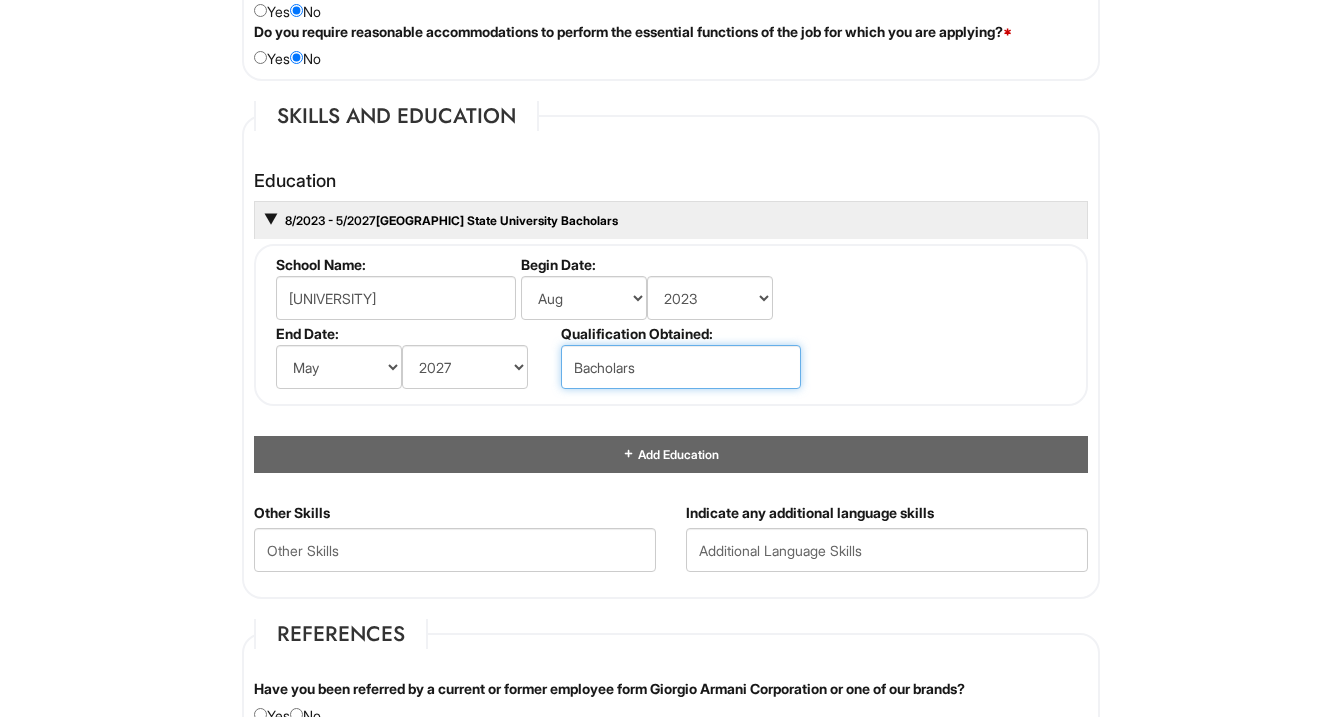 click on "Bacholars" at bounding box center (681, 367) 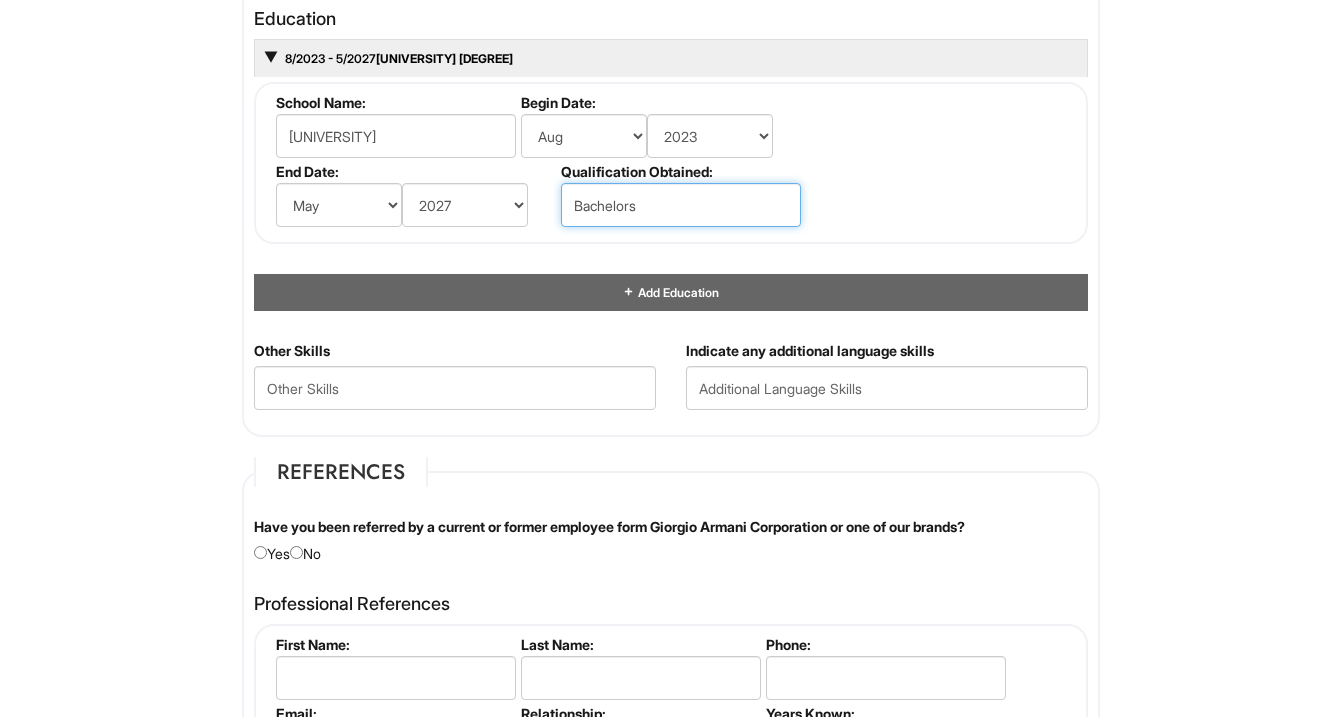 scroll, scrollTop: 1928, scrollLeft: 0, axis: vertical 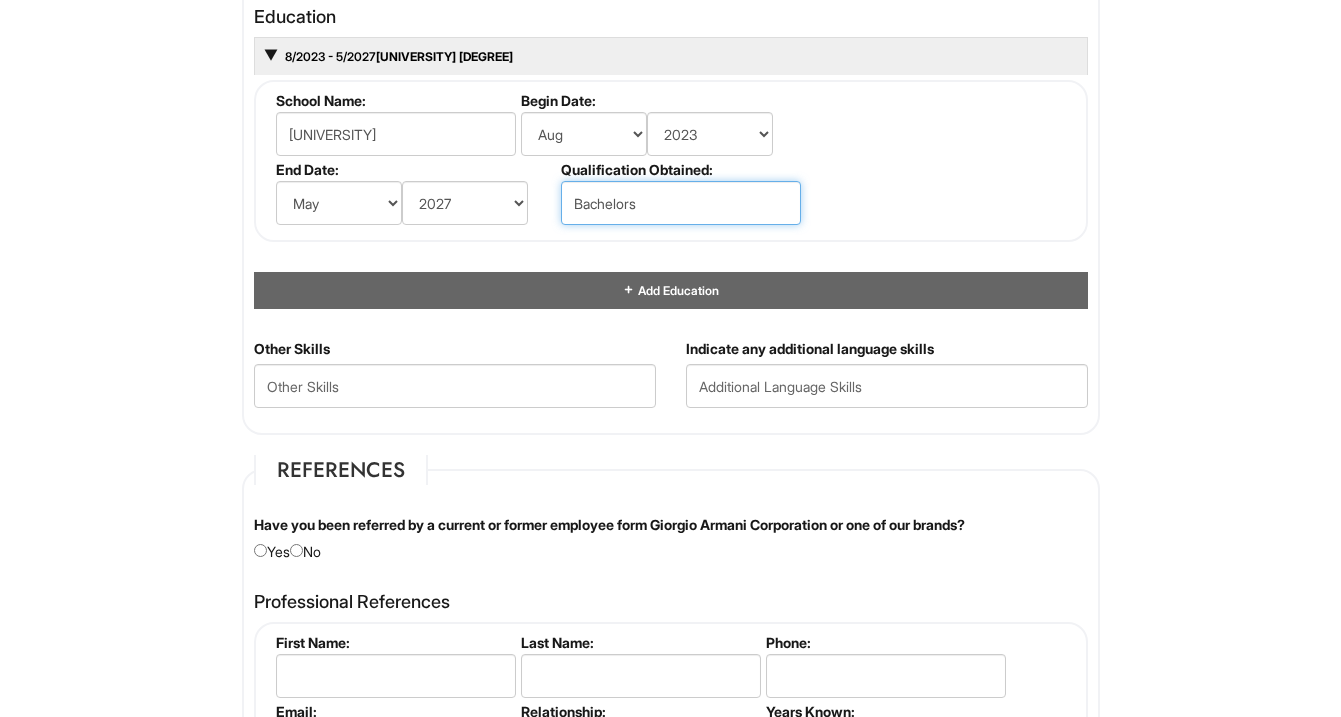 type on "Bachelors" 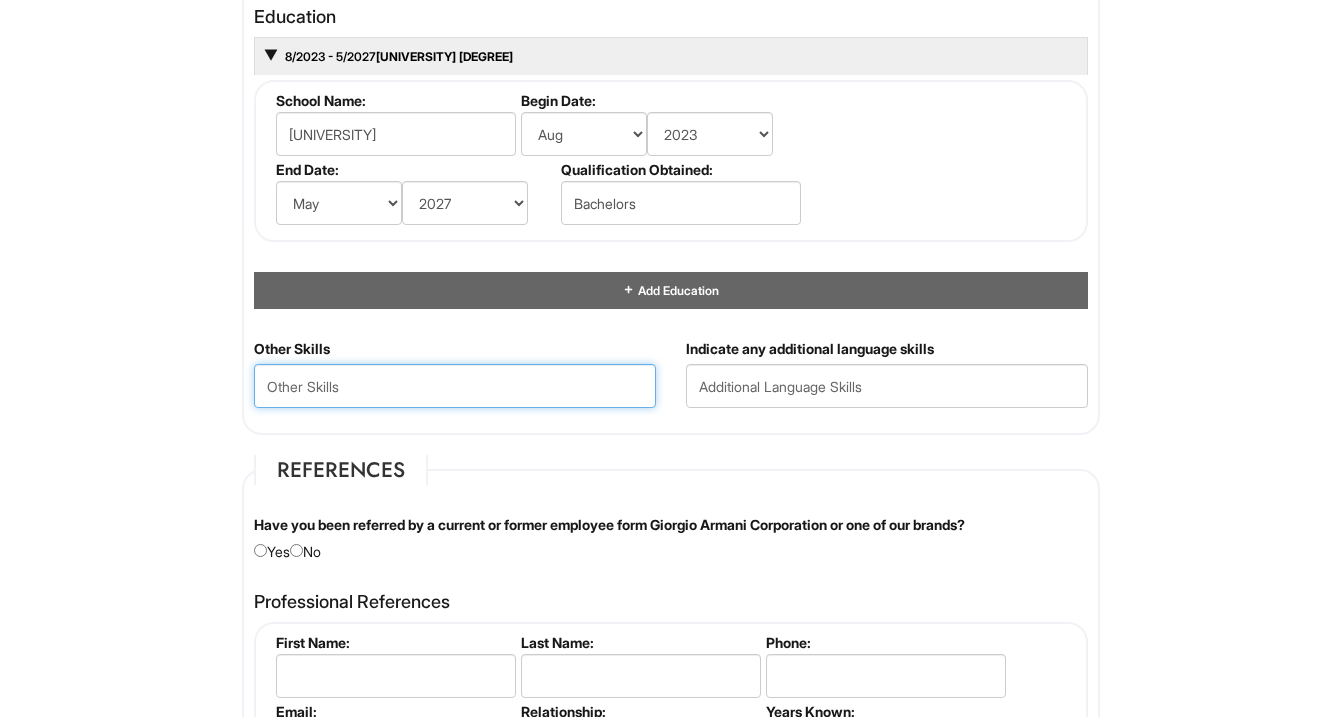 click at bounding box center (455, 386) 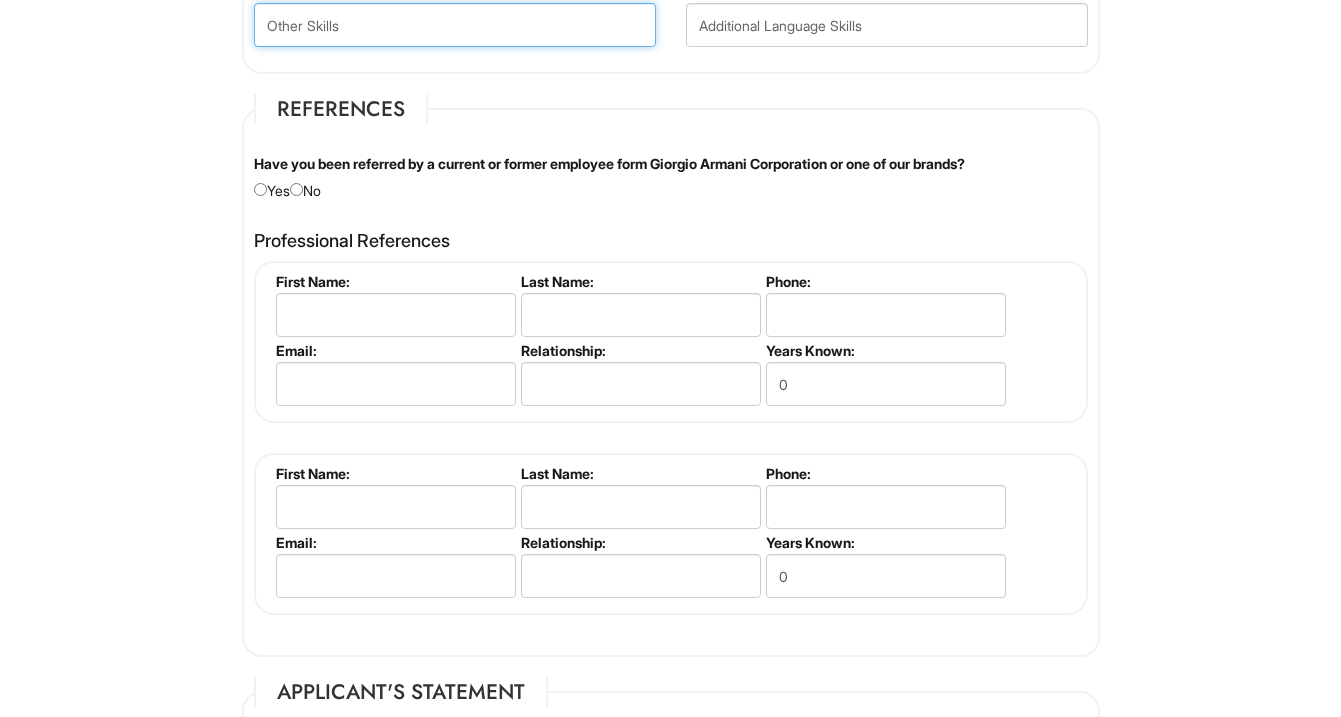 scroll, scrollTop: 2294, scrollLeft: 0, axis: vertical 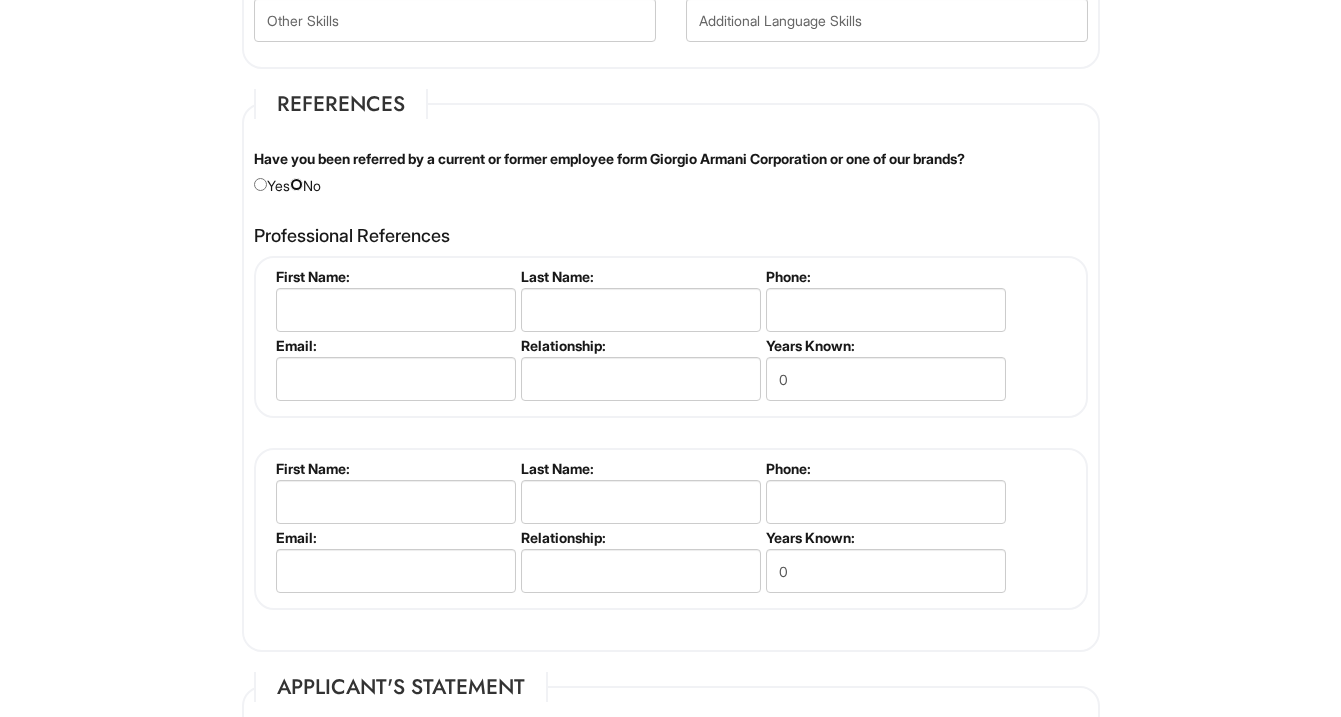 click at bounding box center (296, 184) 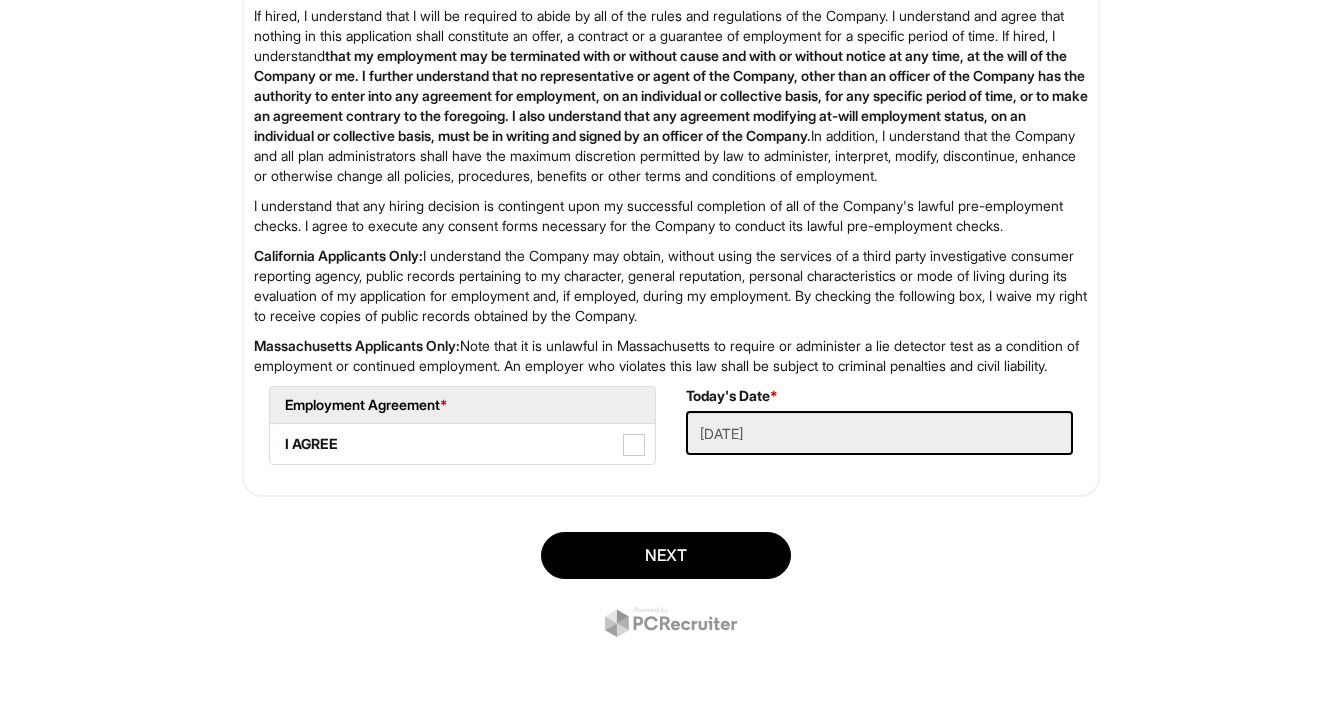 scroll, scrollTop: 3269, scrollLeft: 0, axis: vertical 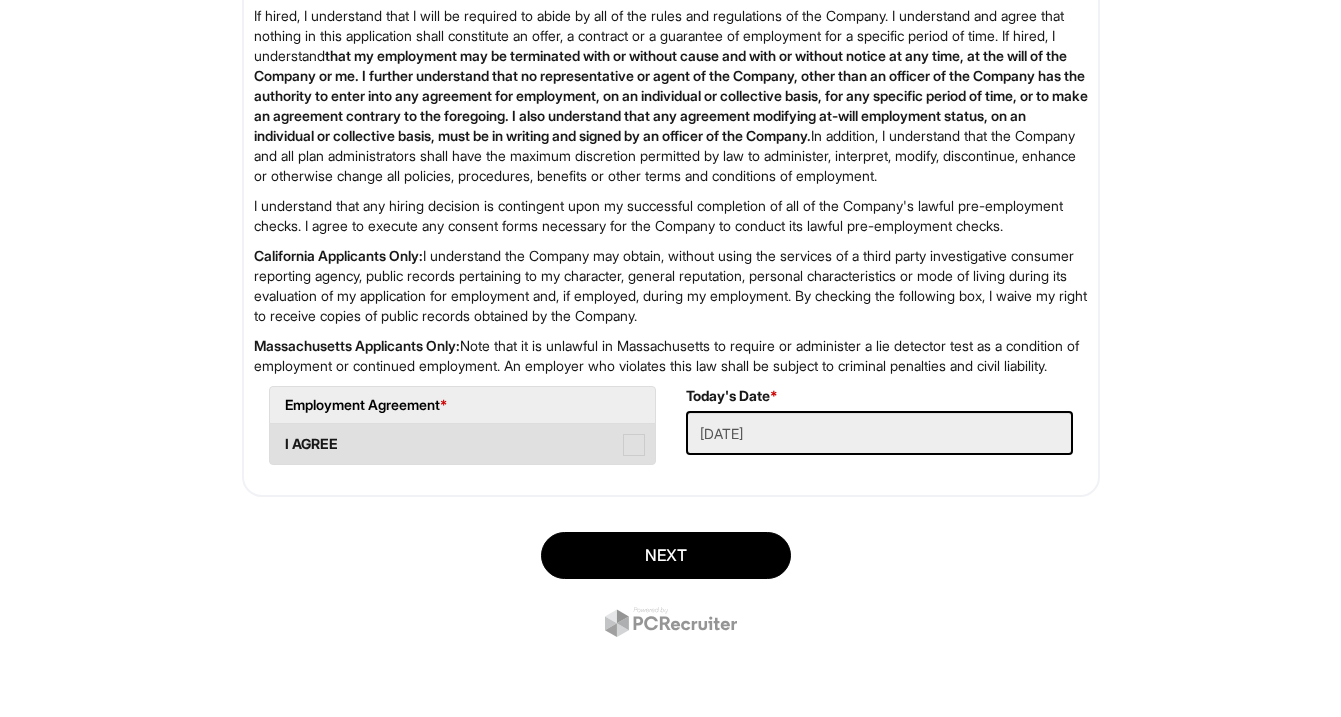 click at bounding box center (634, 445) 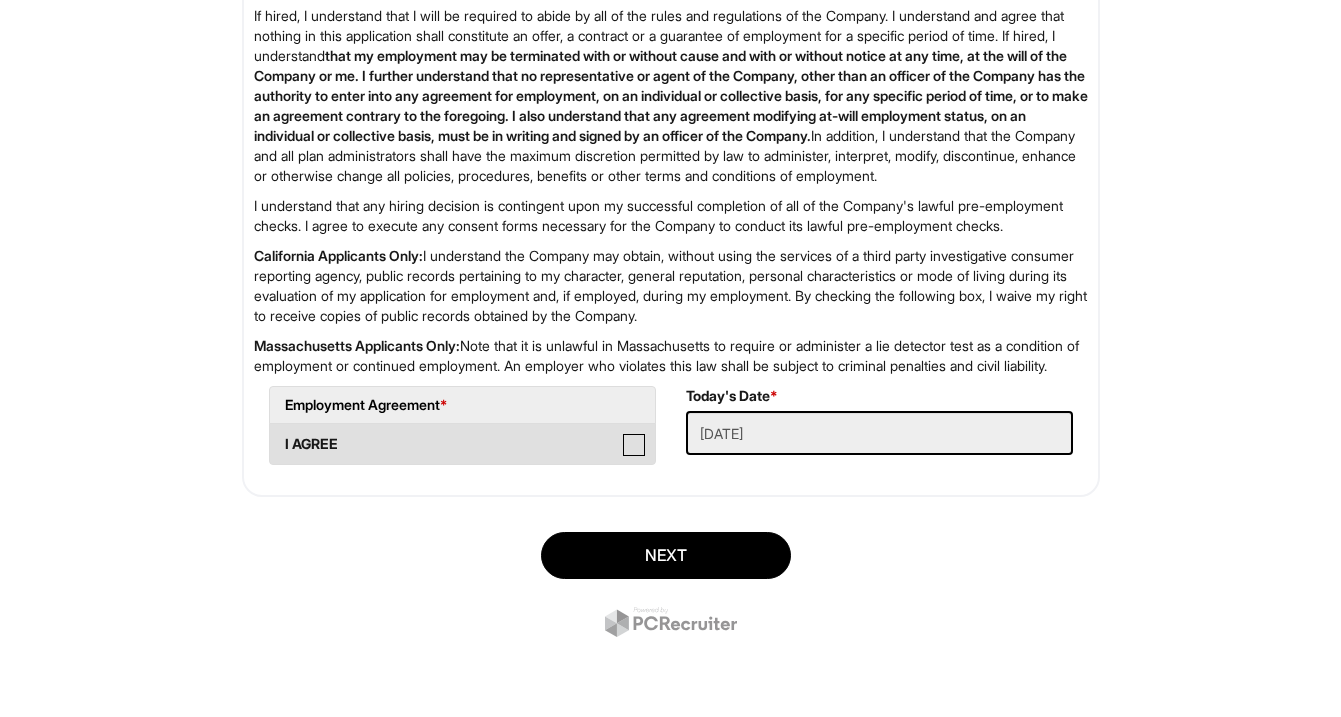 click on "I AGREE" at bounding box center (276, 434) 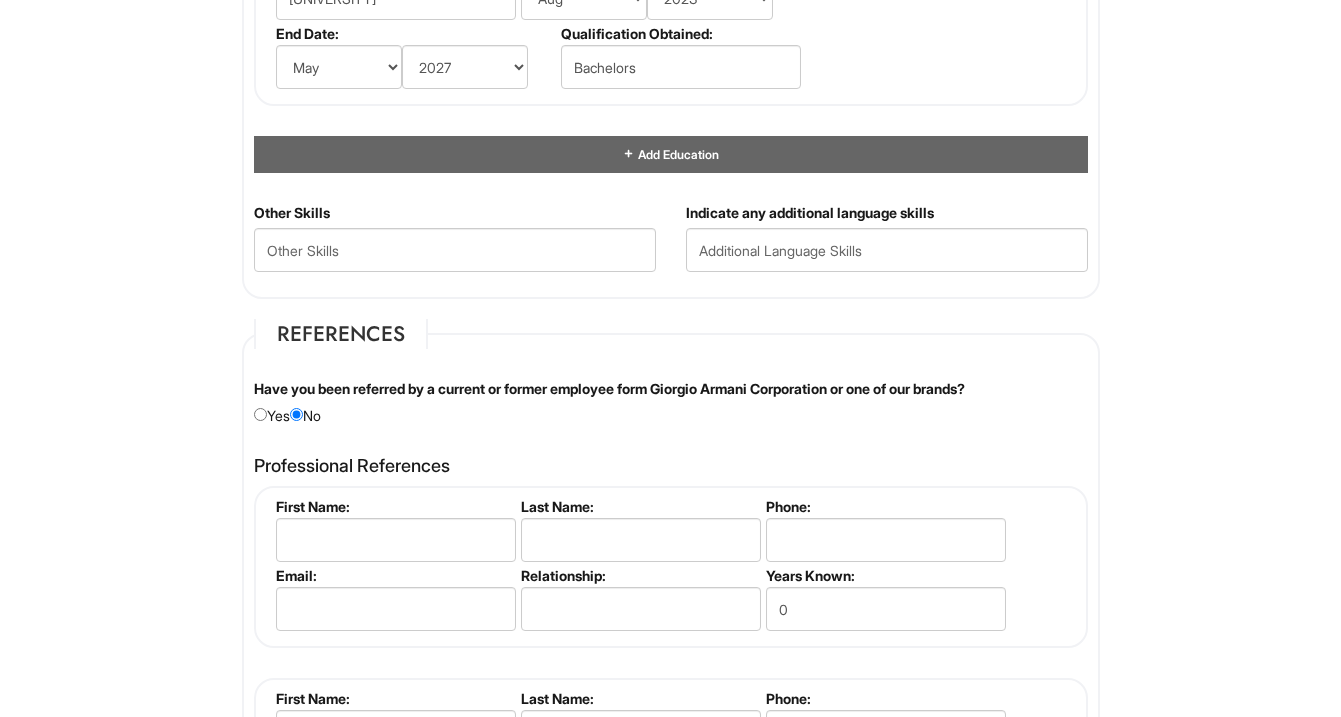 scroll, scrollTop: 2063, scrollLeft: 0, axis: vertical 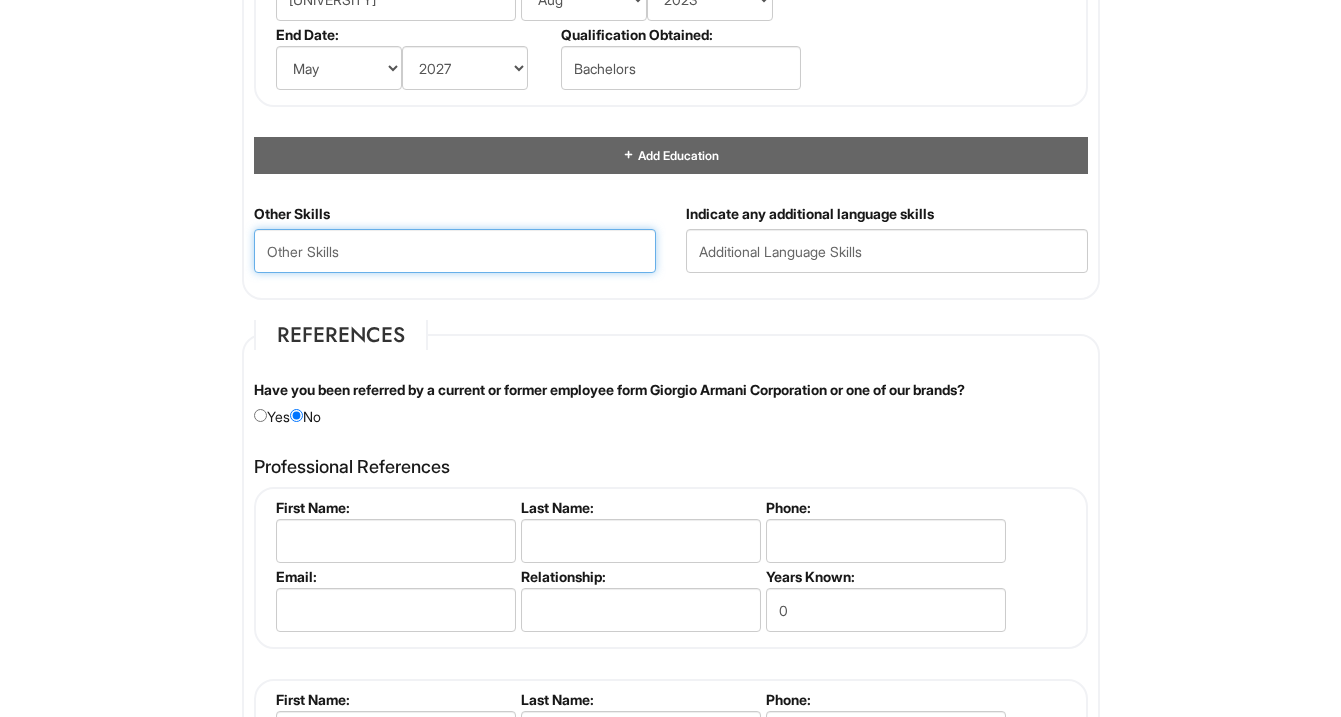 click at bounding box center [455, 251] 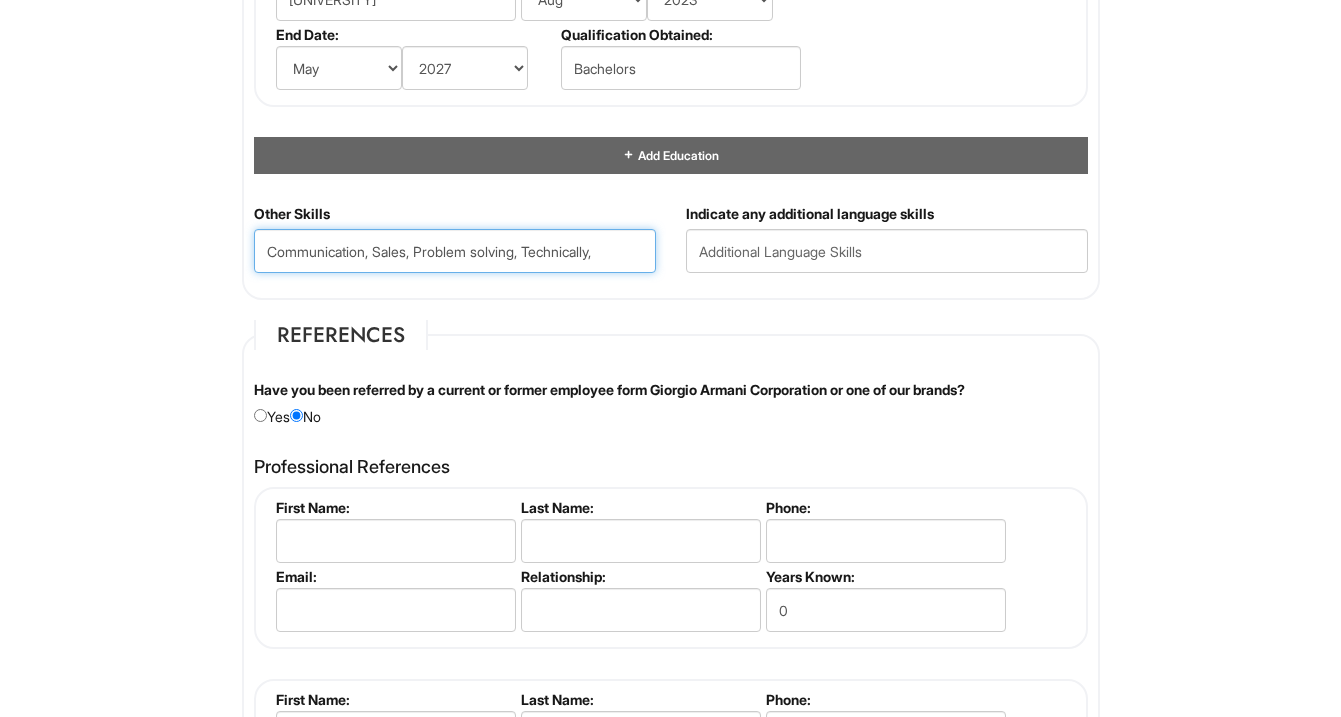 click on "Communication, Sales, Problem solving, Technically," at bounding box center (455, 251) 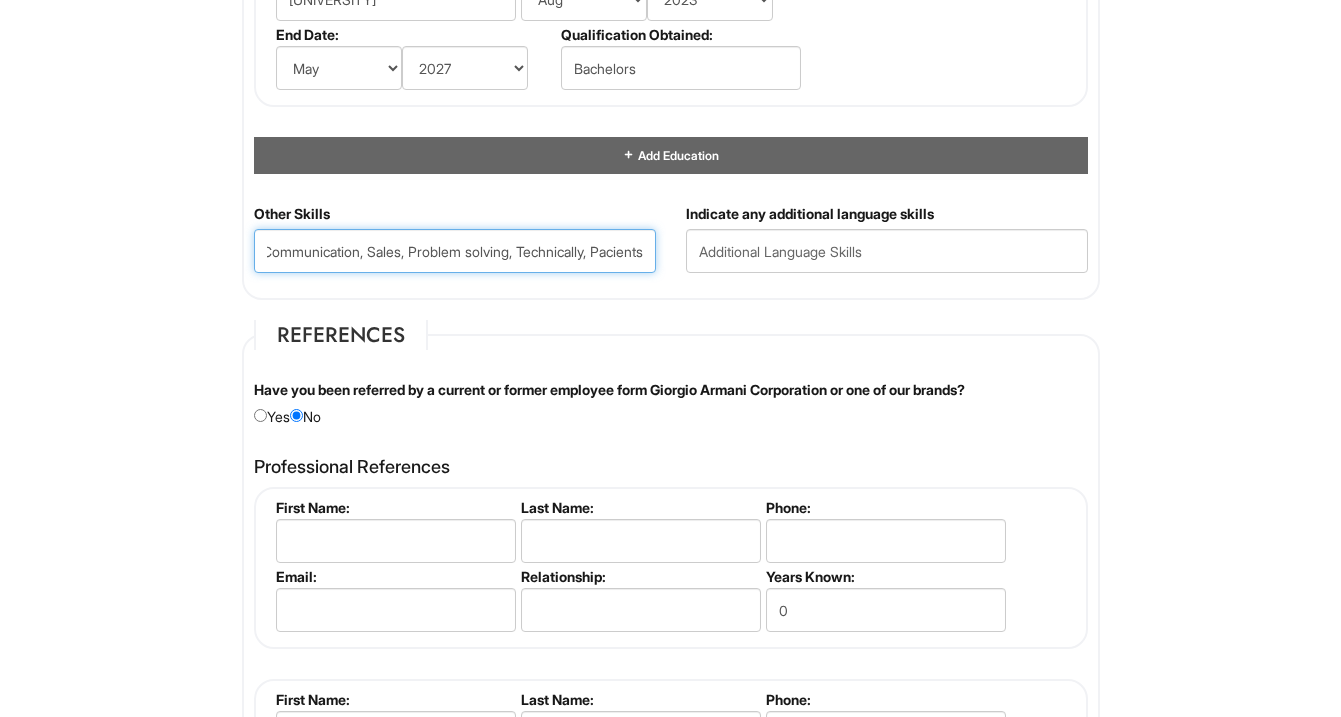 scroll, scrollTop: 0, scrollLeft: 32, axis: horizontal 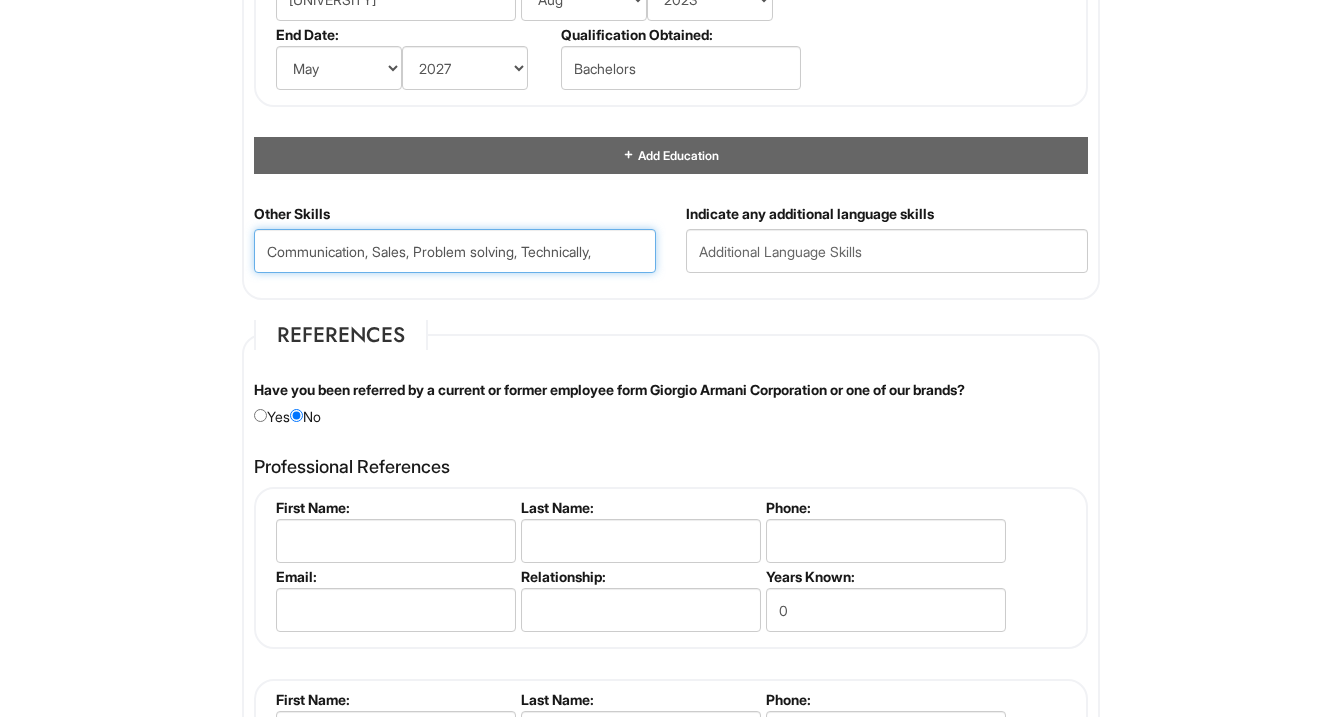 paste on "patience" 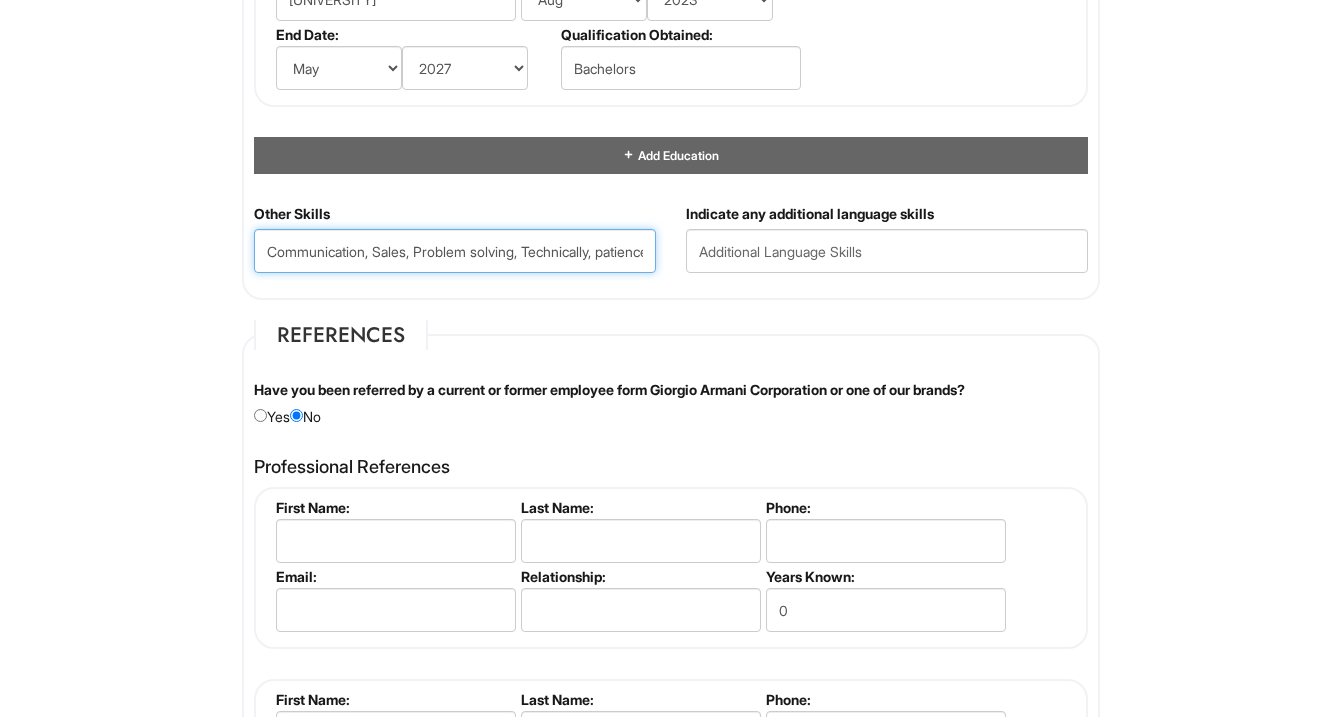 scroll, scrollTop: 0, scrollLeft: 32, axis: horizontal 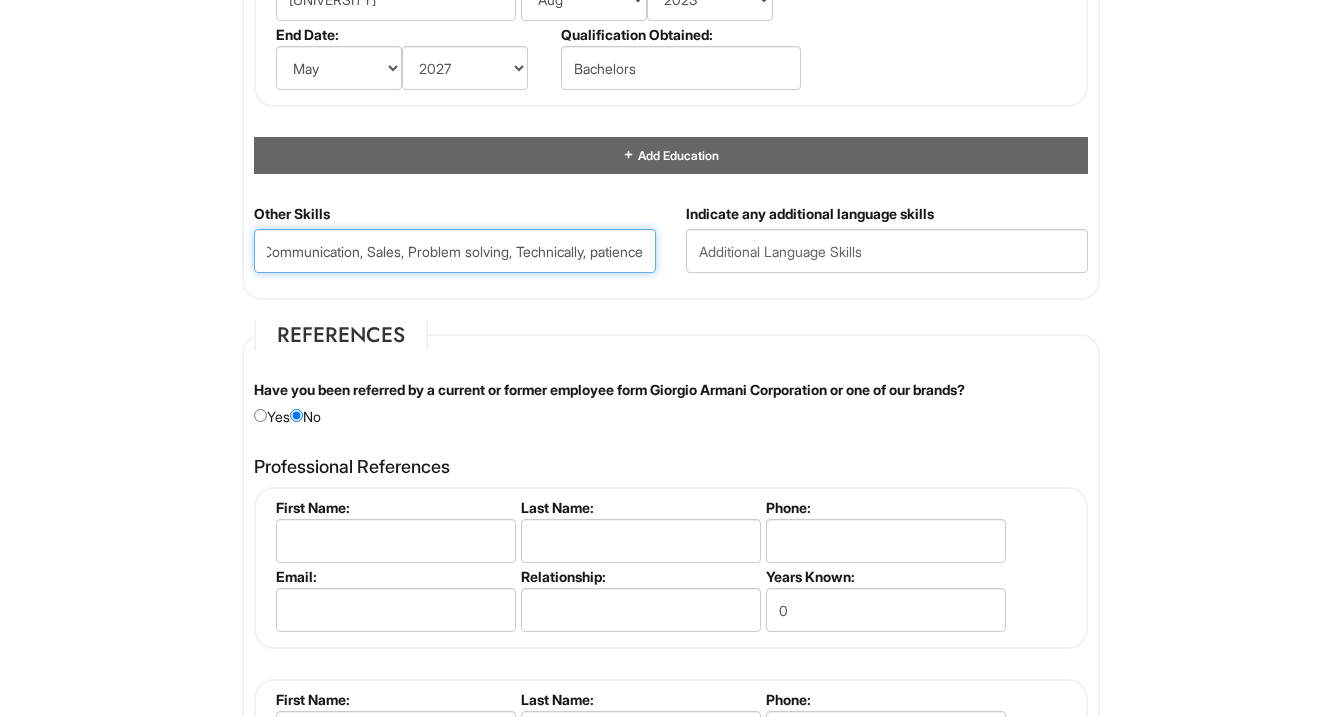 click on "Communication, Sales, Problem solving, Technically, patience" at bounding box center (455, 251) 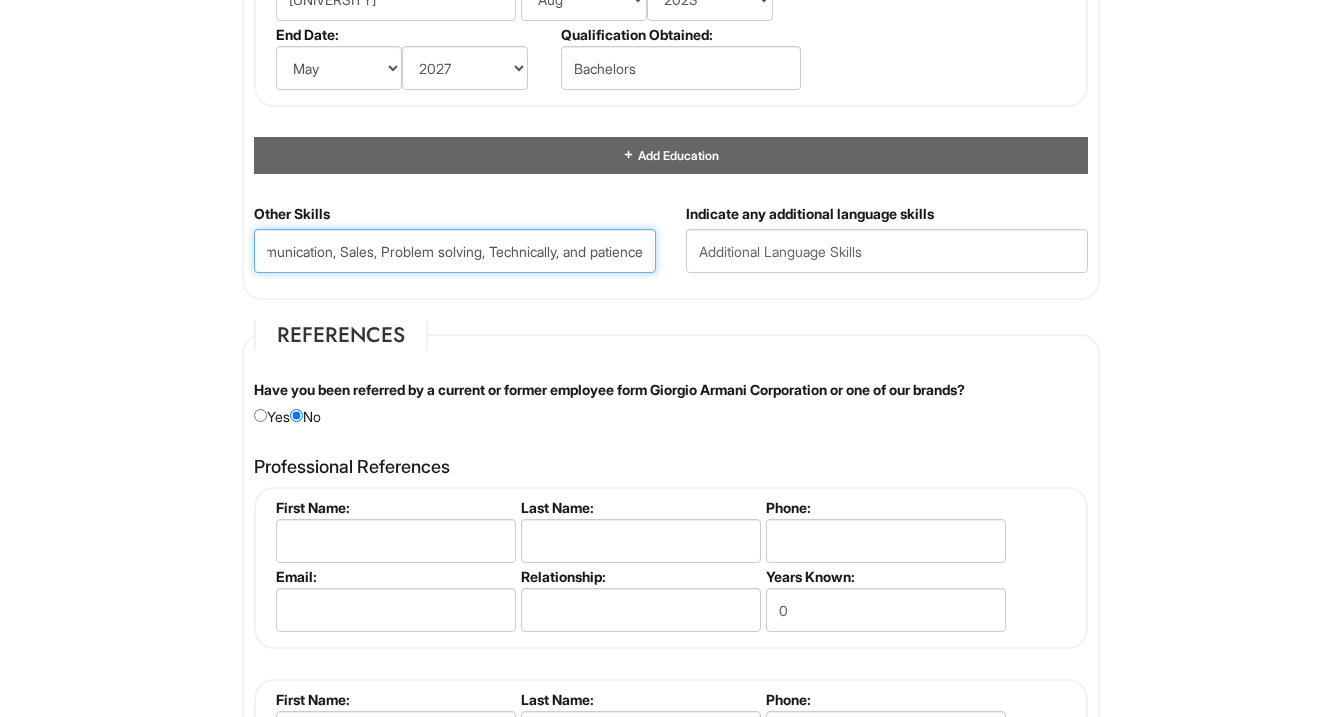 drag, startPoint x: 622, startPoint y: 253, endPoint x: 556, endPoint y: 245, distance: 66.48308 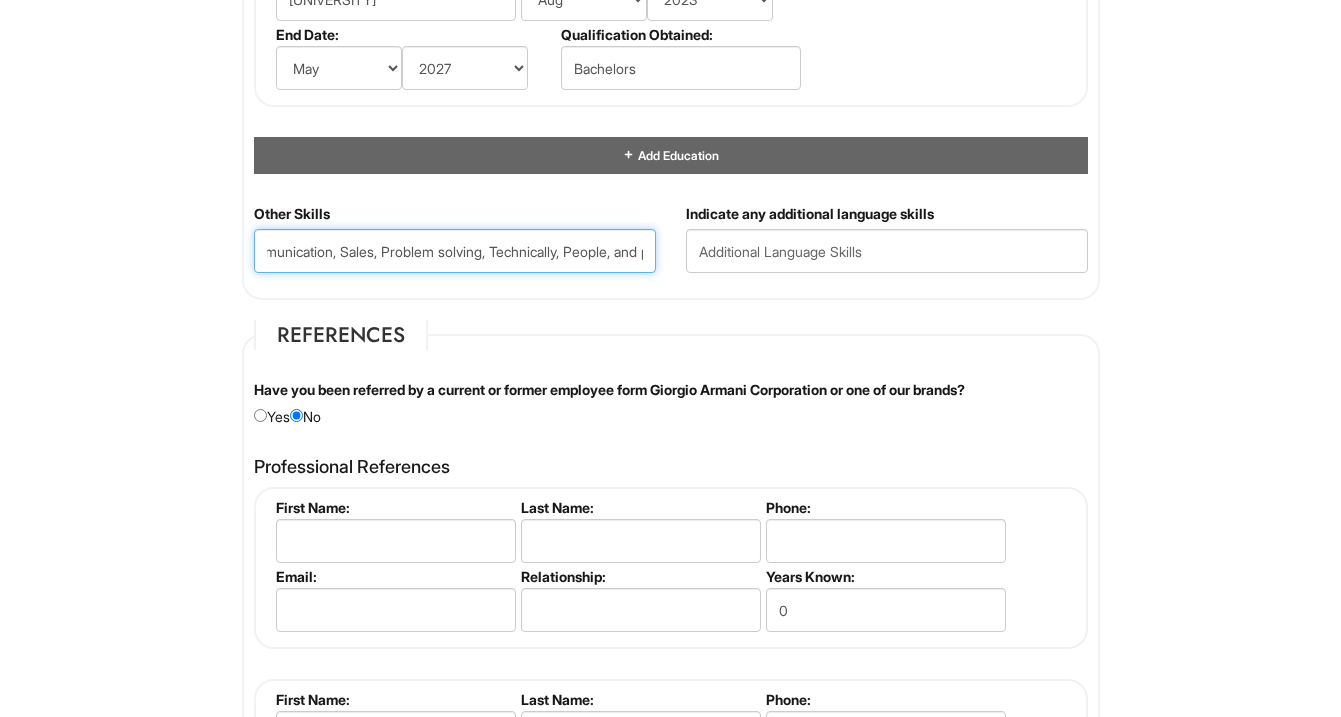 scroll, scrollTop: 0, scrollLeft: 119, axis: horizontal 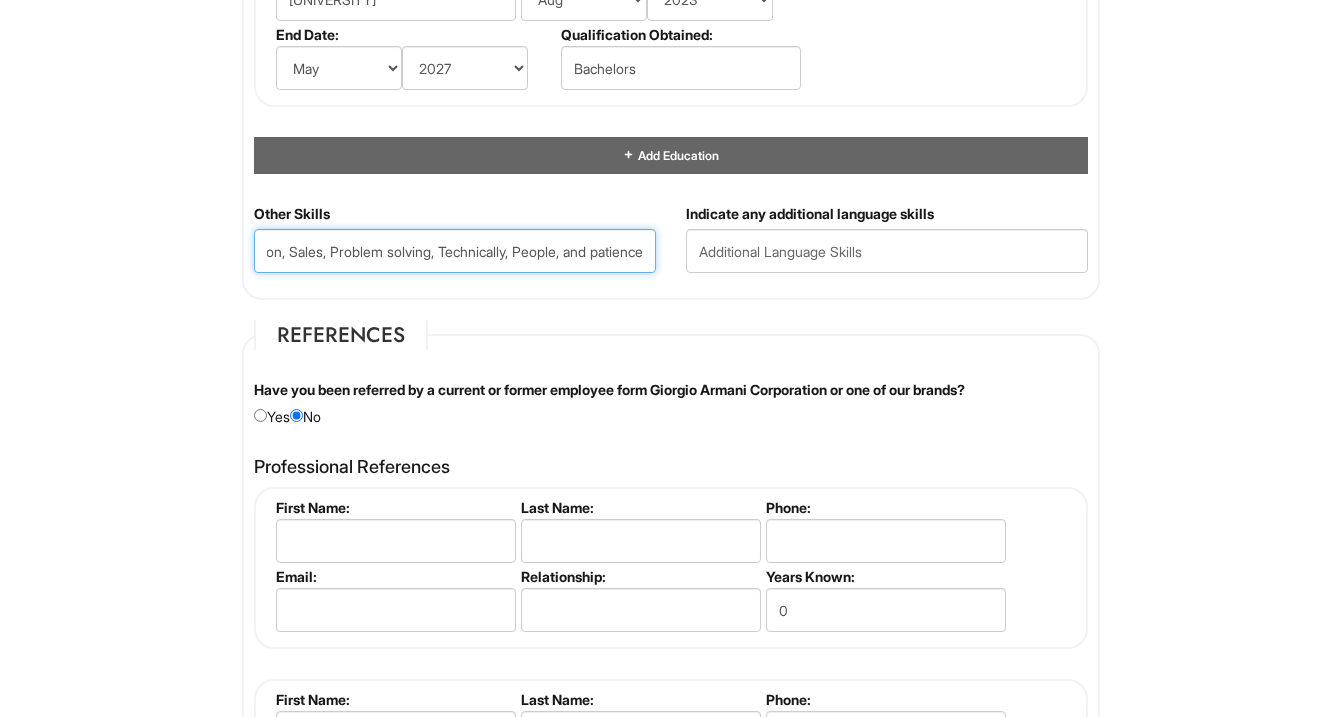 drag, startPoint x: 561, startPoint y: 247, endPoint x: 707, endPoint y: 252, distance: 146.08559 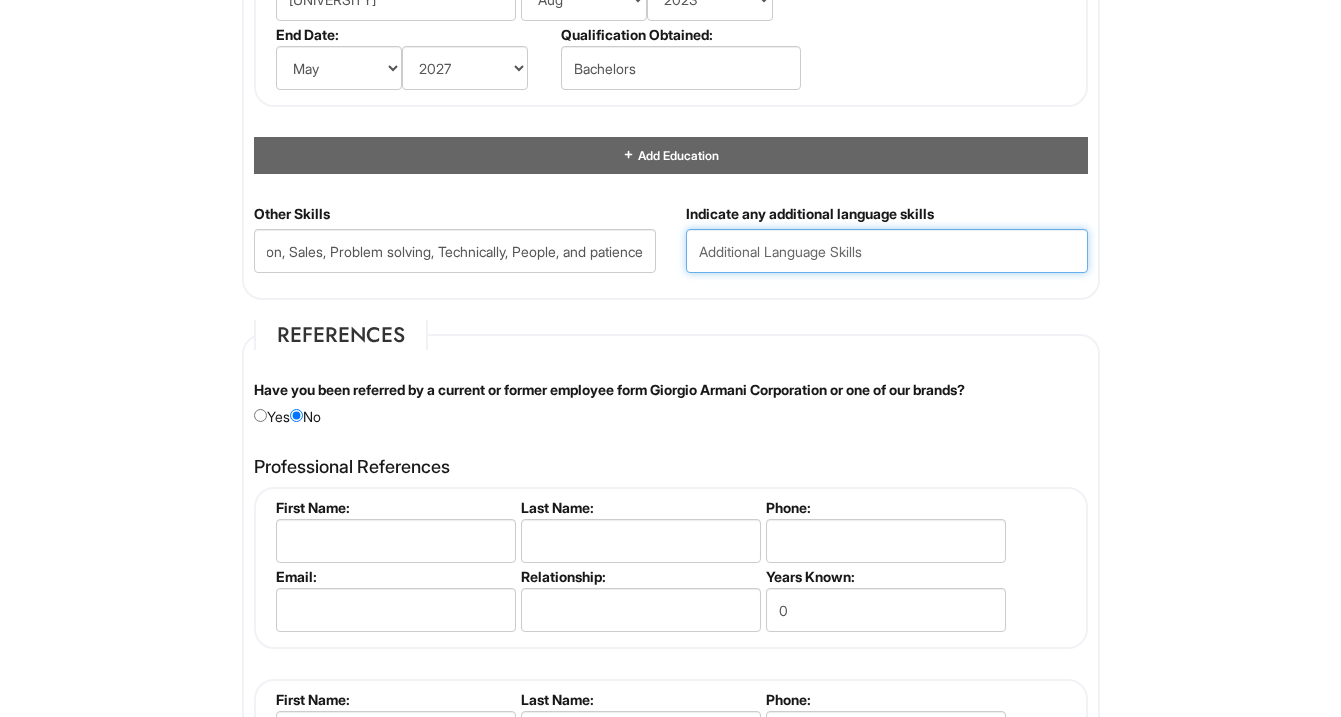 scroll, scrollTop: 0, scrollLeft: 0, axis: both 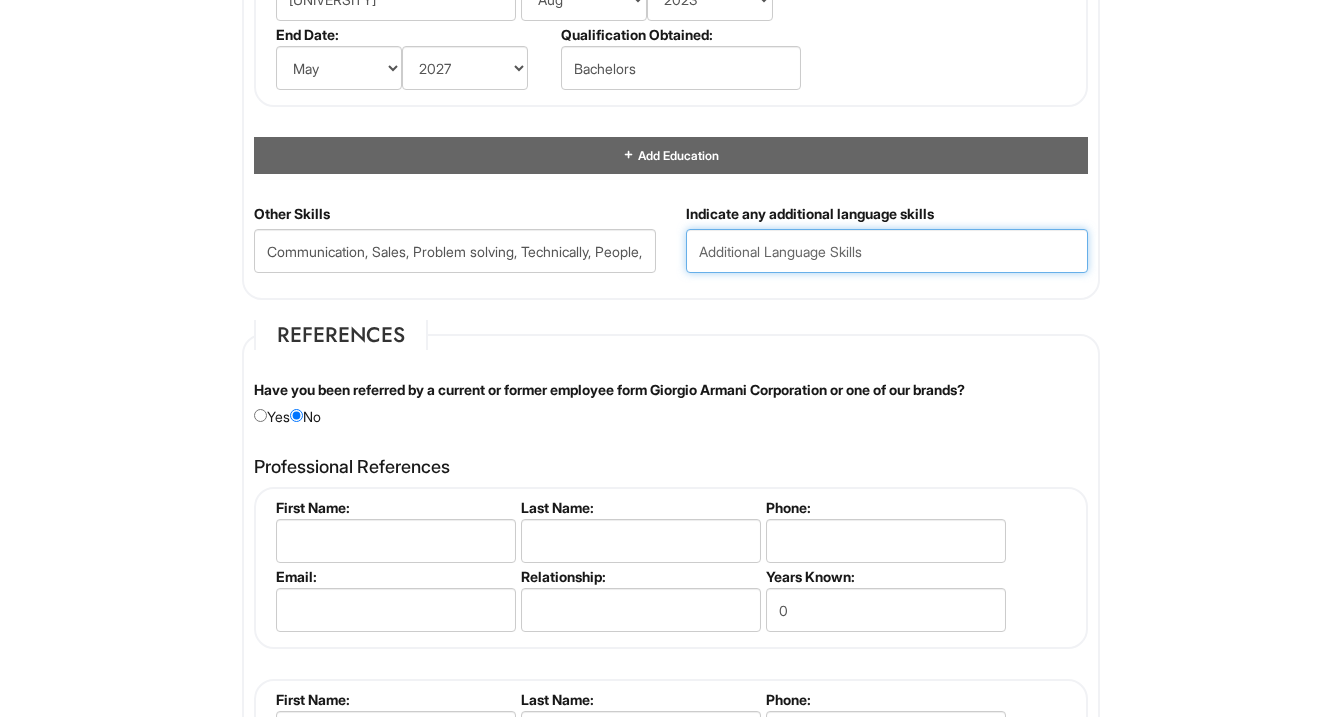 click at bounding box center (887, 251) 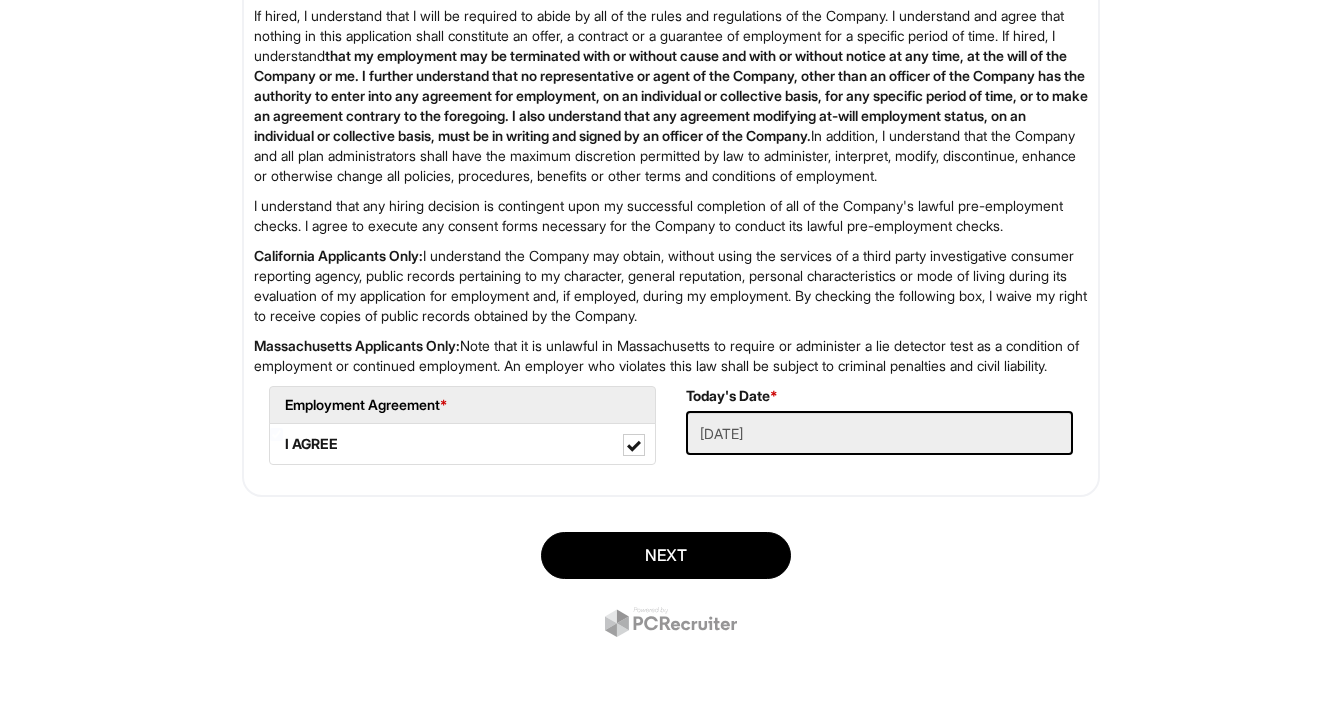 scroll, scrollTop: 3269, scrollLeft: 0, axis: vertical 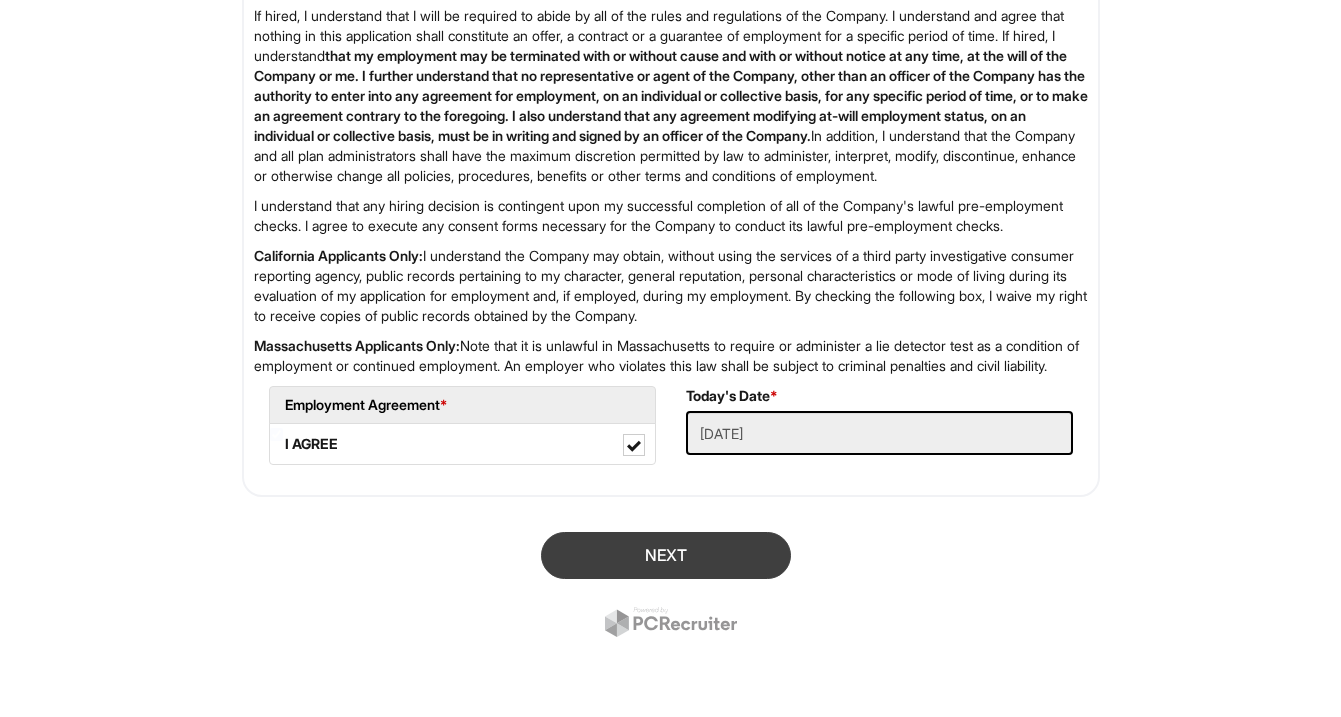 type on "English" 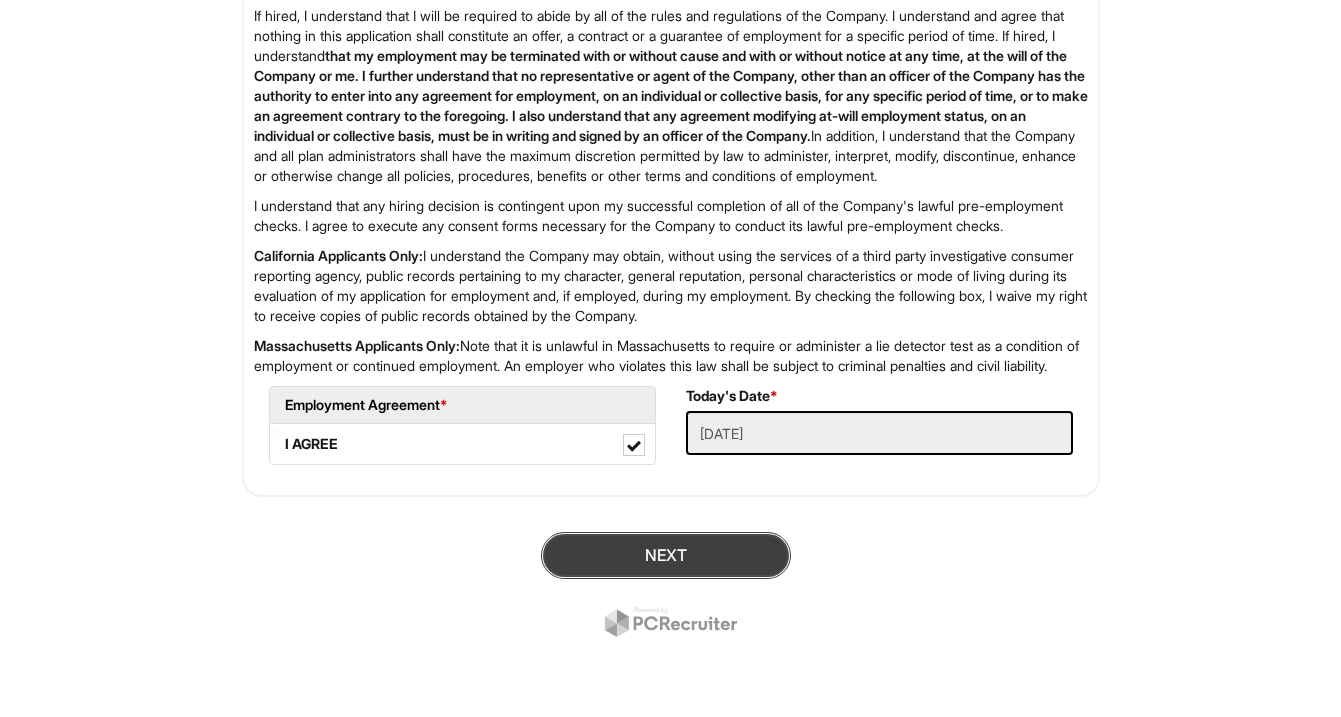 click on "Next" at bounding box center [666, 555] 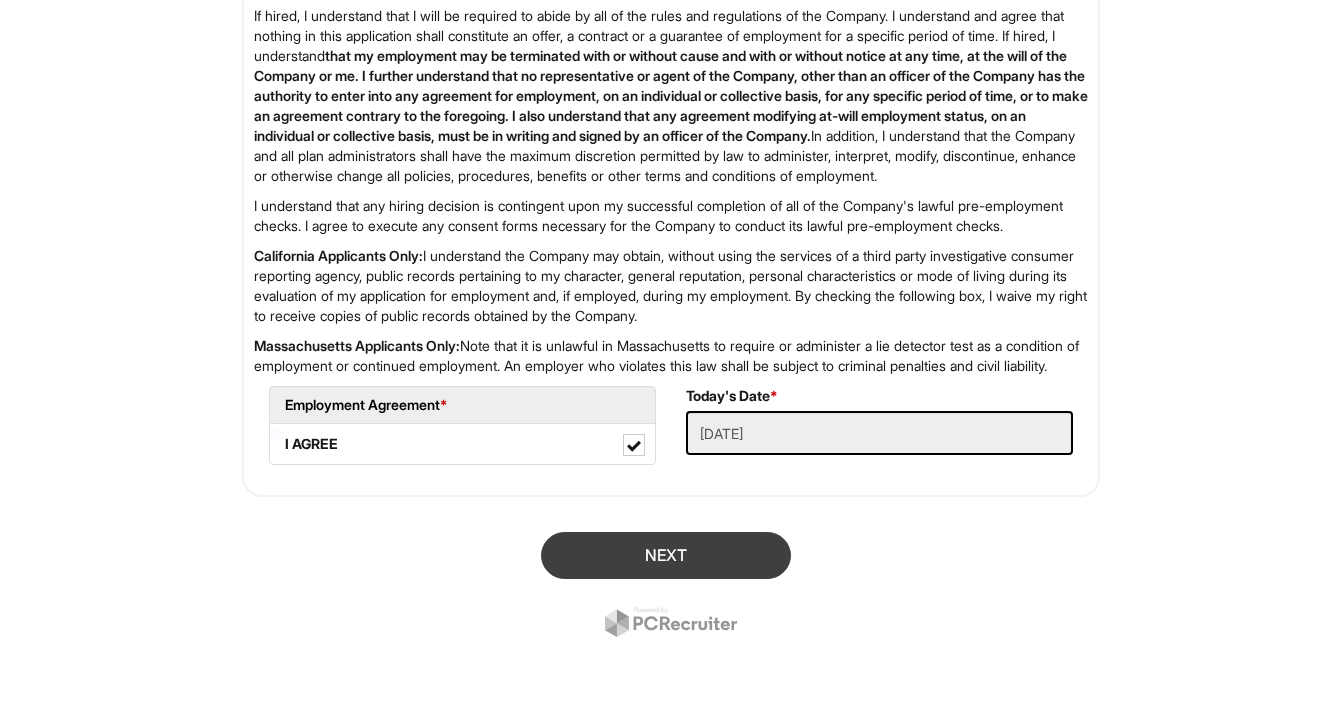scroll, scrollTop: 122, scrollLeft: 0, axis: vertical 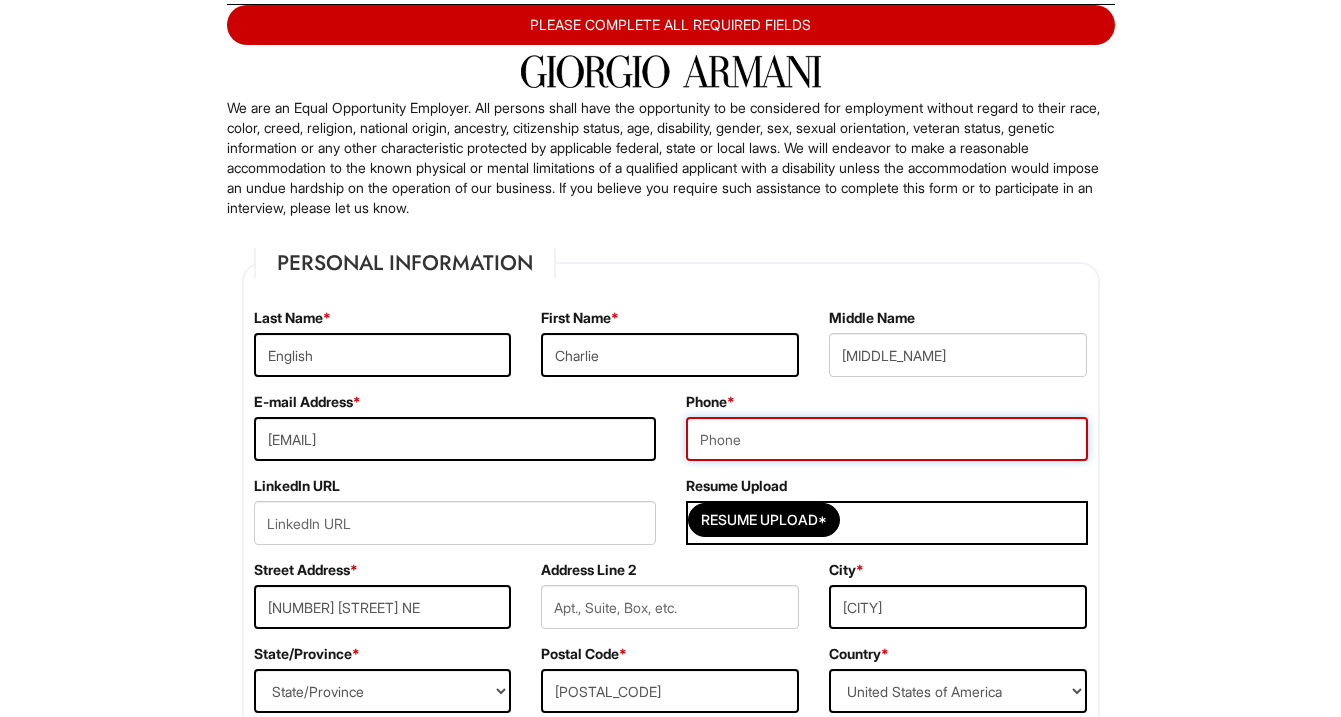 click at bounding box center [887, 439] 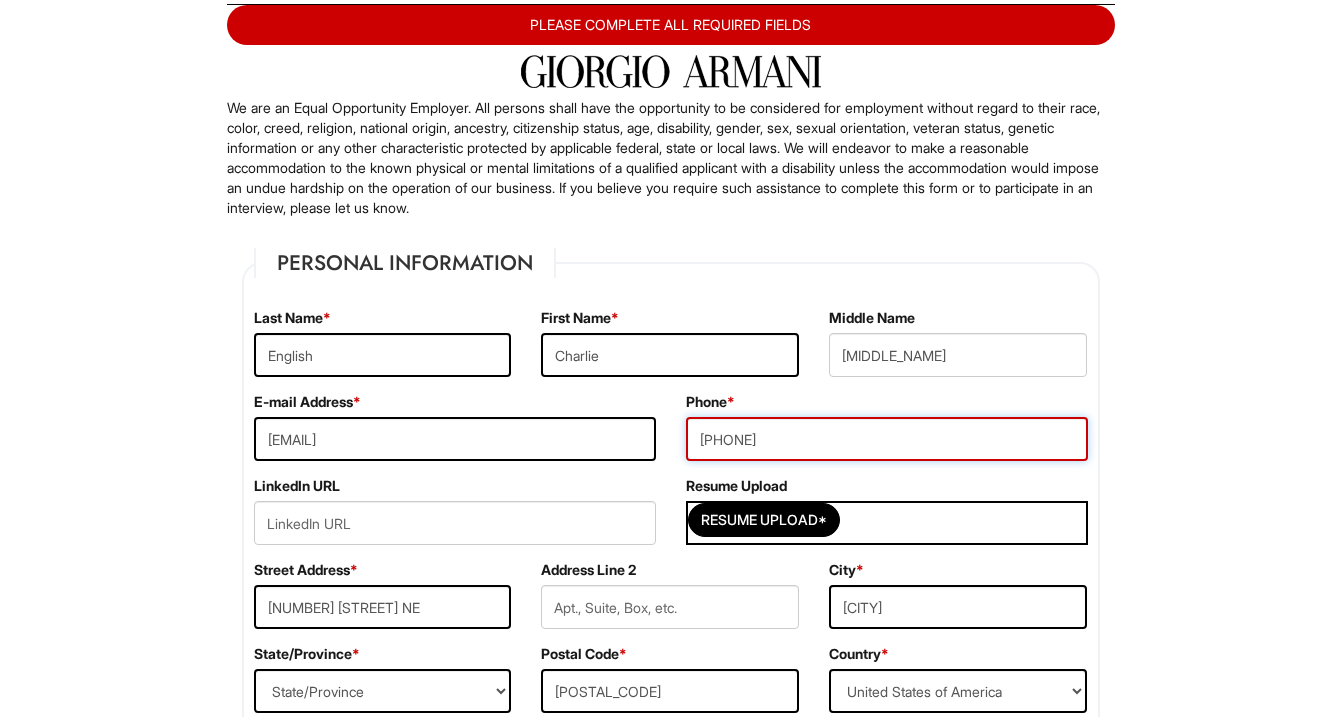 type on "[PHONE]" 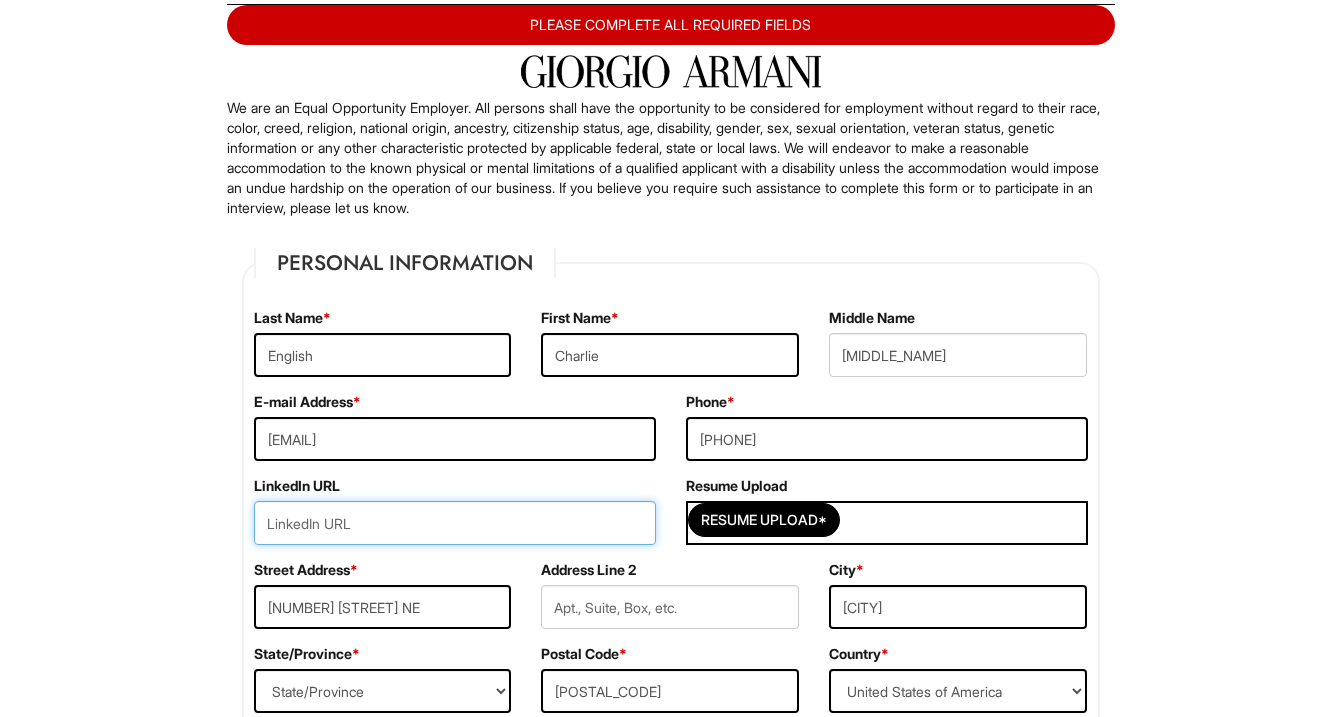 click at bounding box center [455, 523] 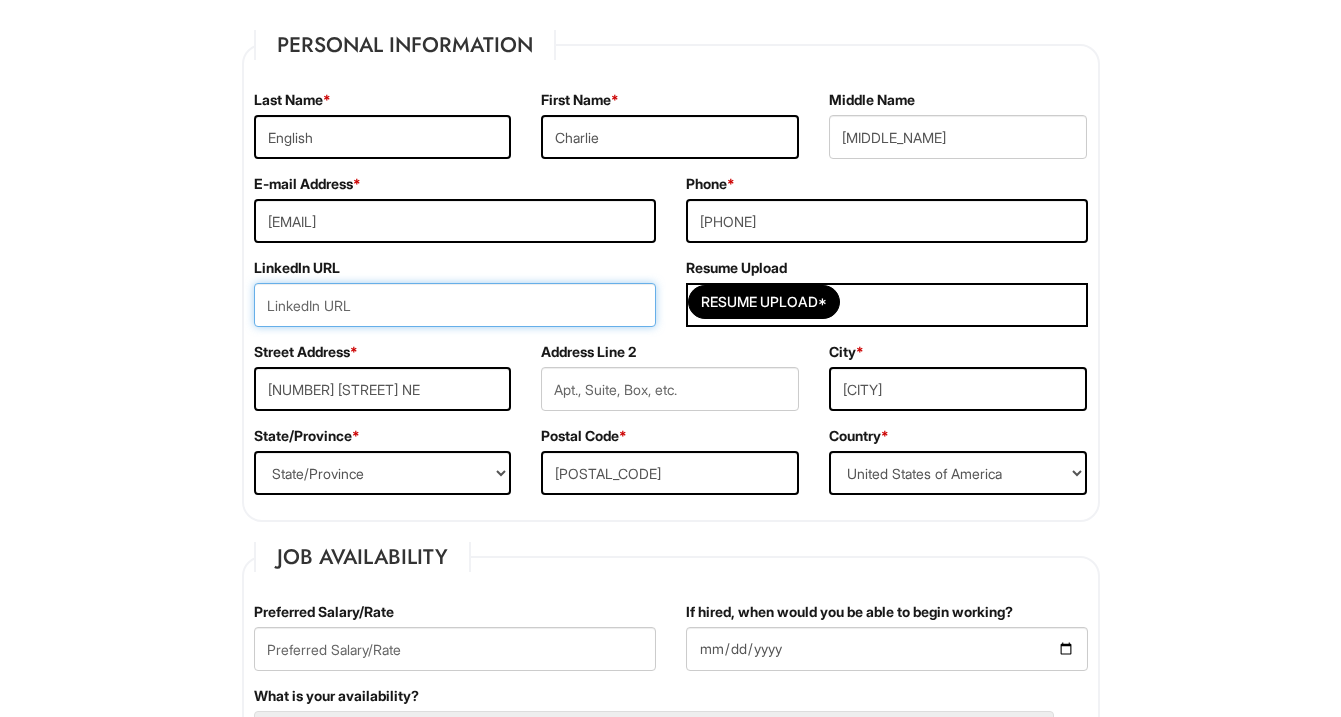 scroll, scrollTop: 348, scrollLeft: 0, axis: vertical 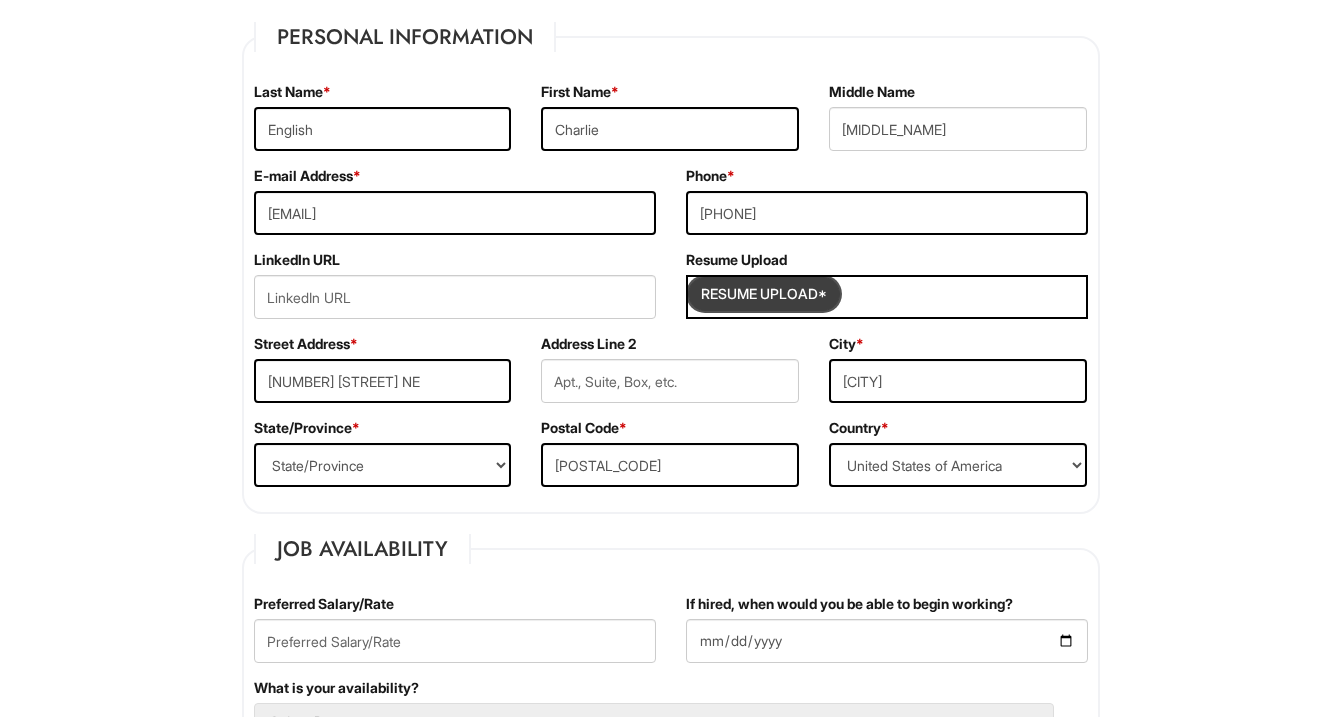 click at bounding box center (764, 294) 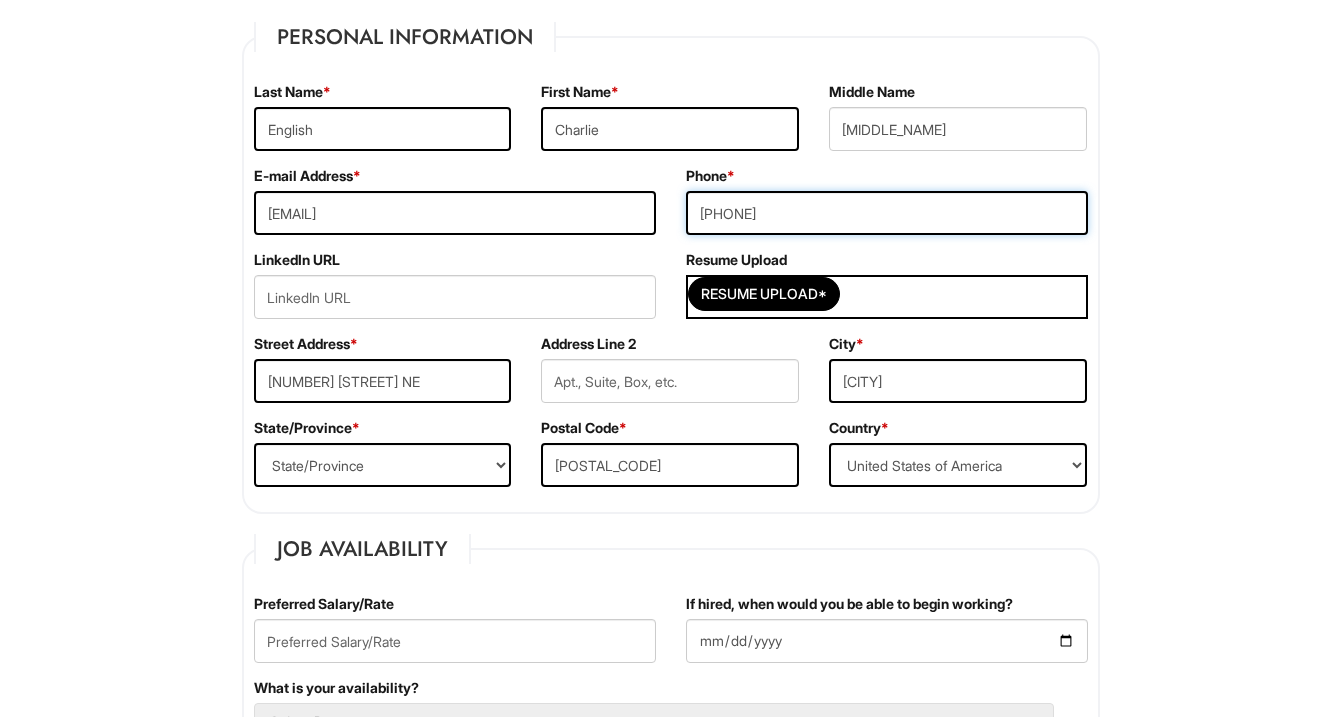 click on "[PHONE]" at bounding box center [887, 213] 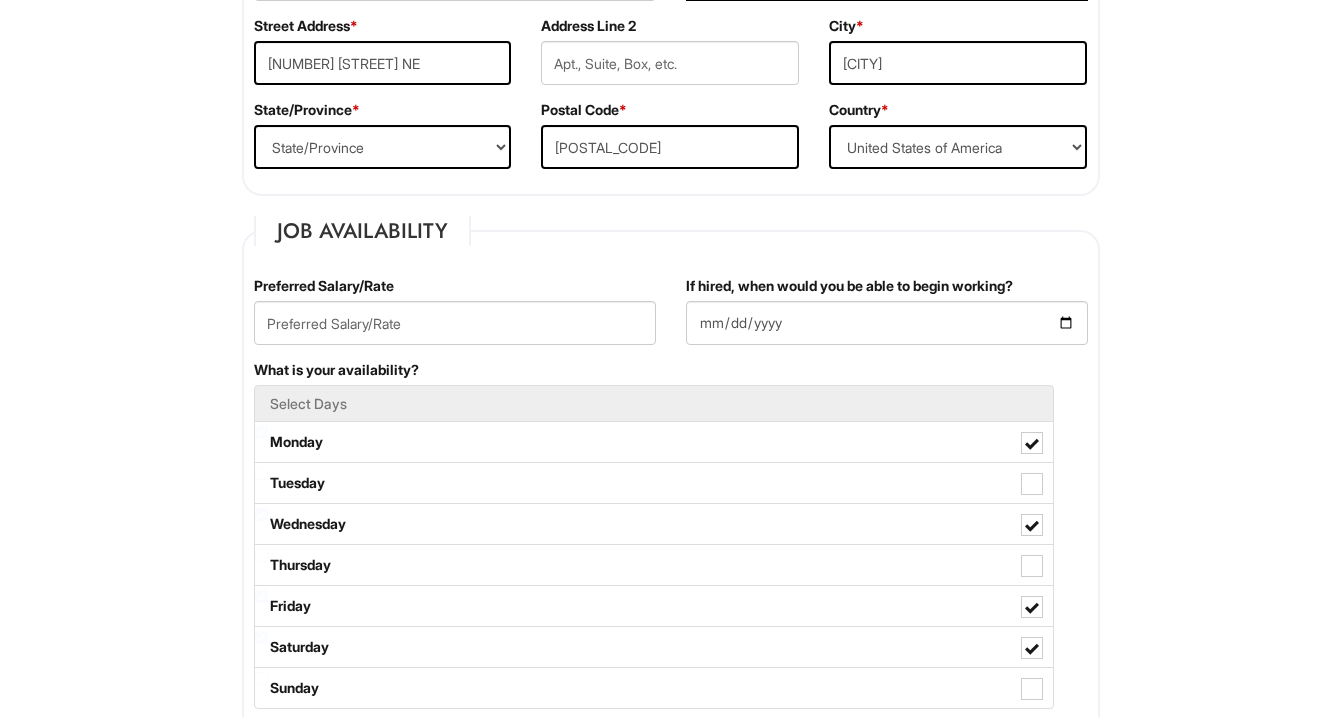 scroll, scrollTop: 671, scrollLeft: 0, axis: vertical 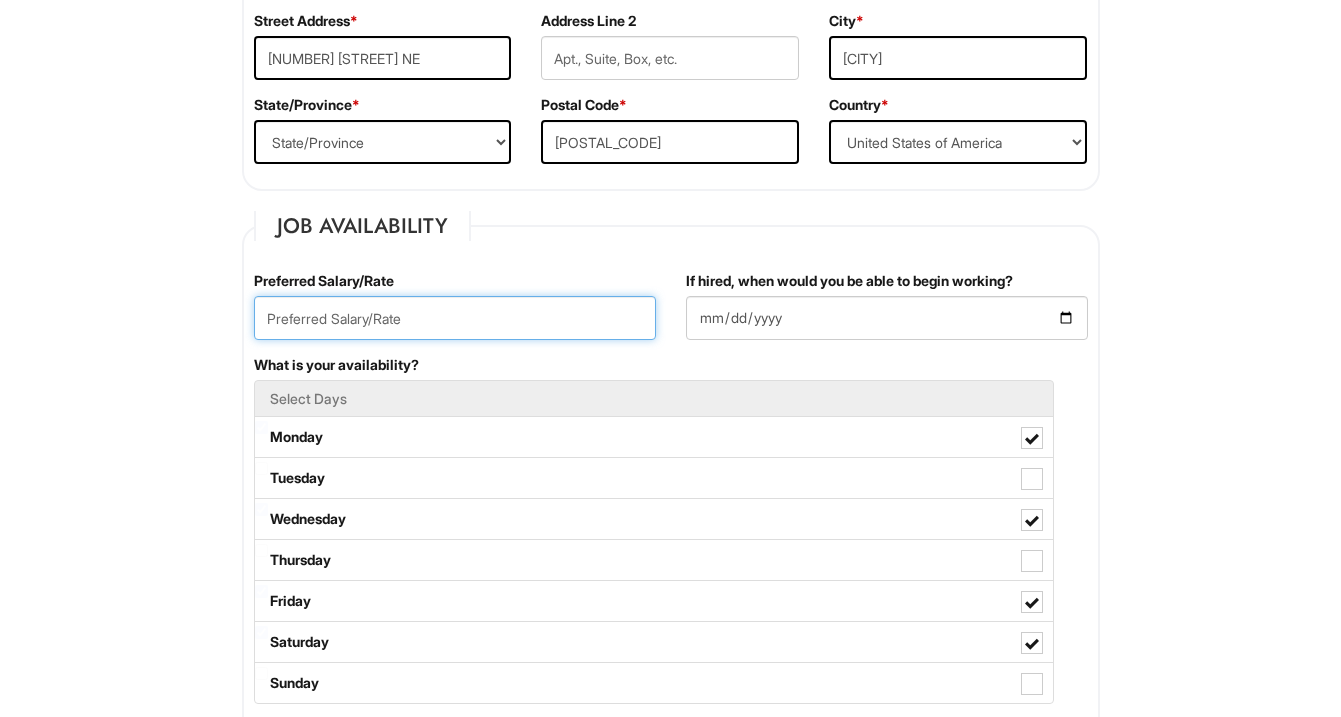 click at bounding box center [455, 318] 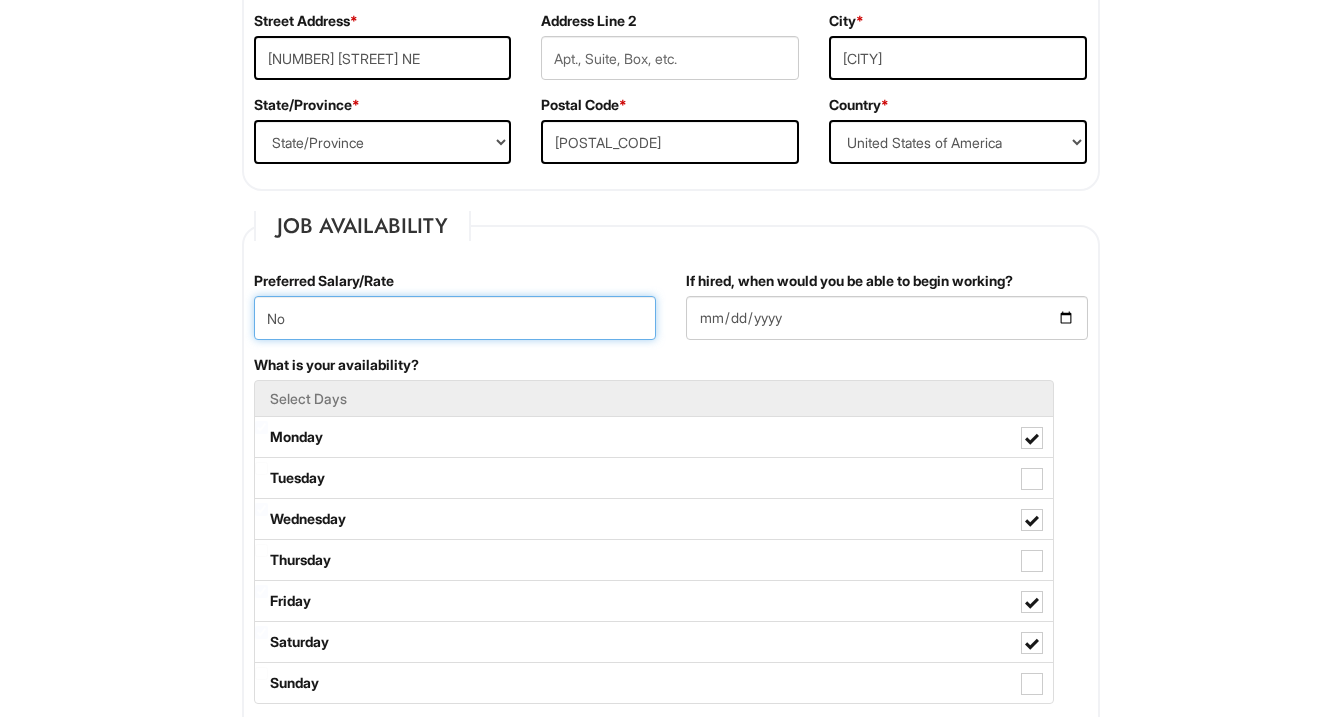 type on "N" 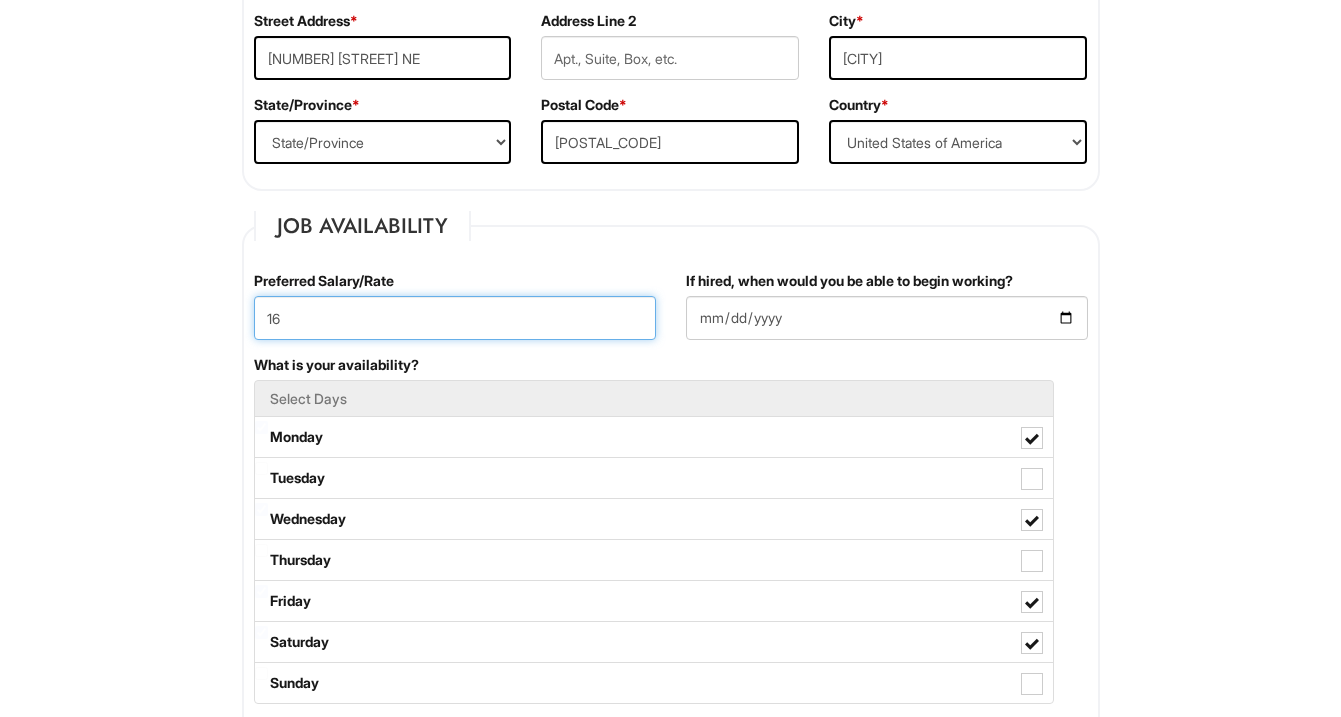 type on "1" 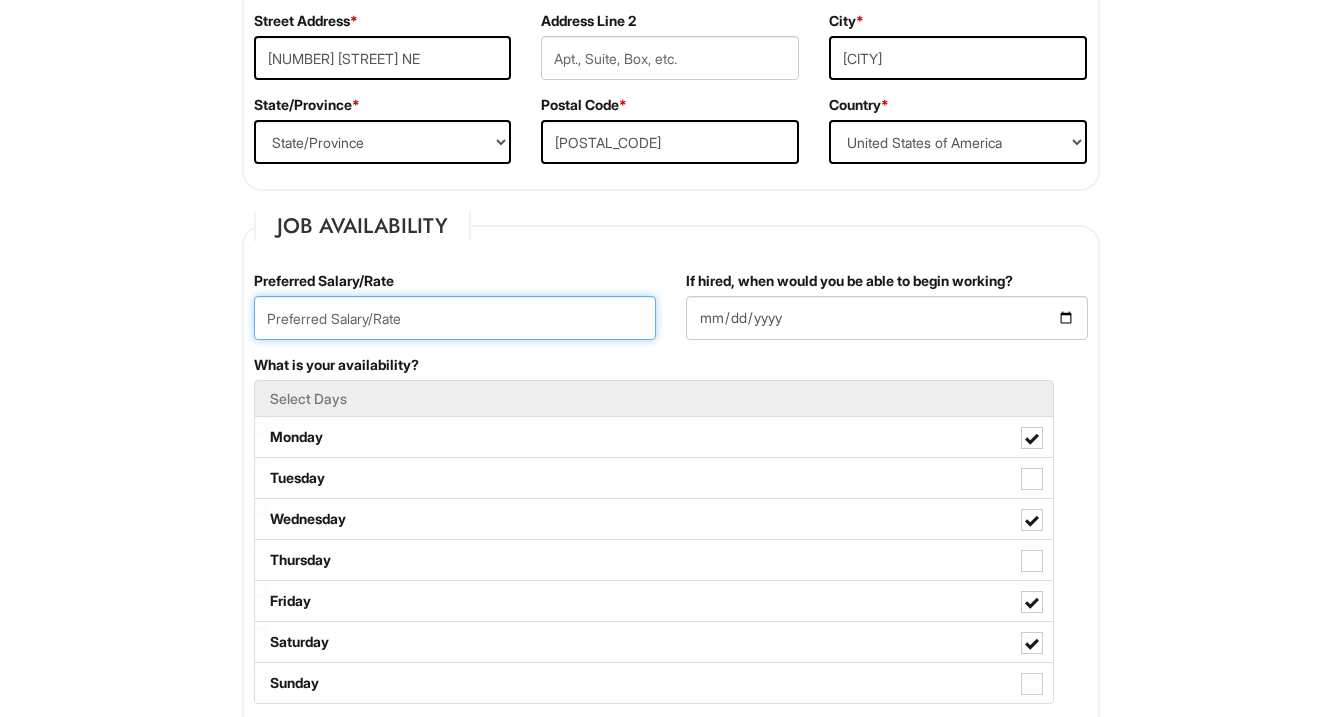 type on "%" 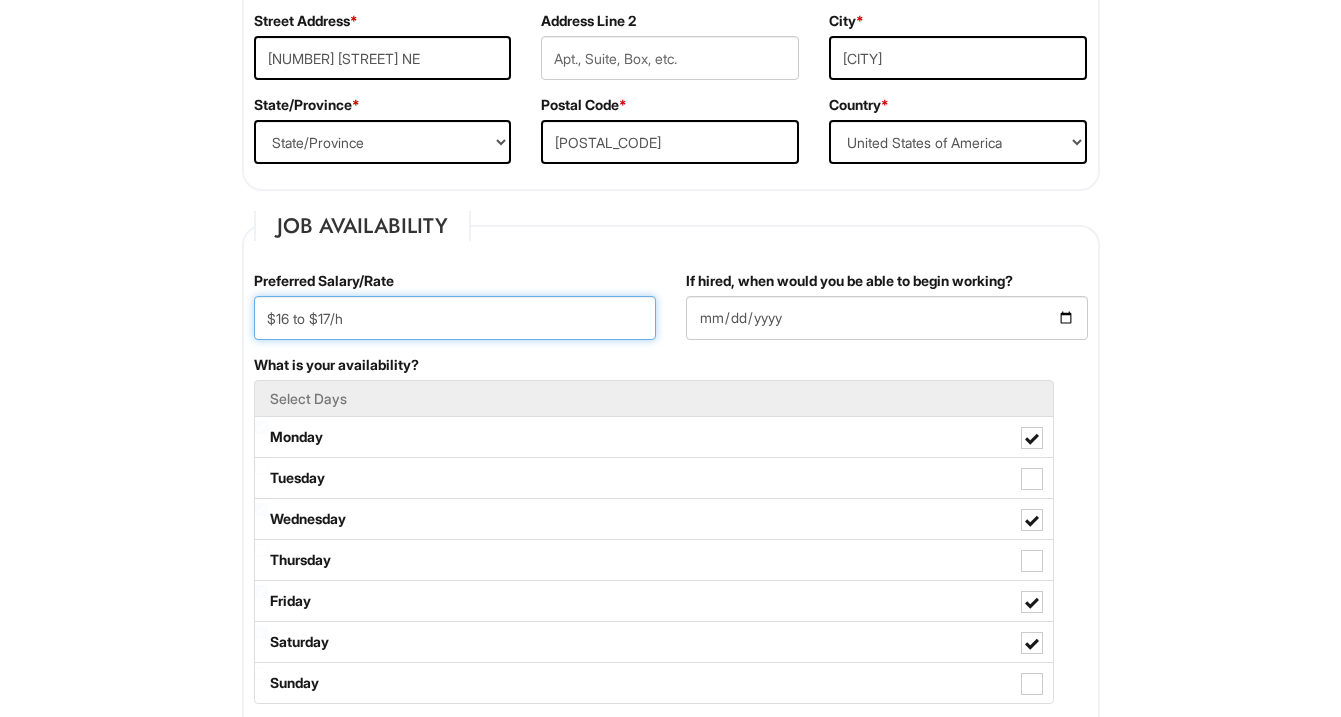click on "$16 to $17/h" at bounding box center [455, 318] 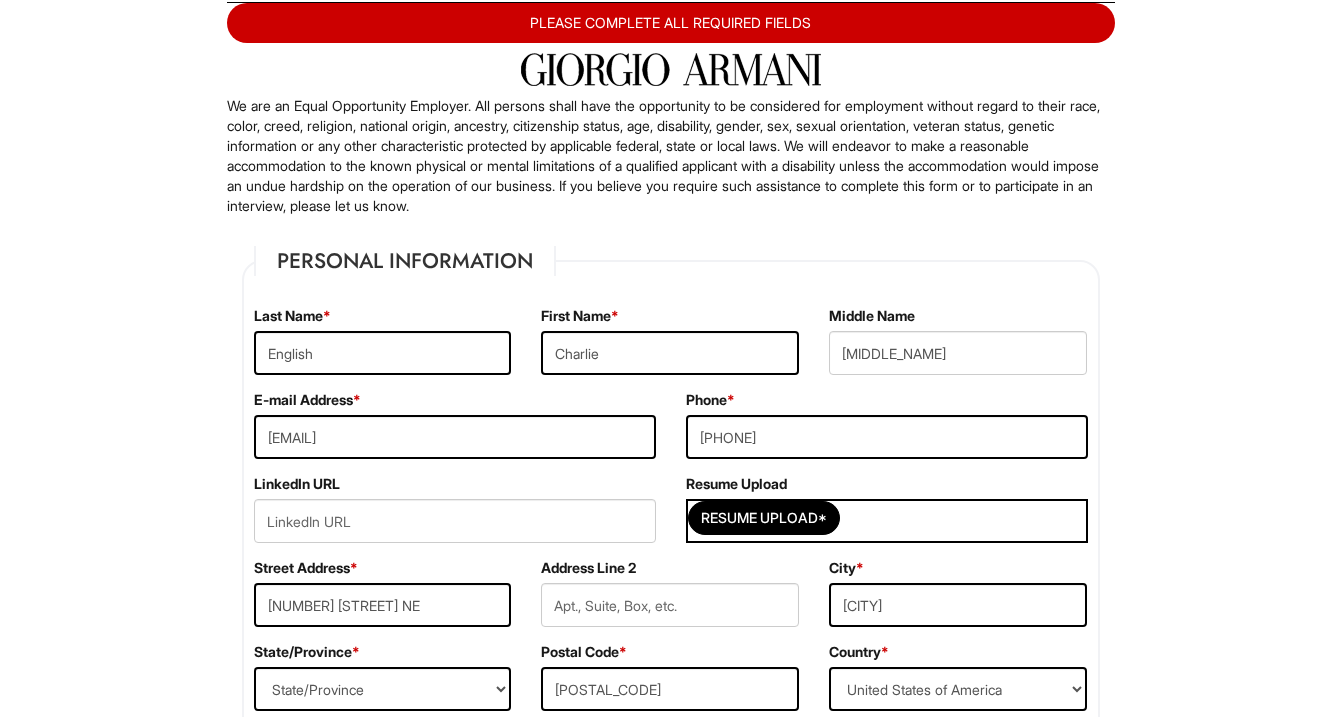 scroll, scrollTop: 128, scrollLeft: 0, axis: vertical 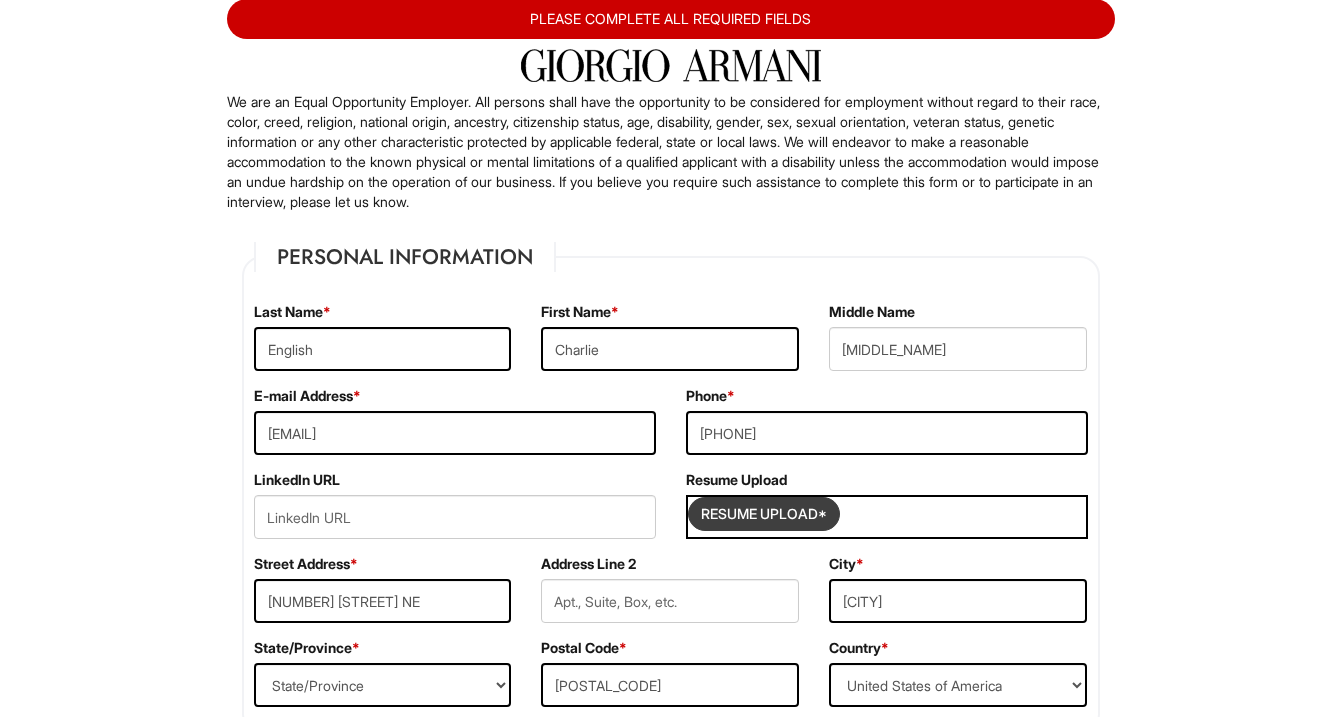 type on "$16/h to $17/h" 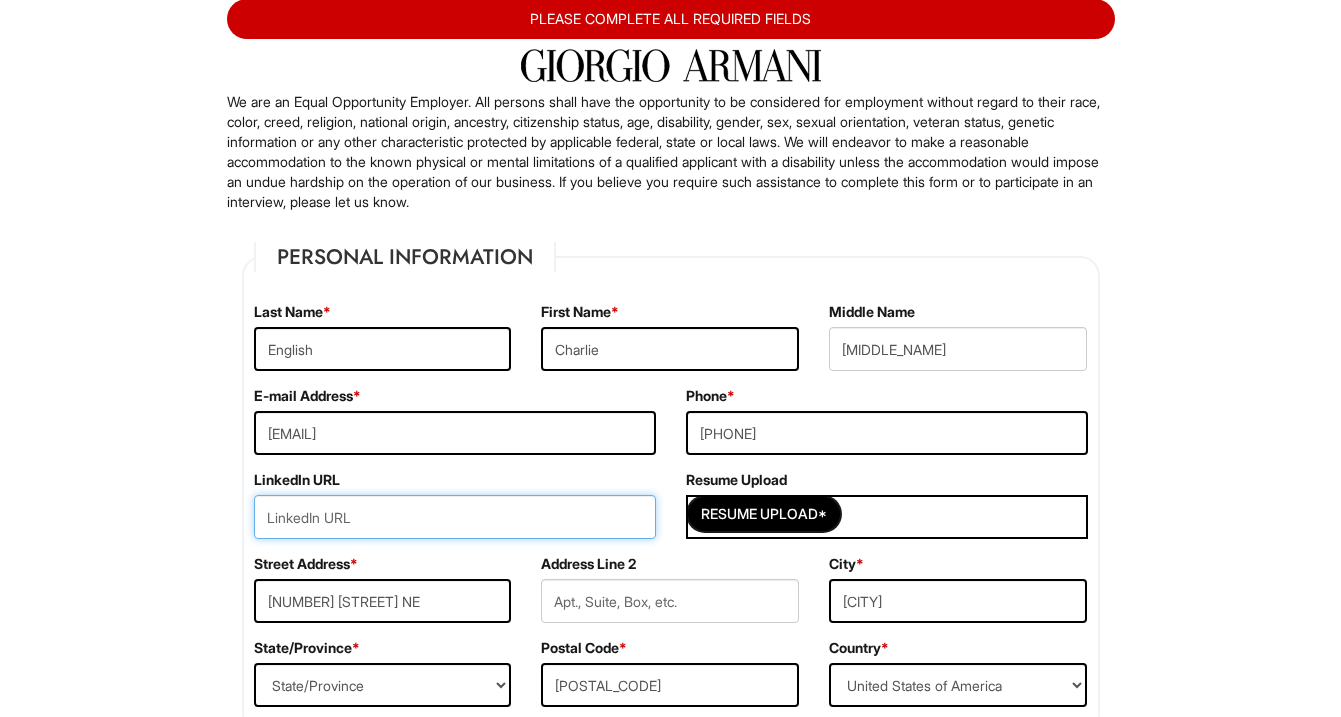 click at bounding box center [455, 517] 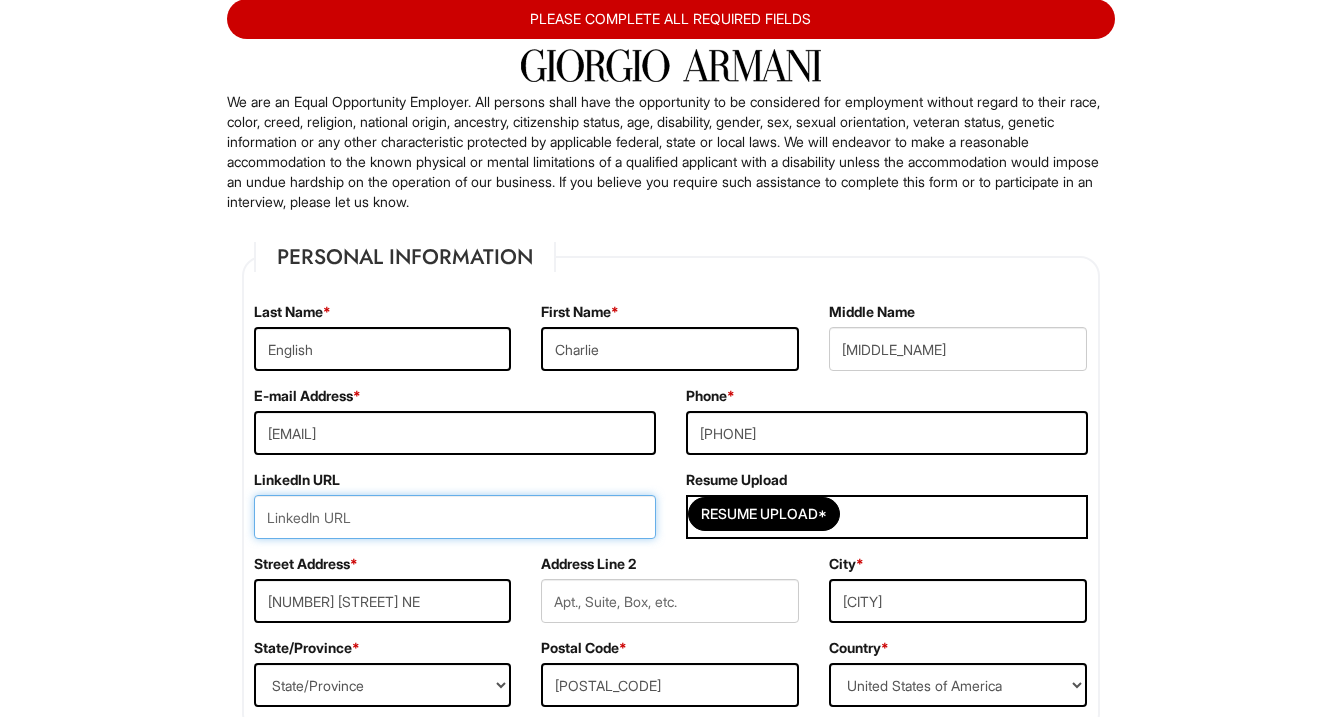 paste on "www.linkedin.com/in/[FIRST]-[LAST]-[ID]" 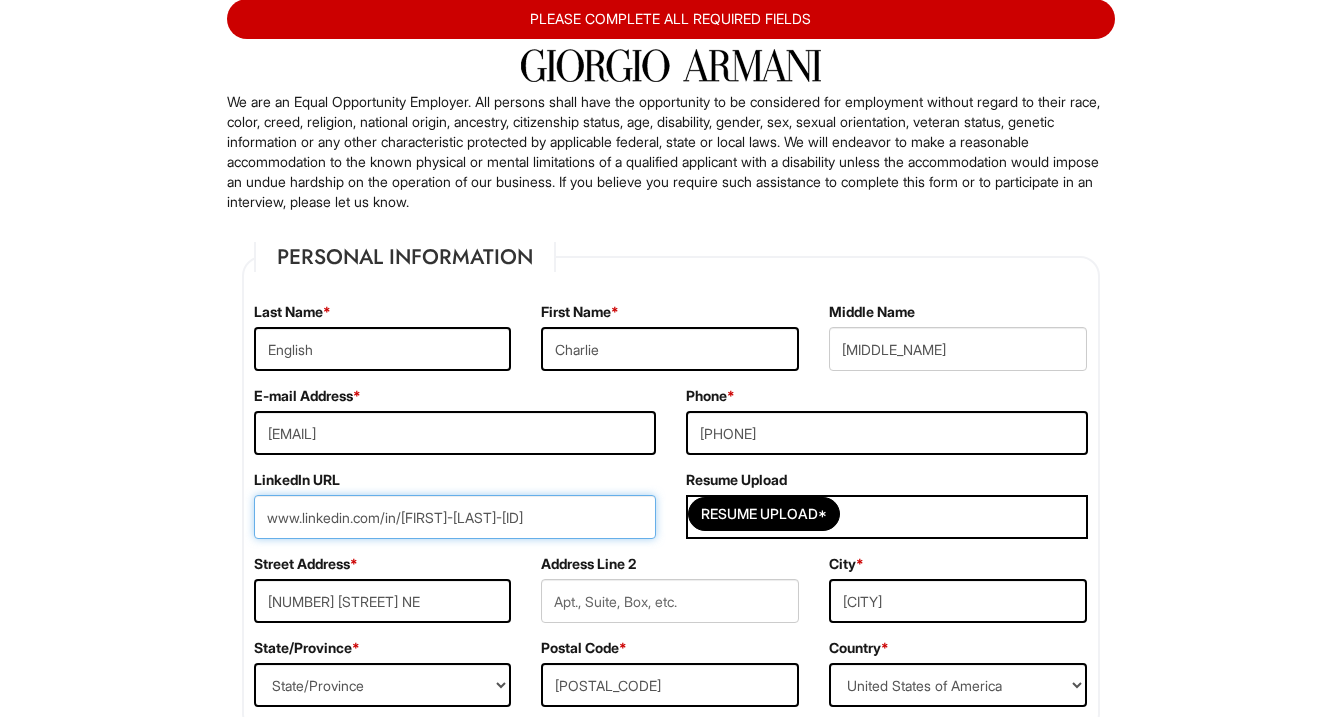 scroll, scrollTop: 158, scrollLeft: 0, axis: vertical 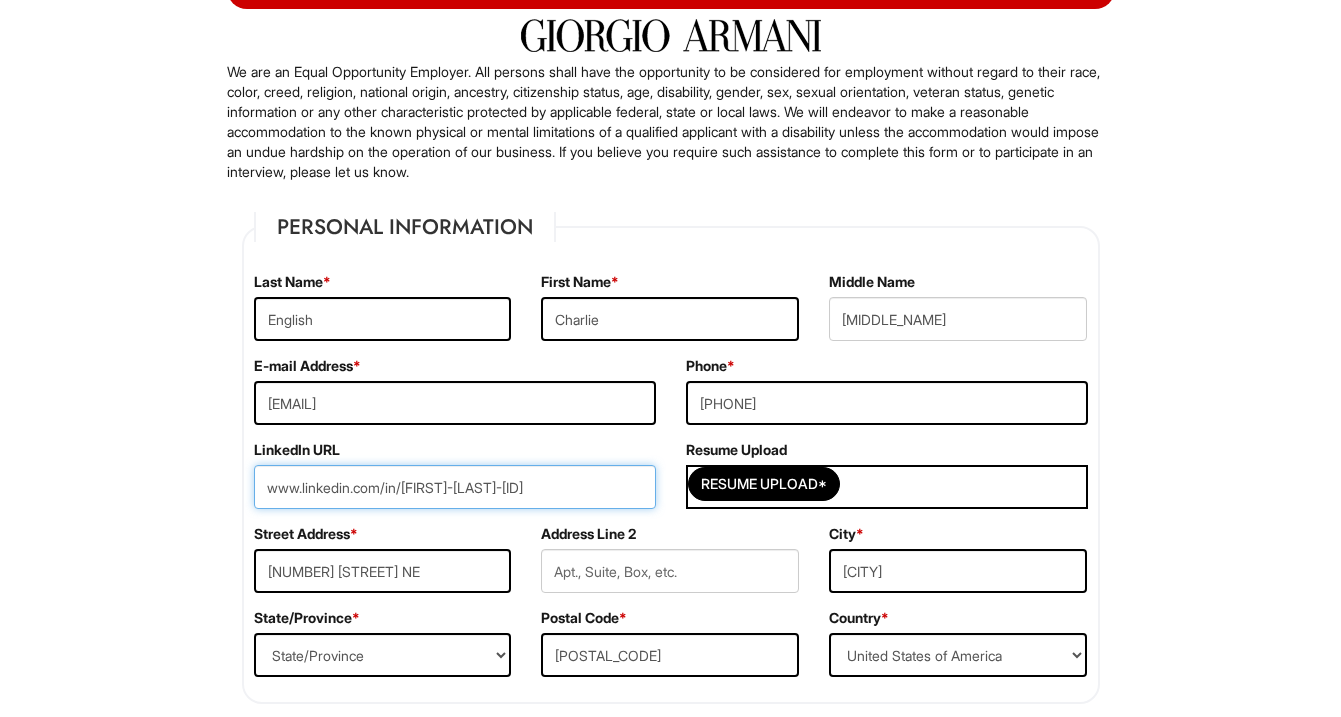 type on "www.linkedin.com/in/[FIRST]-[LAST]-[ID]" 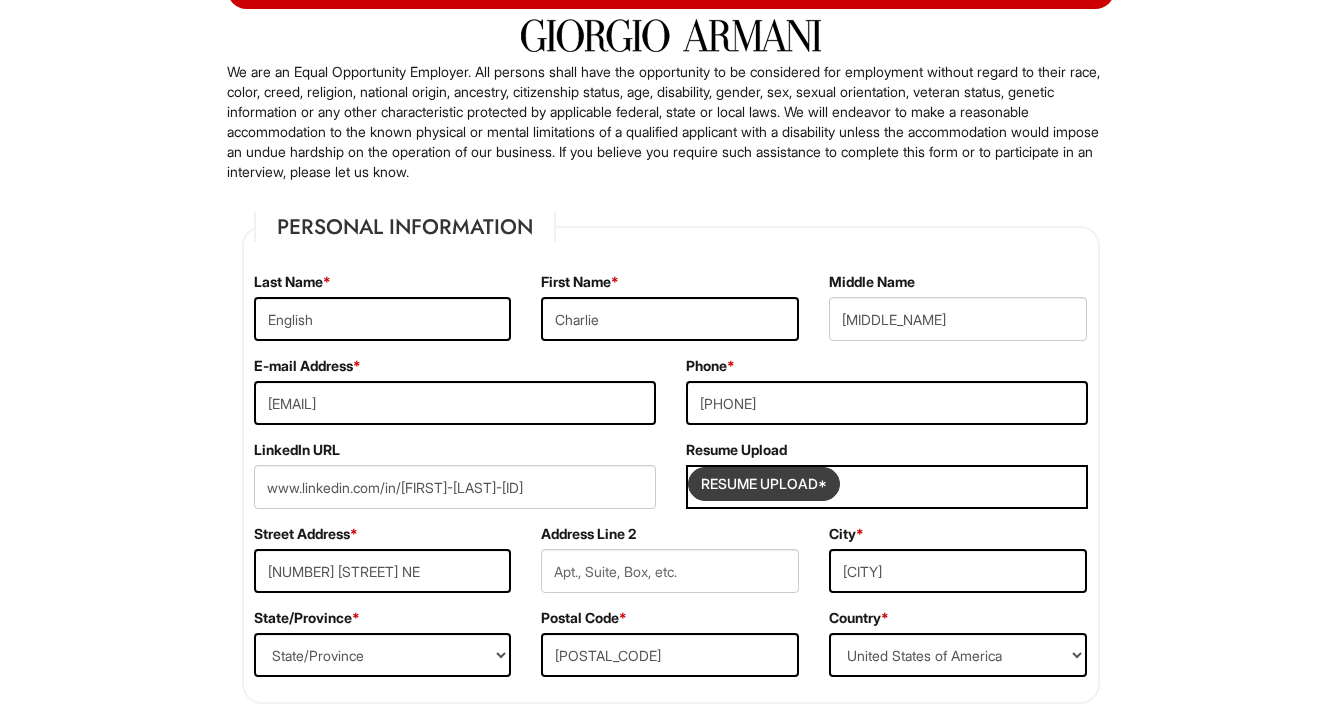 click at bounding box center [764, 484] 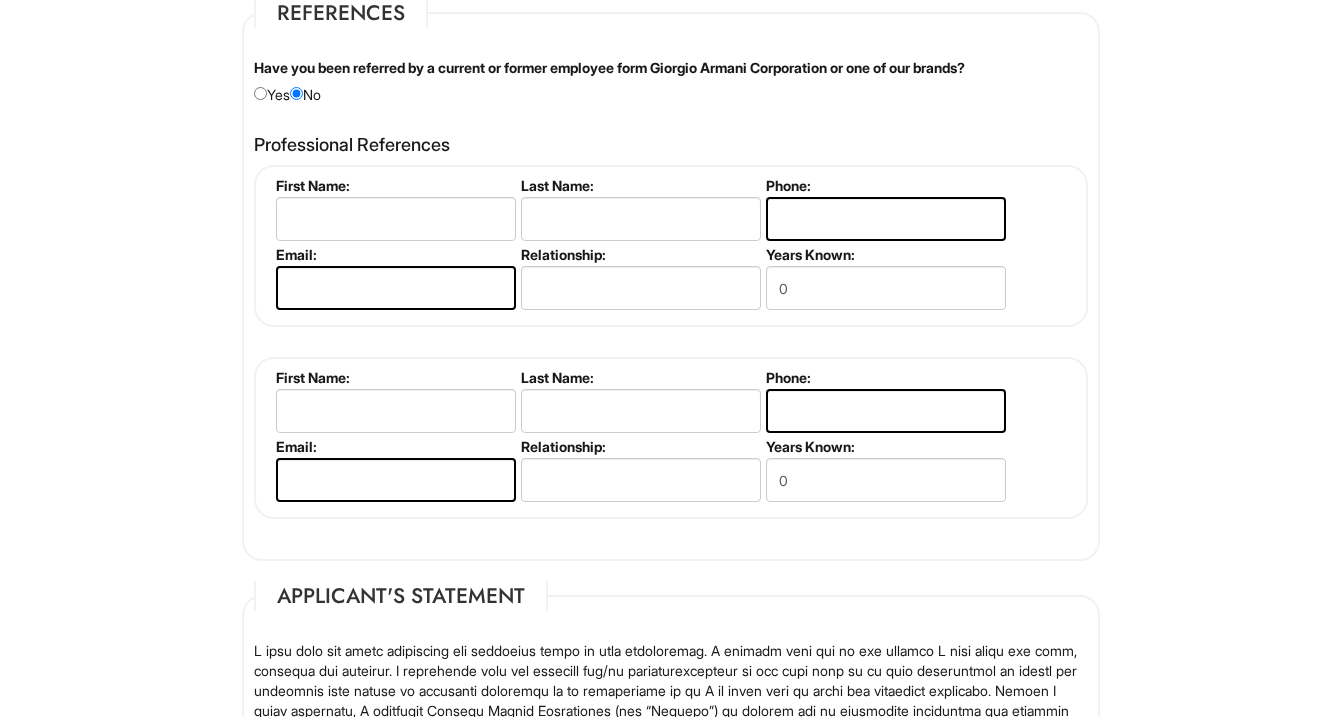 scroll, scrollTop: 2423, scrollLeft: 0, axis: vertical 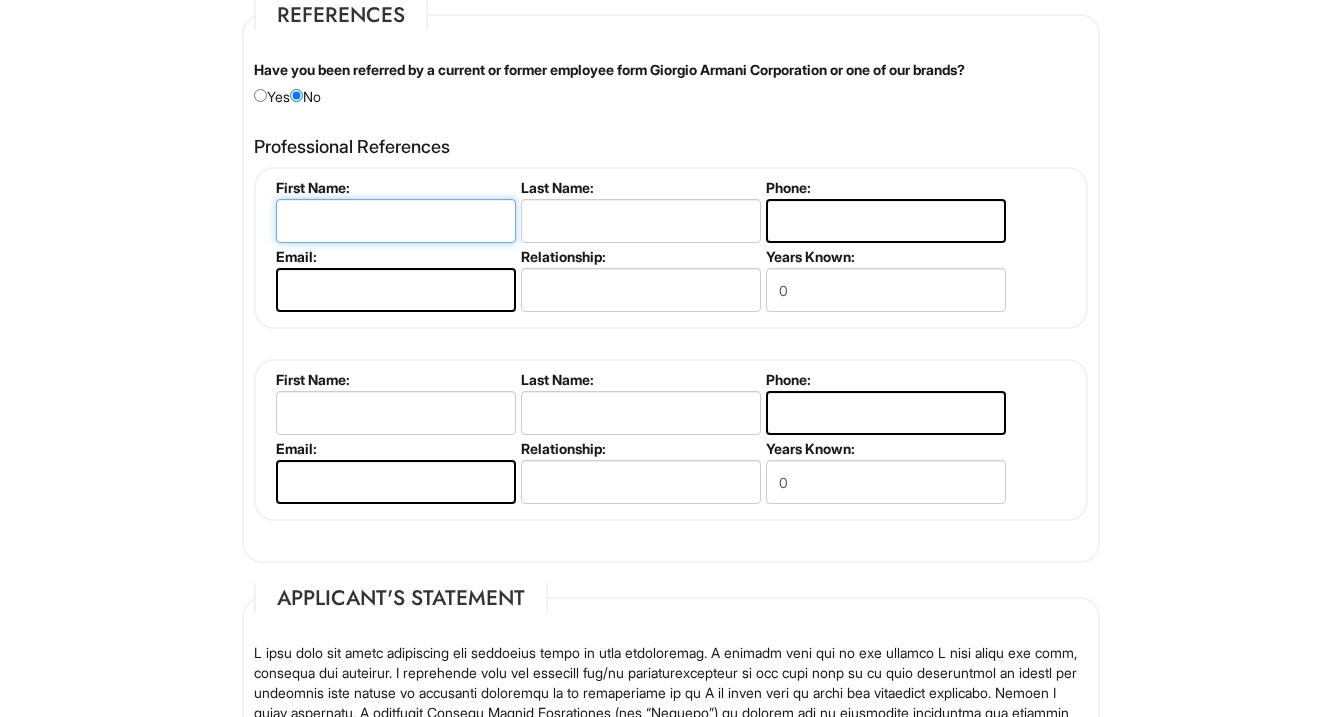 click at bounding box center [396, 221] 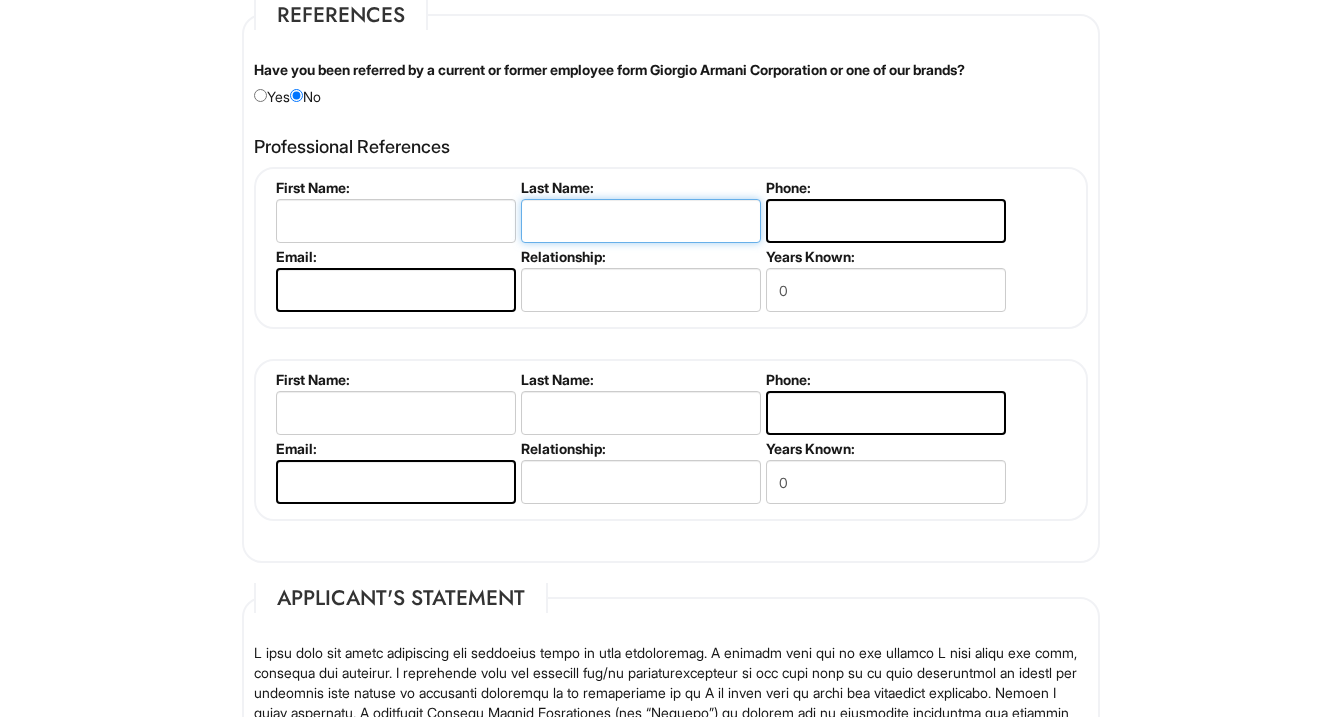 click at bounding box center [641, 221] 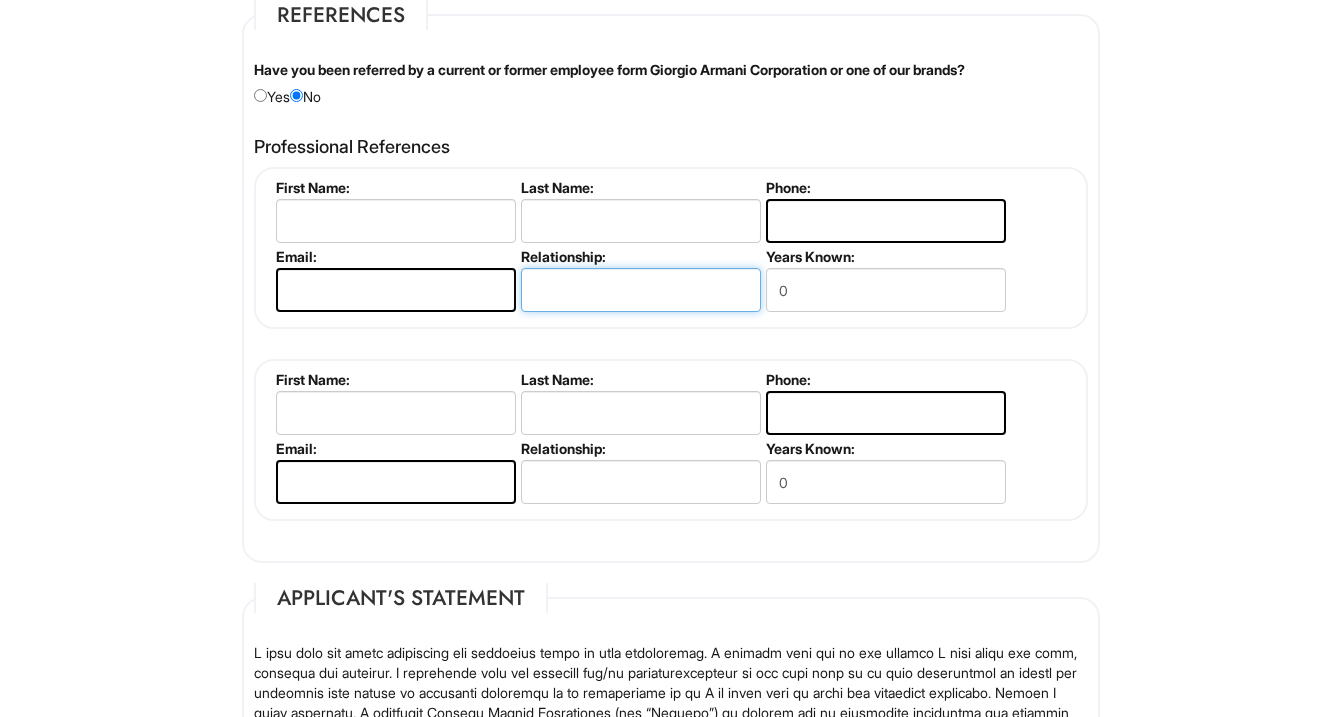 click at bounding box center [641, 290] 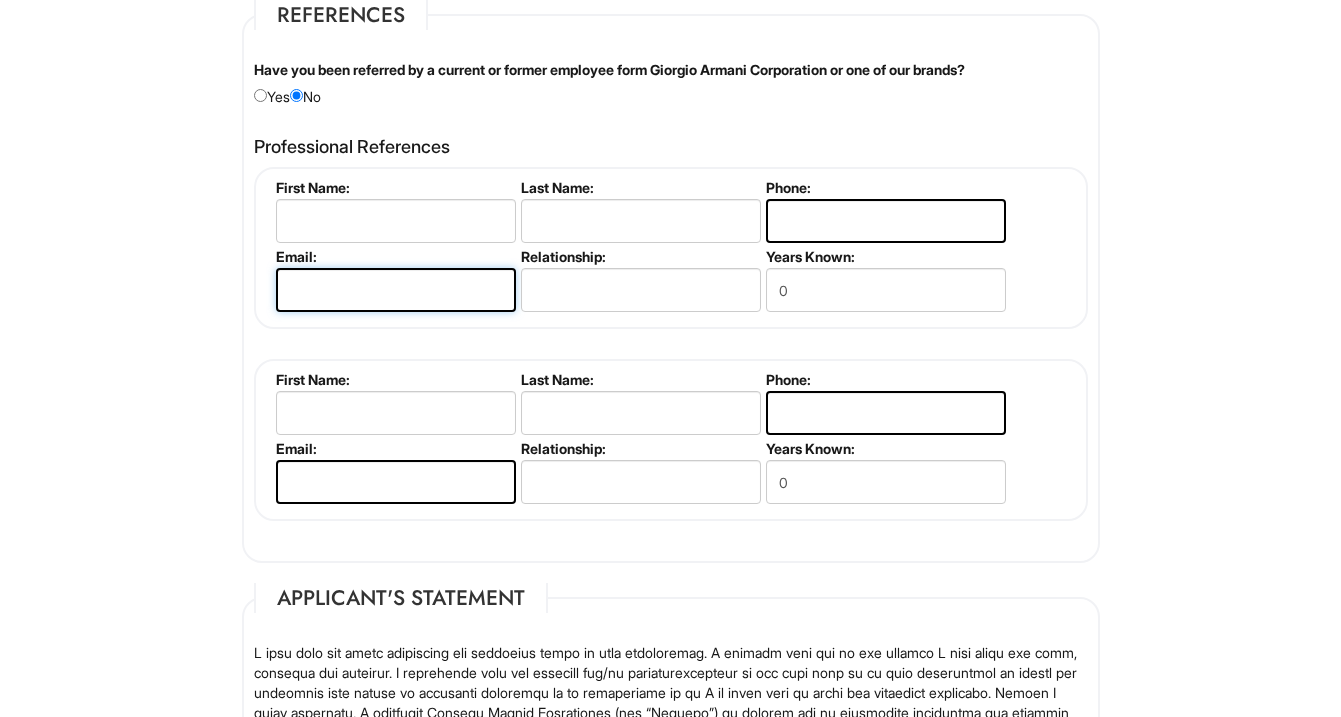 click at bounding box center (396, 290) 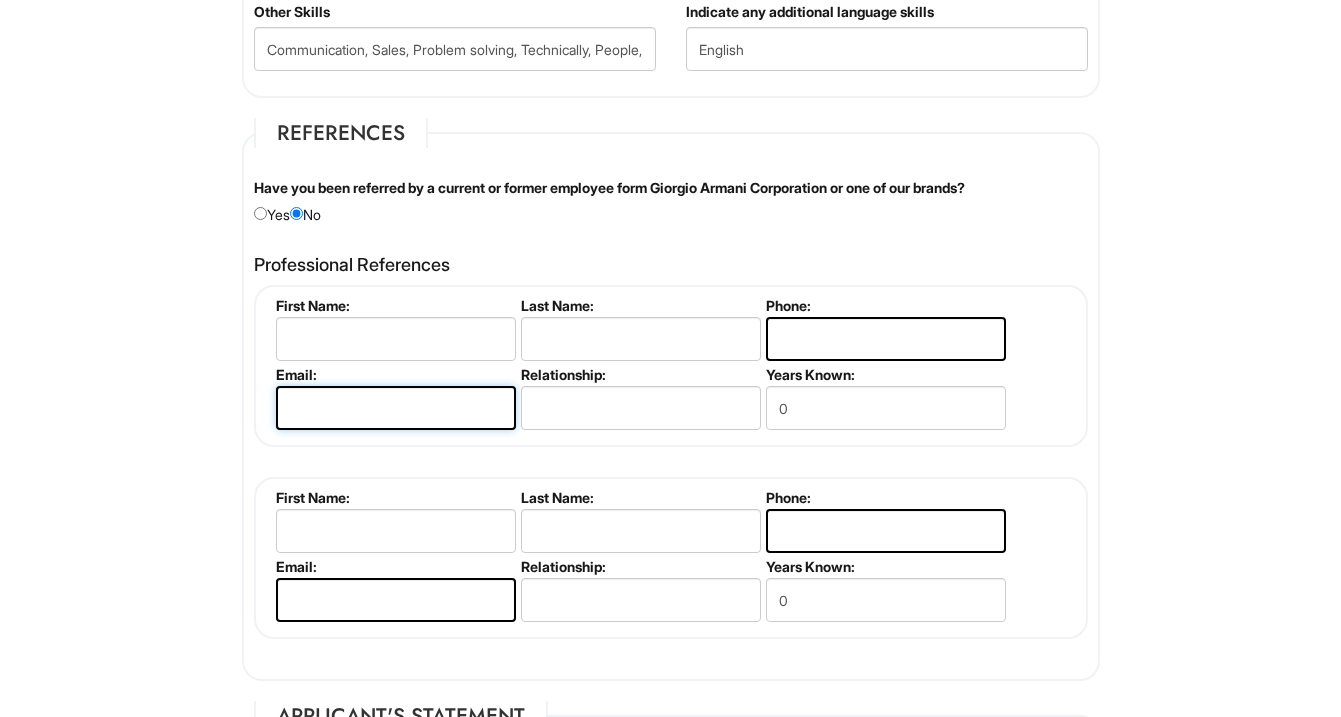 scroll, scrollTop: 2300, scrollLeft: 0, axis: vertical 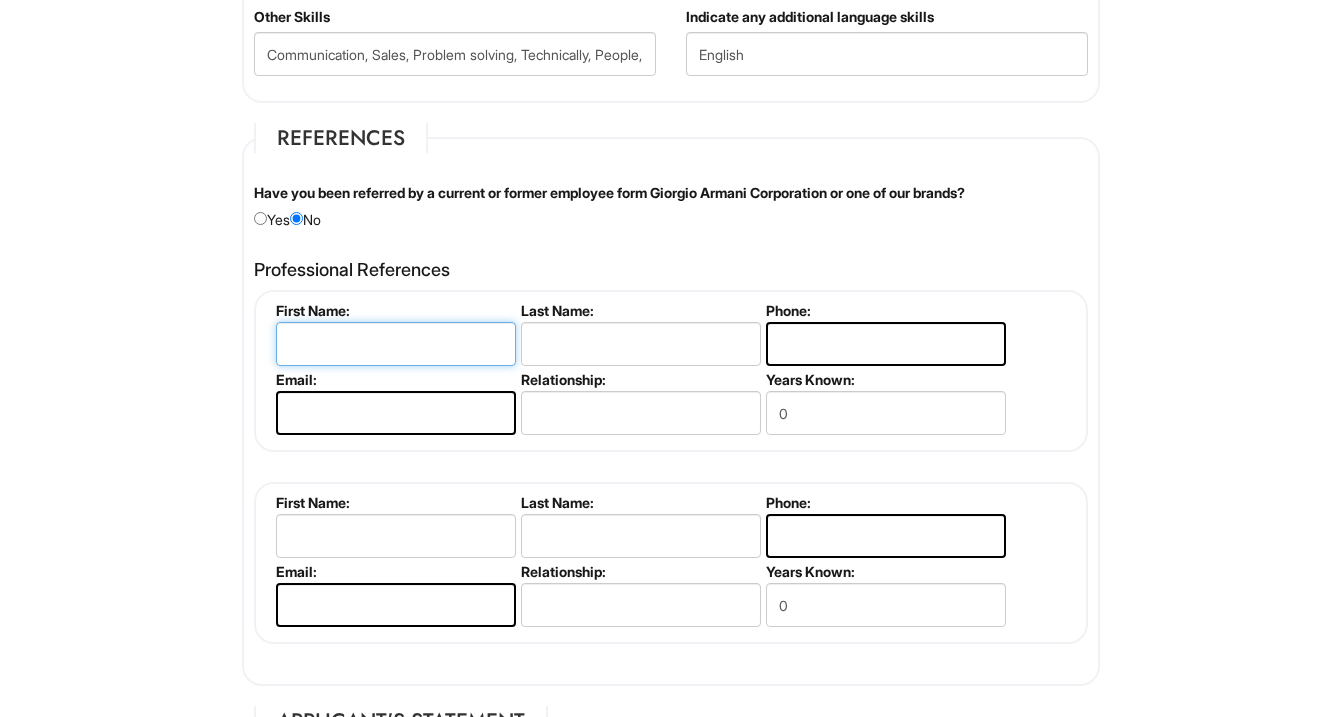 click at bounding box center (396, 344) 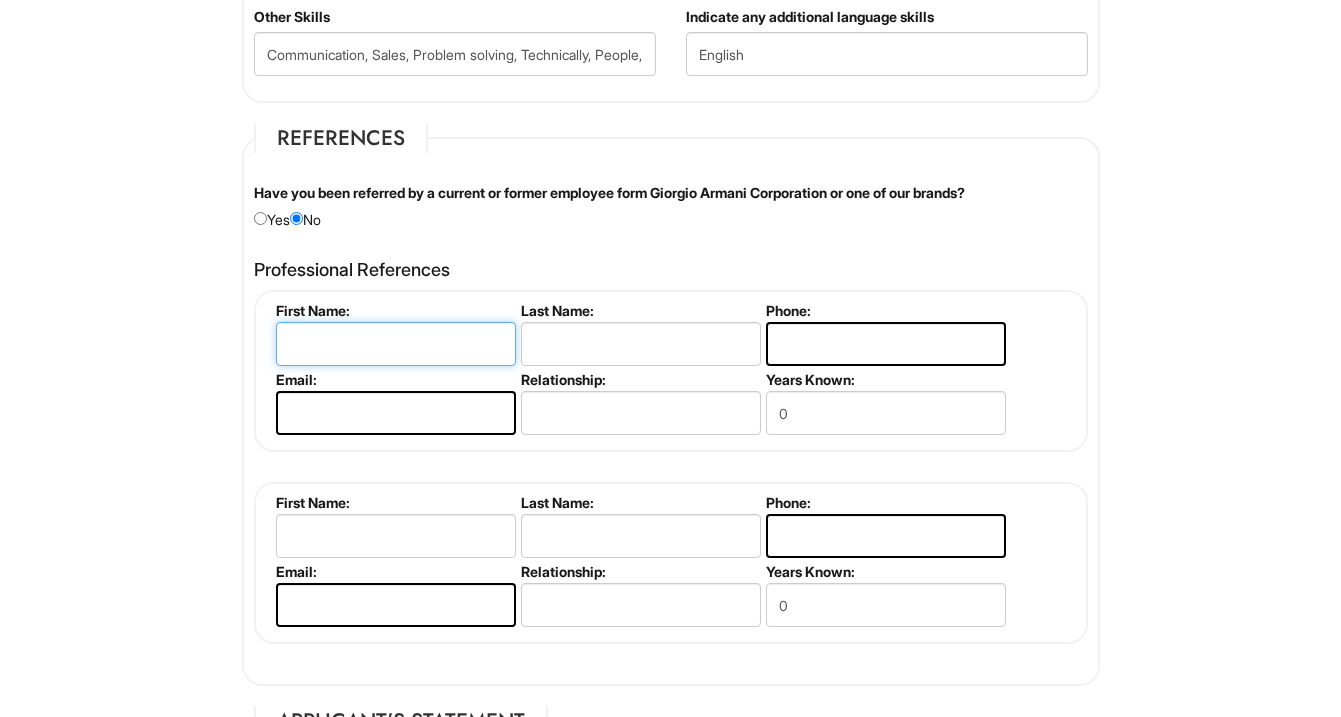 paste on "[FIRST] [LAST]" 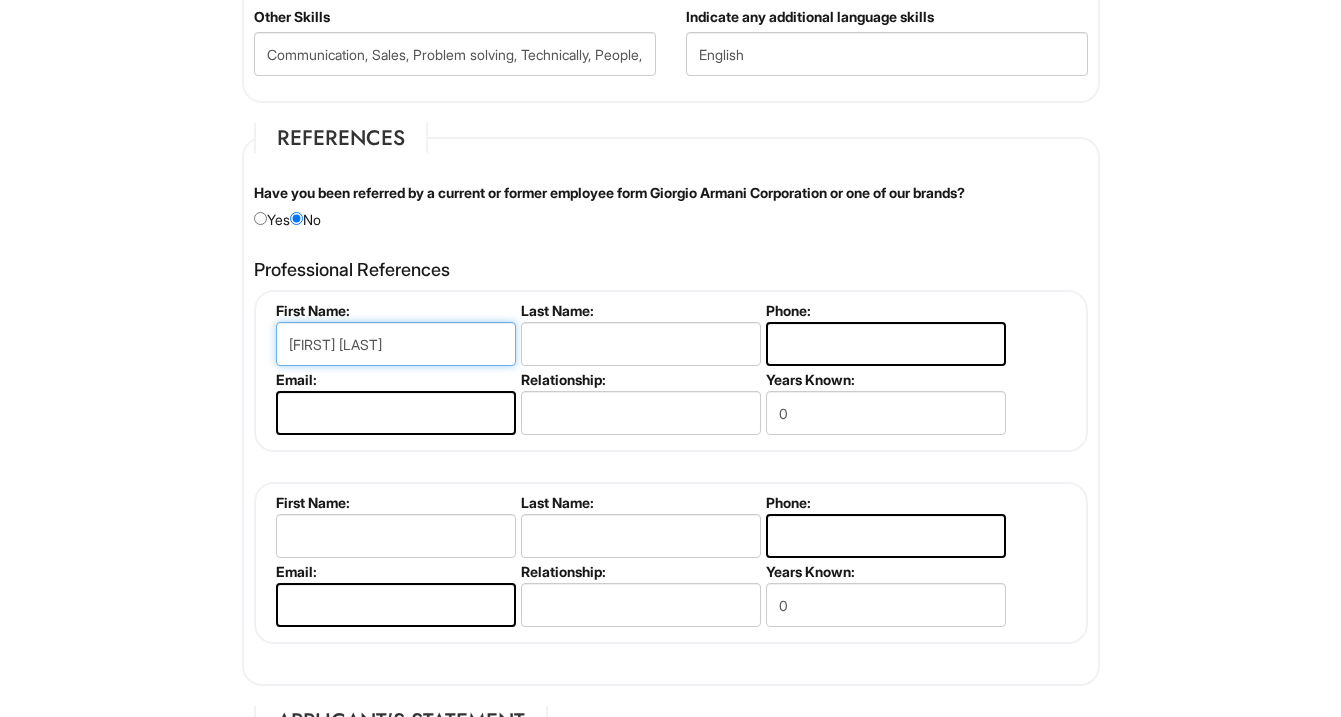 drag, startPoint x: 409, startPoint y: 346, endPoint x: 332, endPoint y: 347, distance: 77.00649 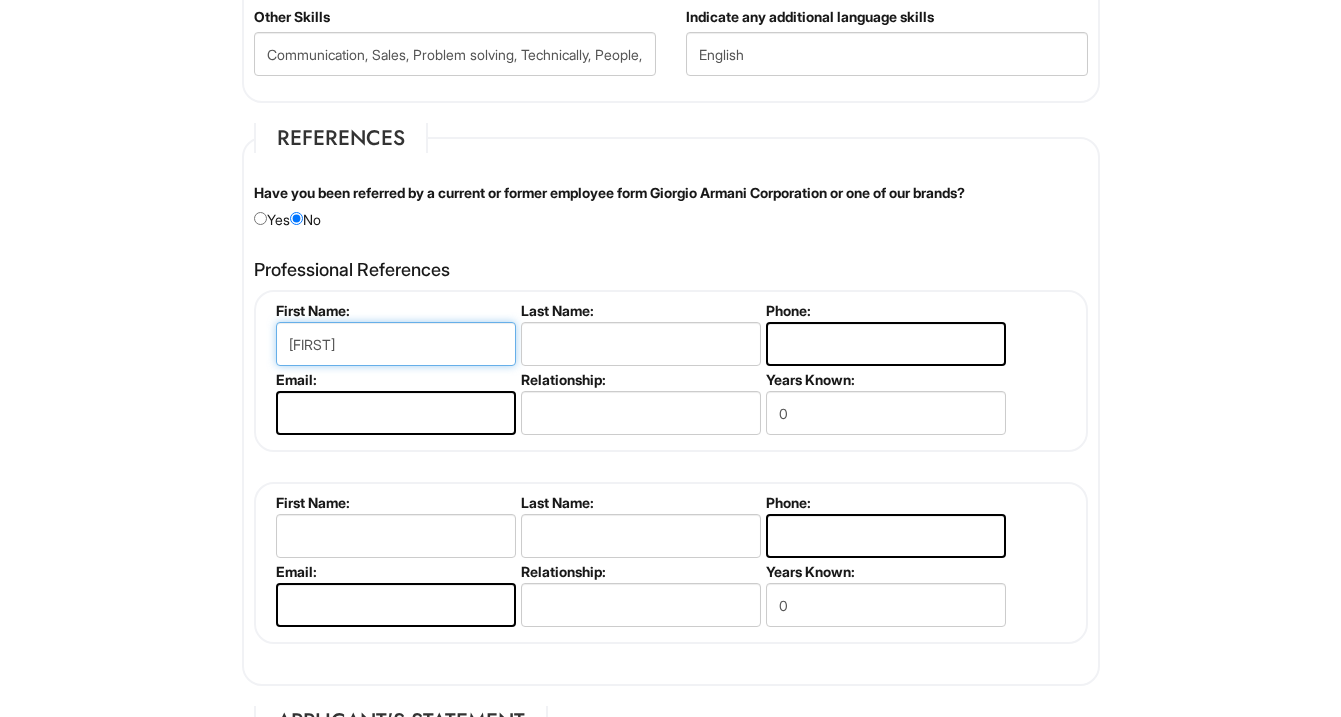type on "[FIRST]" 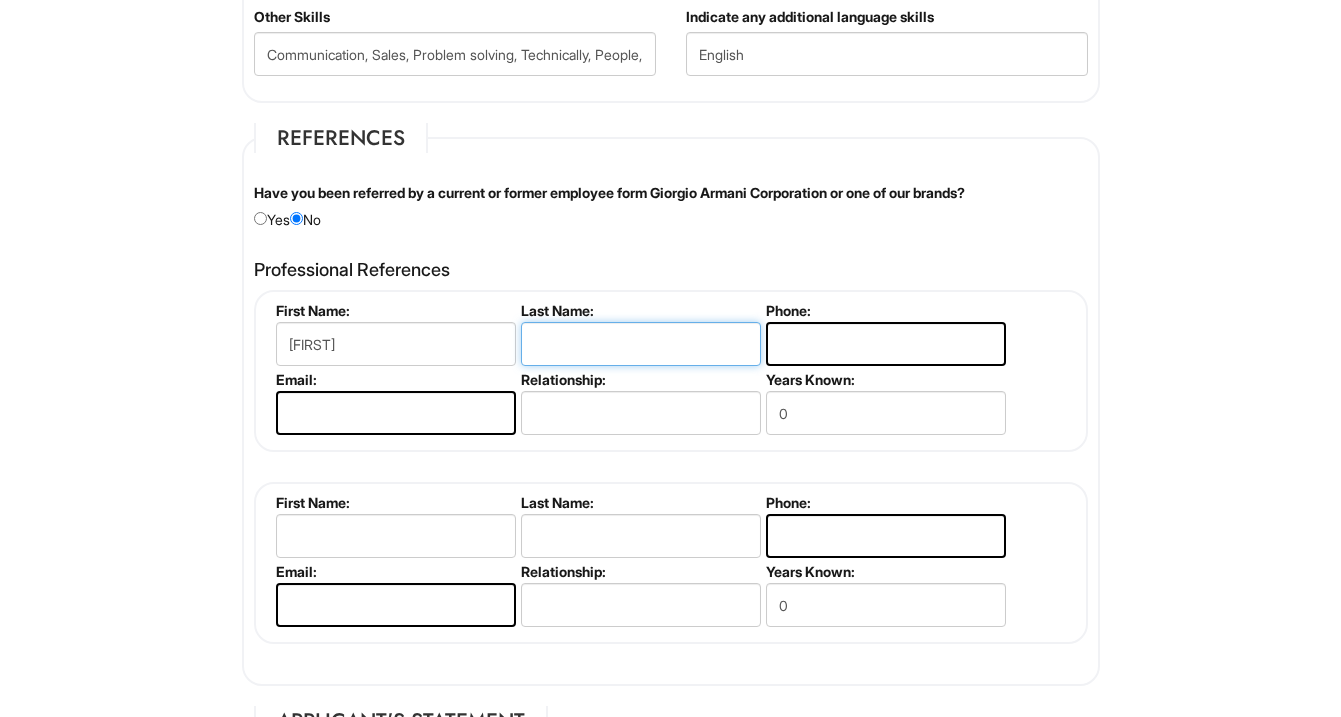 click at bounding box center [641, 344] 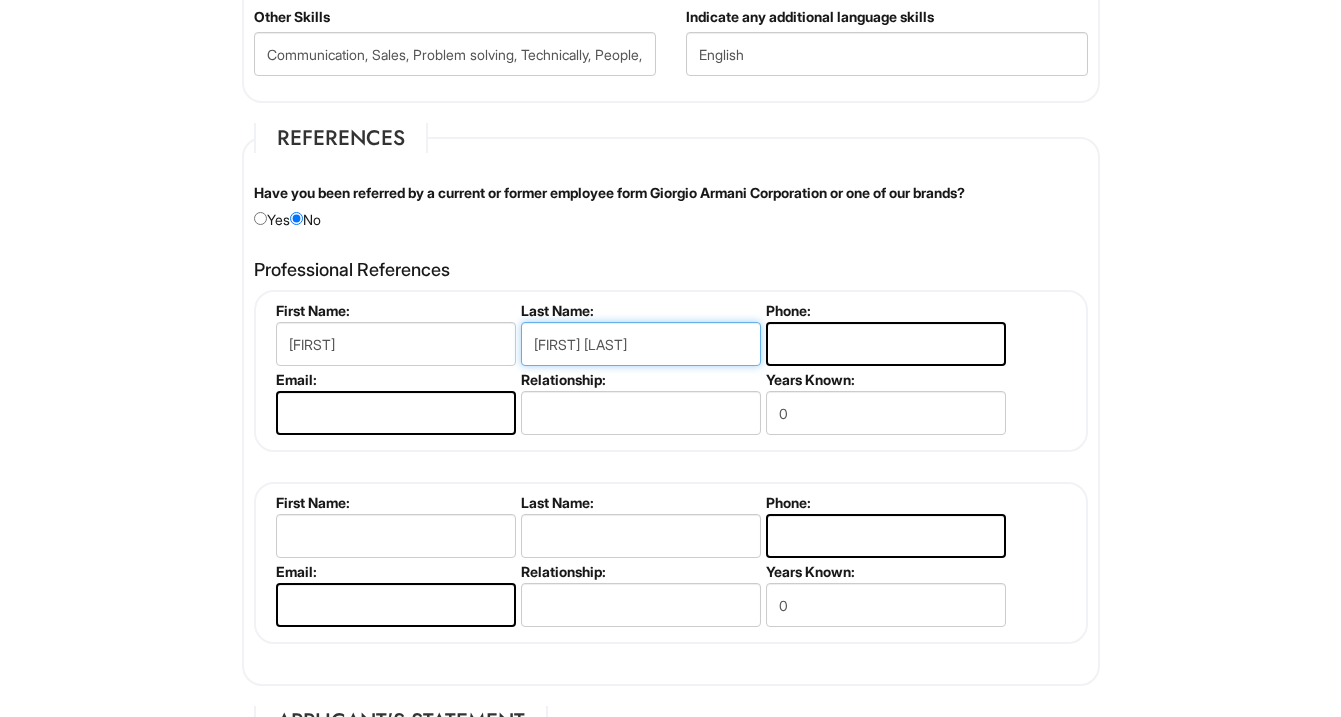 click on "[FIRST] [LAST]" at bounding box center (641, 344) 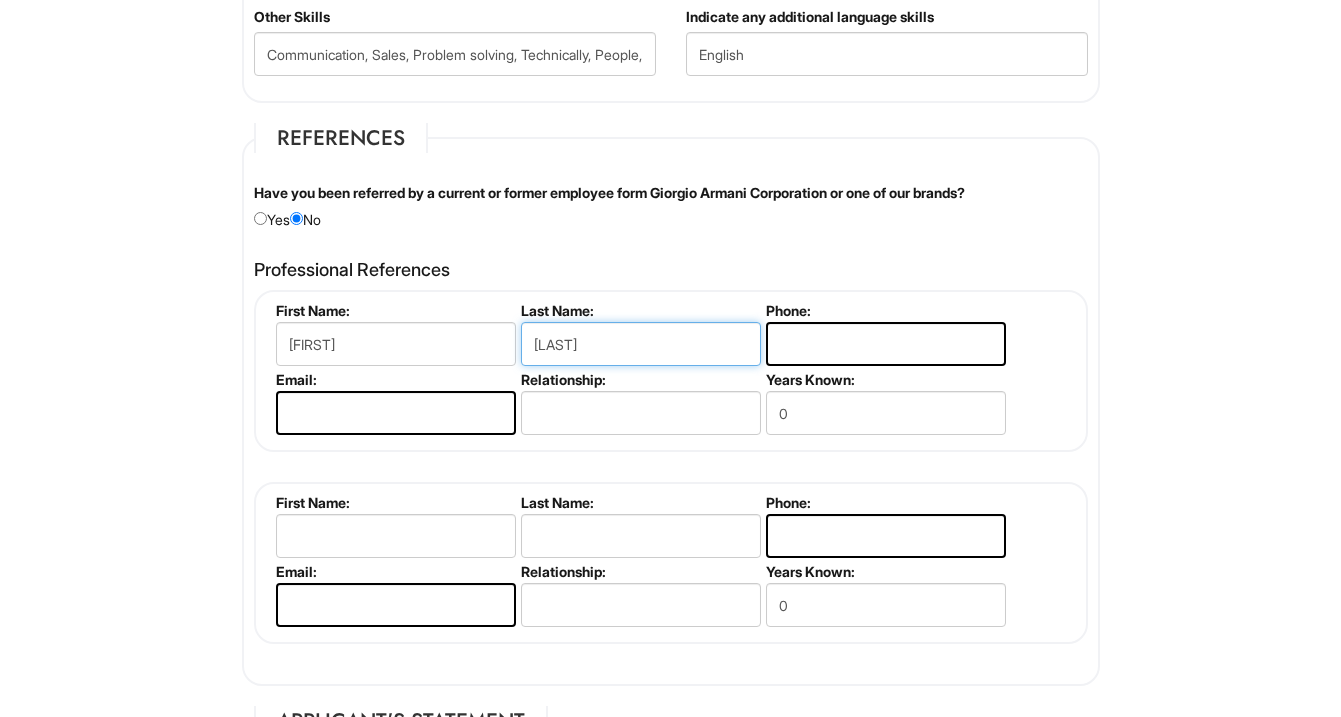type on "[LAST]" 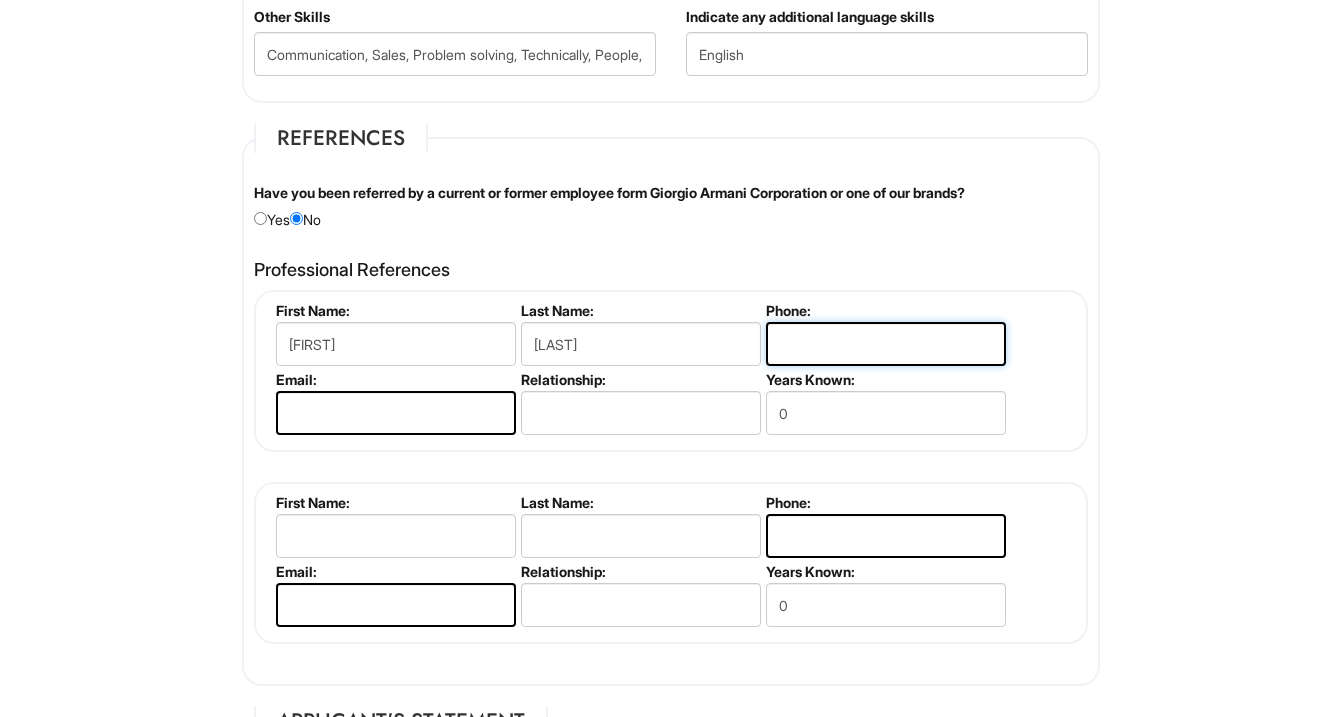 click at bounding box center (886, 344) 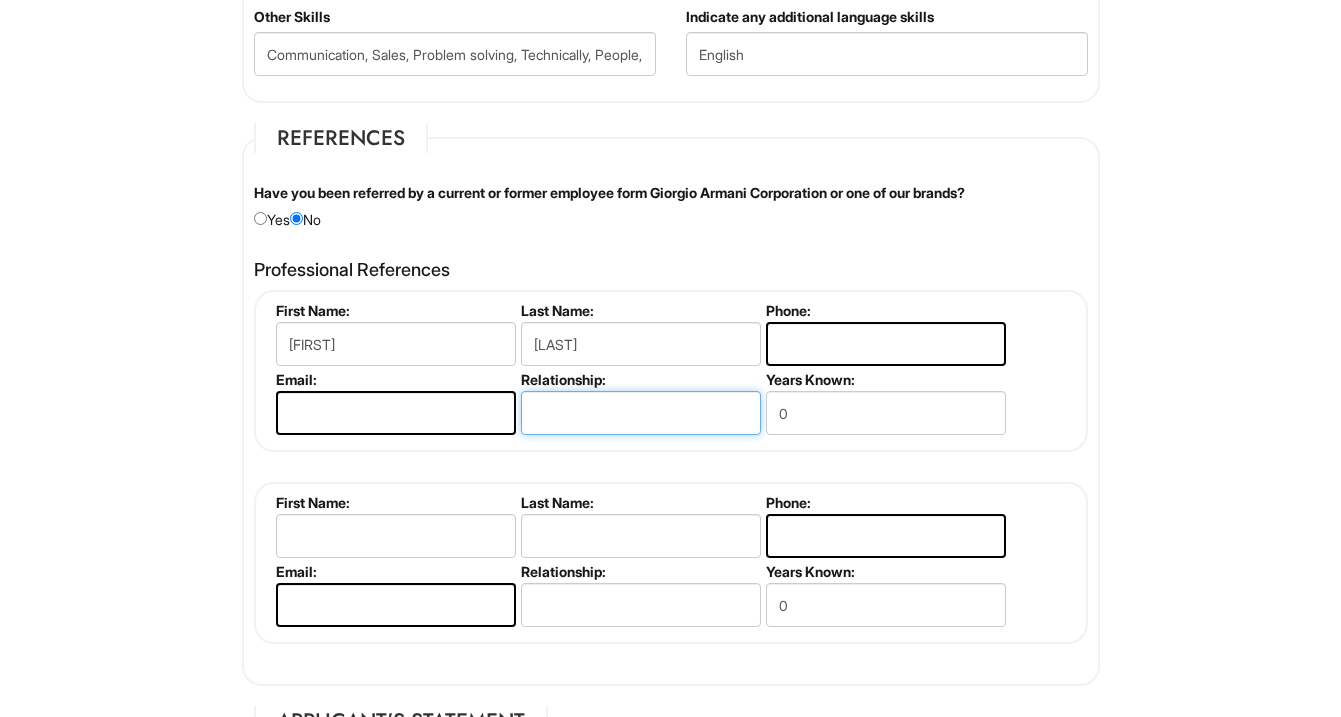 click at bounding box center (641, 413) 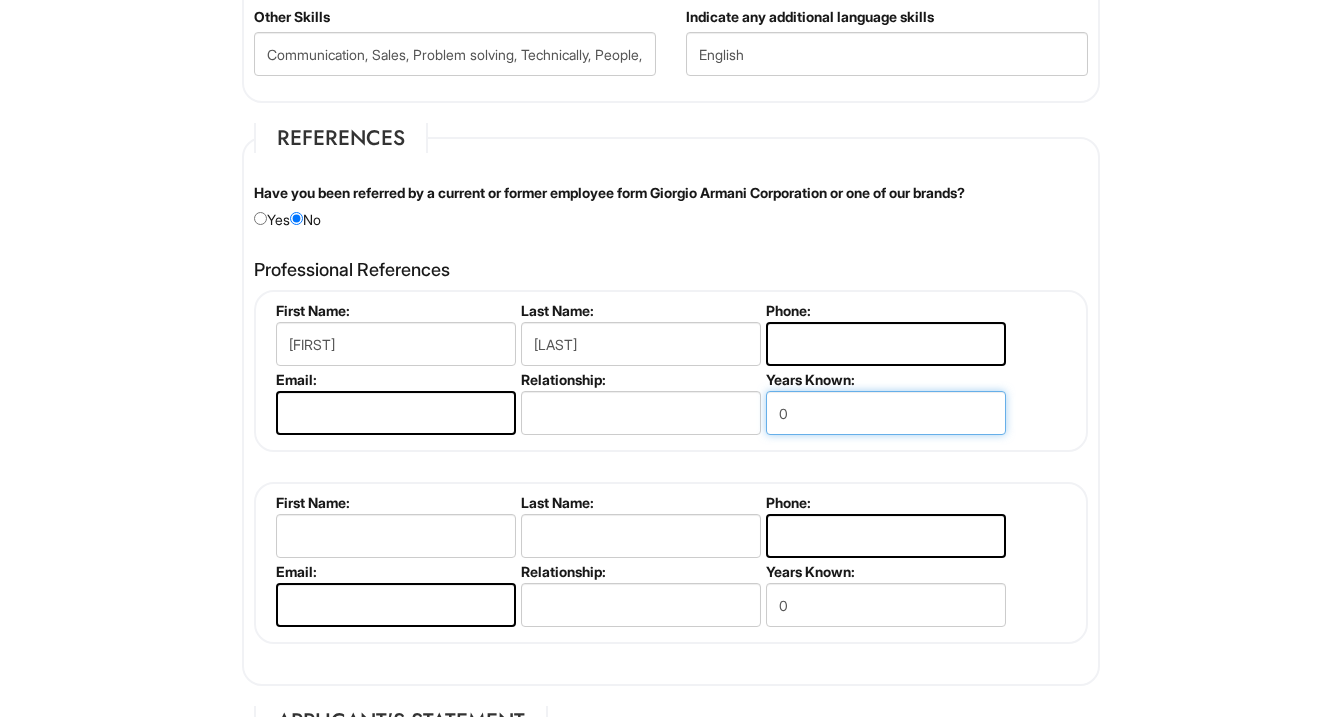 click on "0" at bounding box center (886, 413) 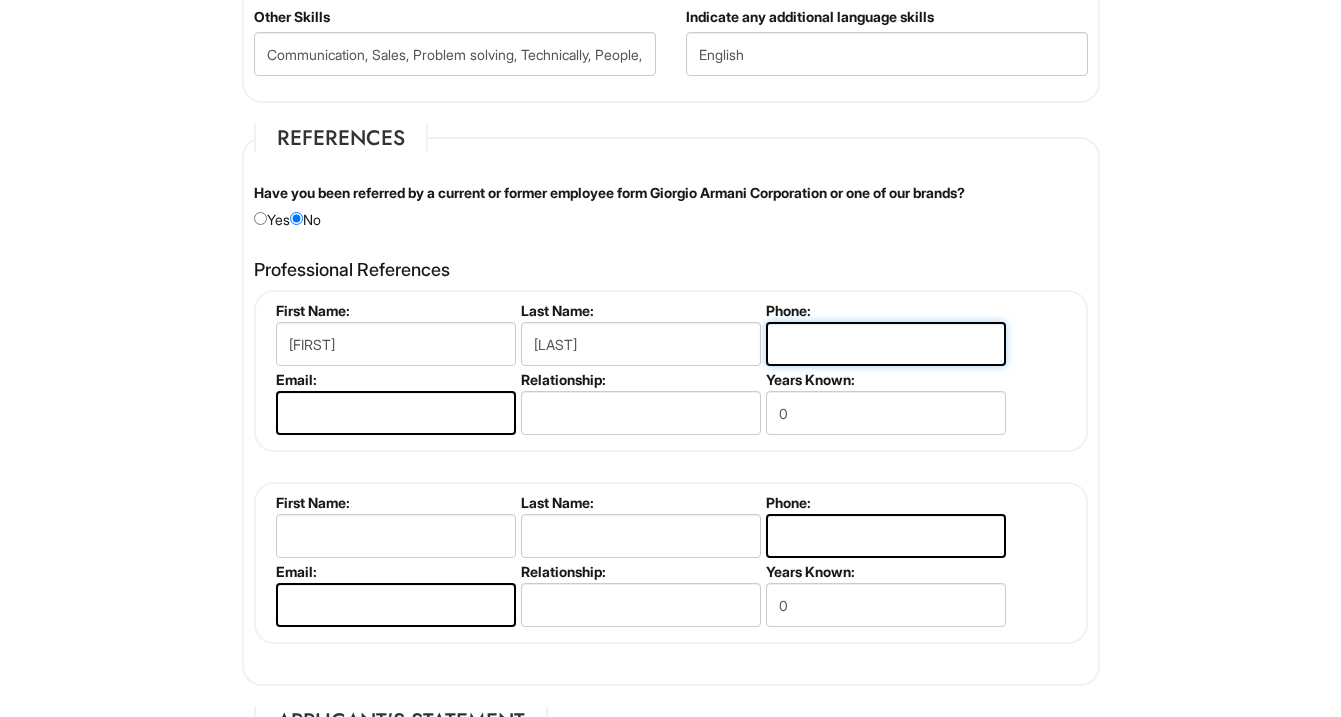 click at bounding box center [886, 344] 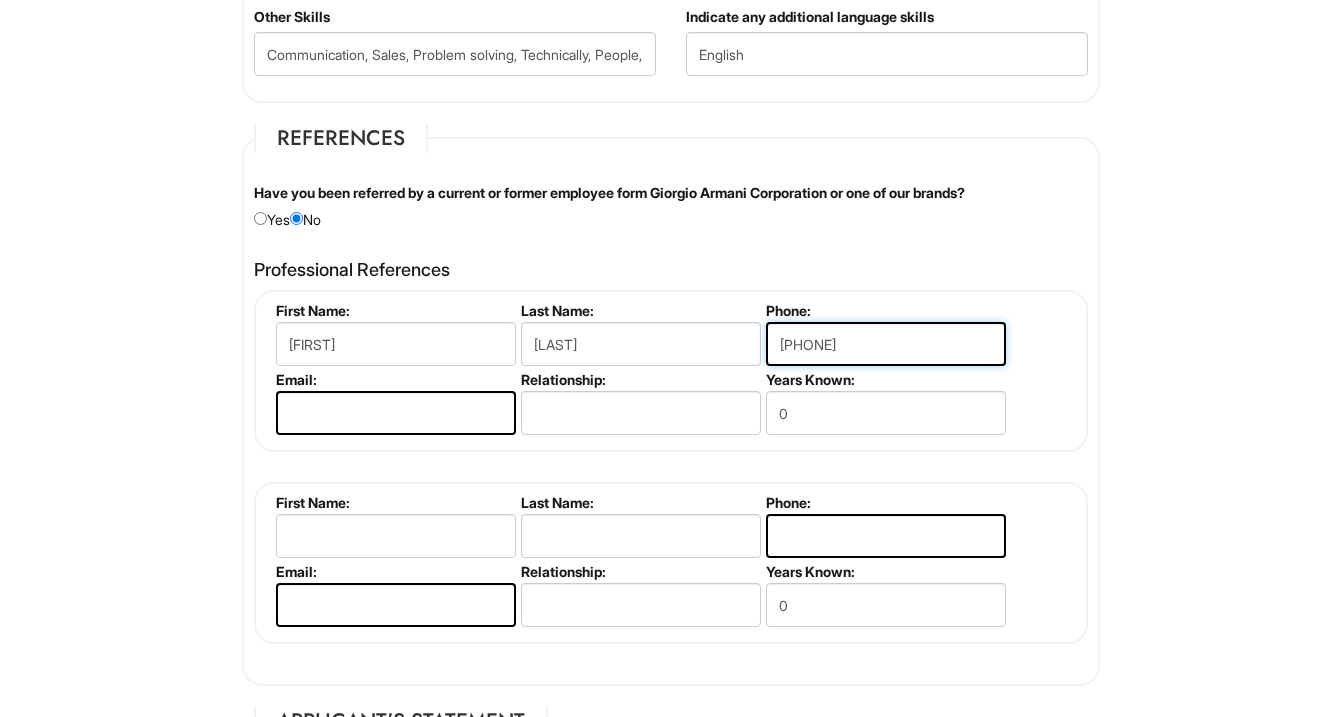type on "[PHONE]" 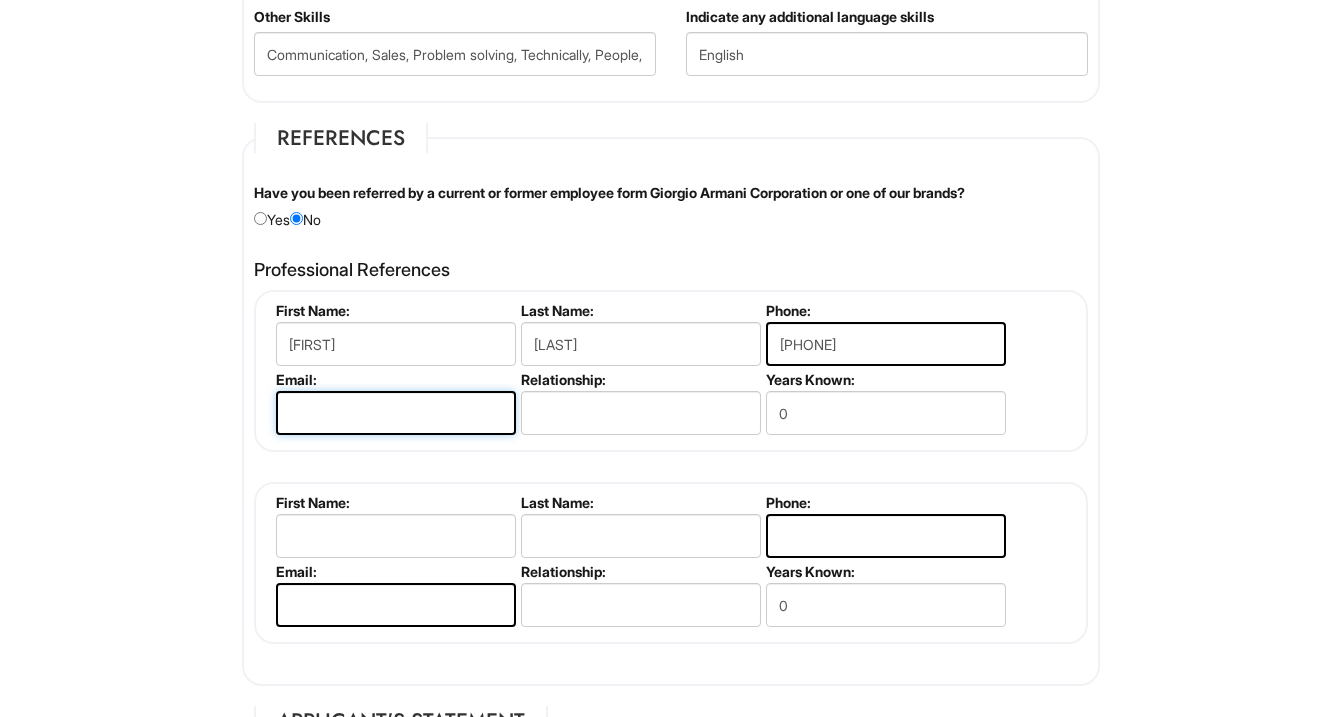click at bounding box center [396, 413] 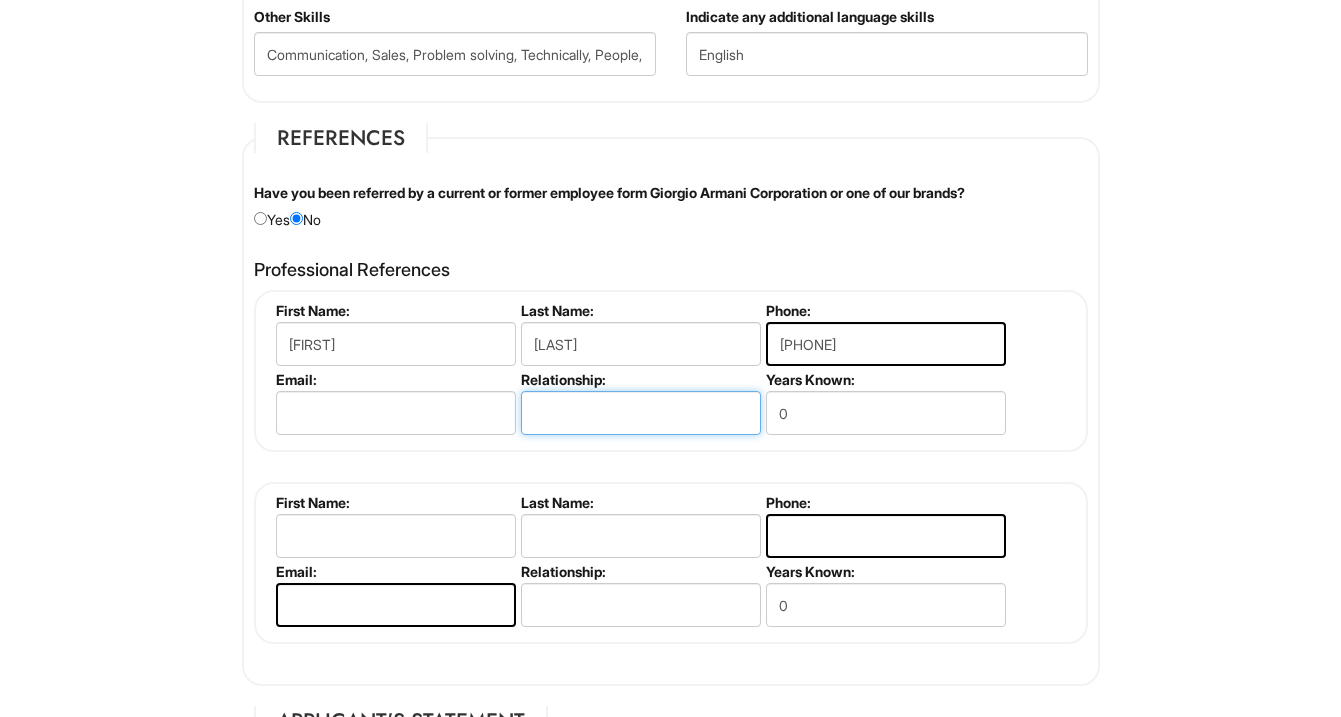 click at bounding box center (641, 413) 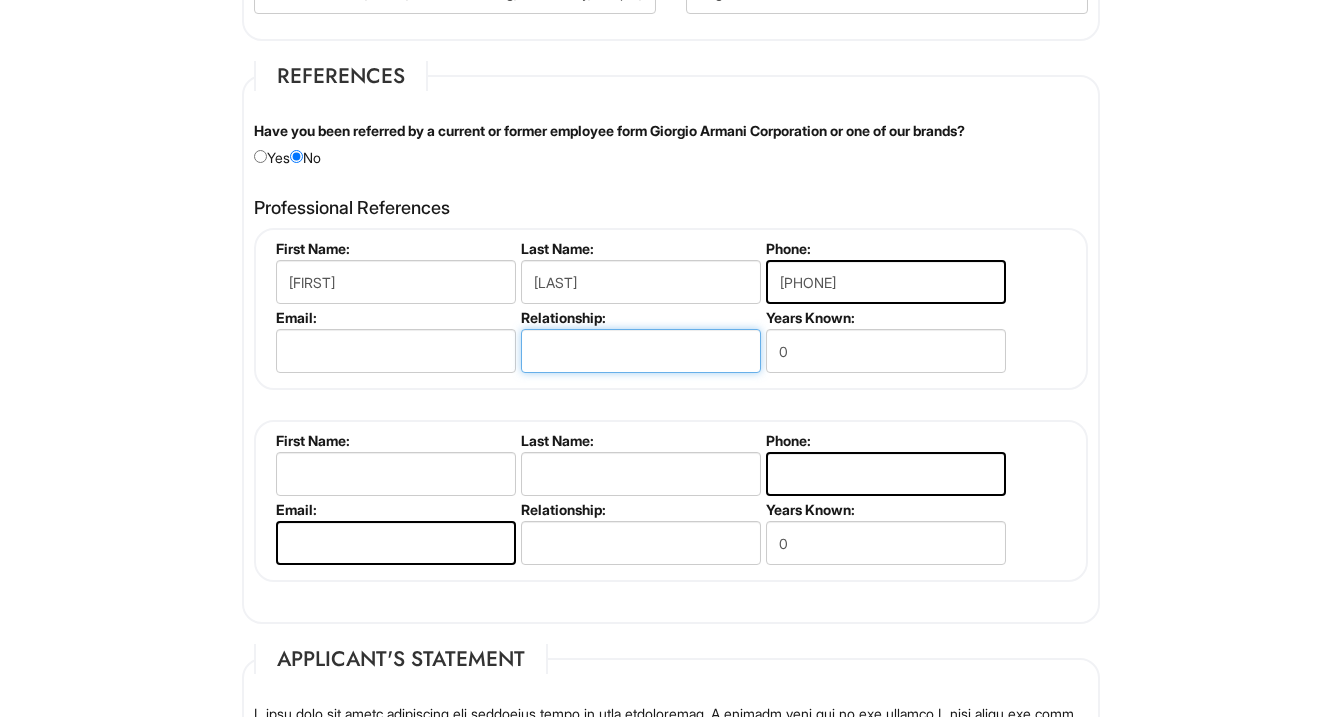 scroll, scrollTop: 2346, scrollLeft: 0, axis: vertical 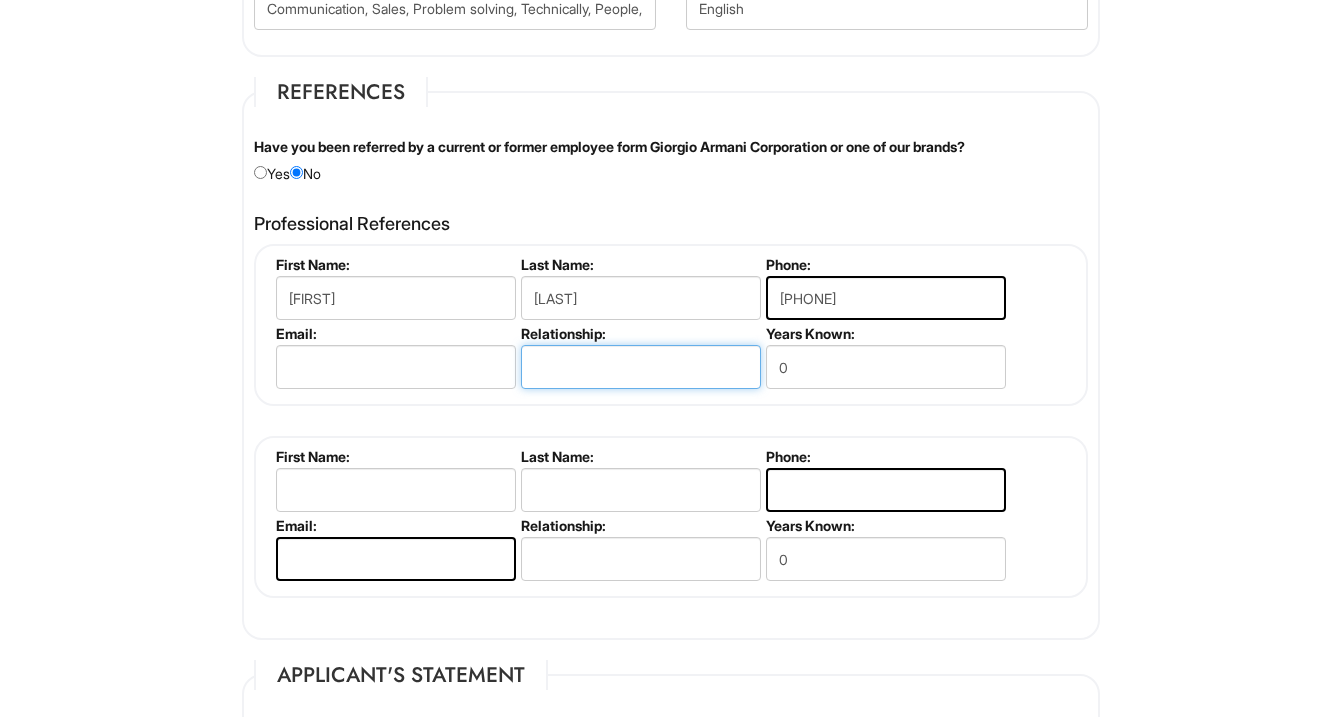 click at bounding box center (641, 367) 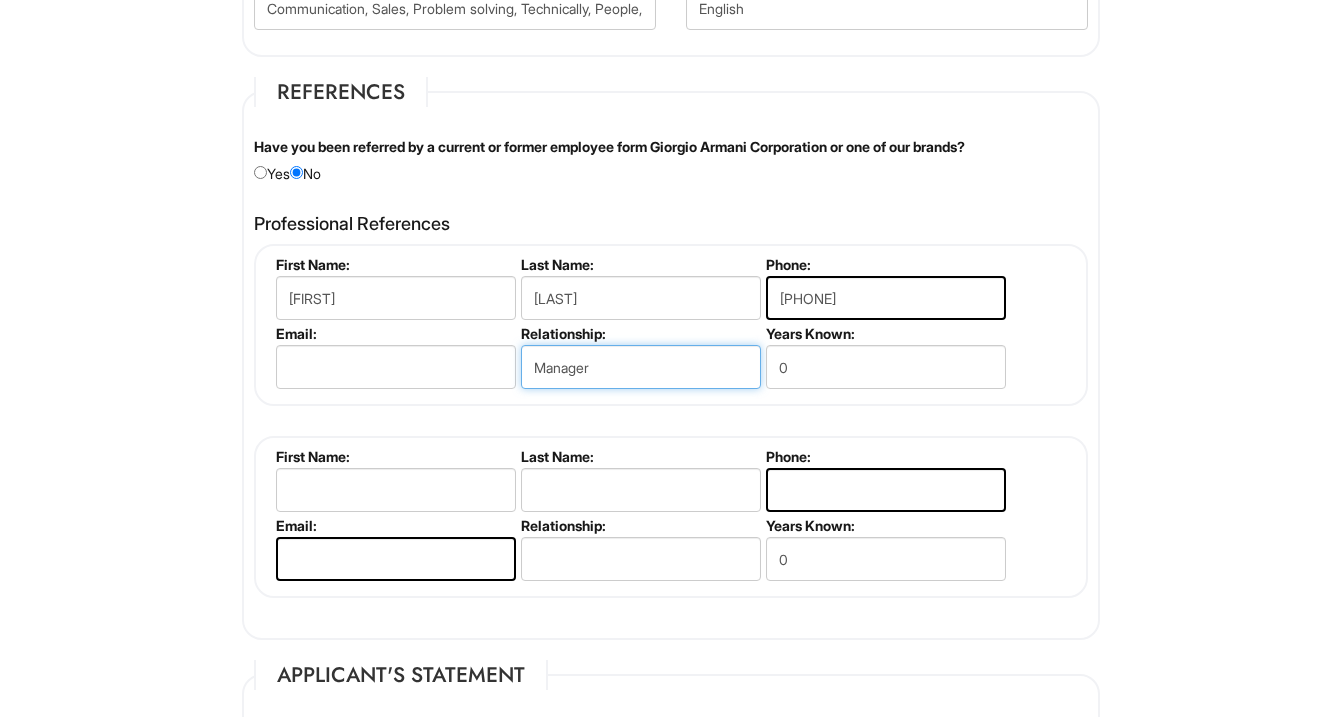 type on "Manager" 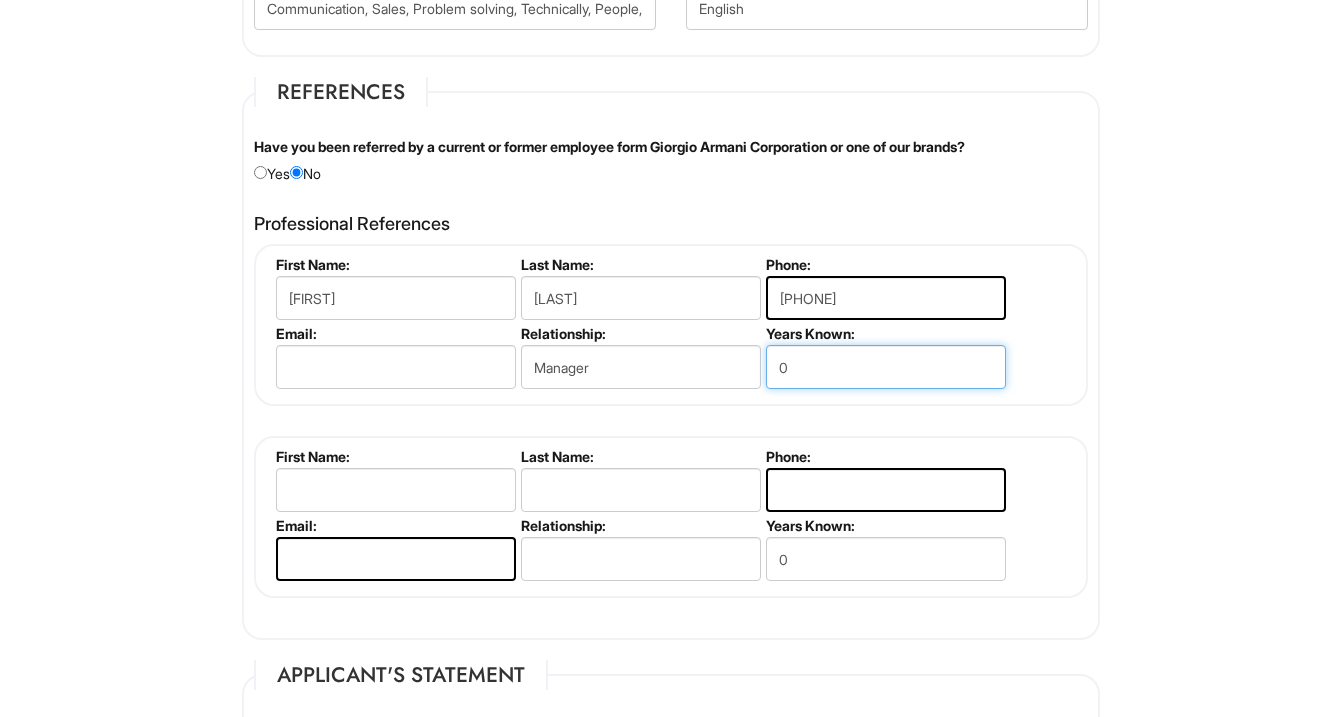 click on "0" at bounding box center [886, 367] 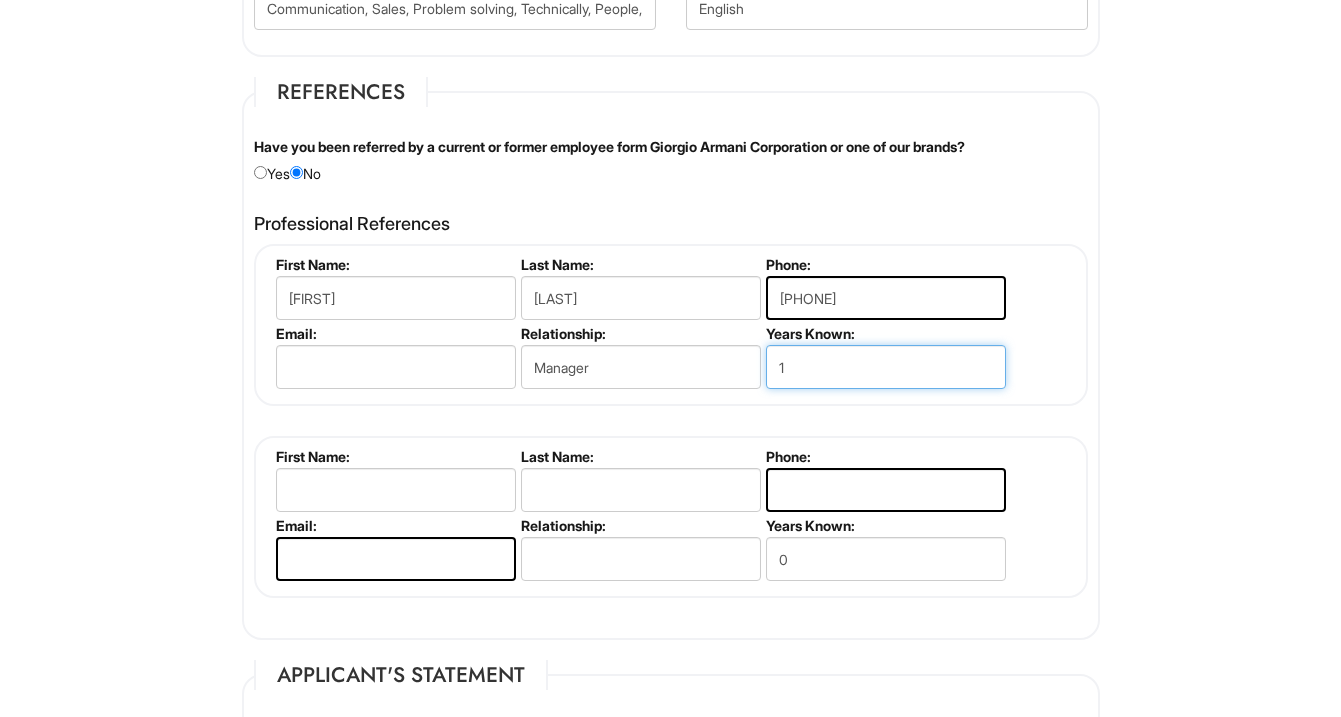 type on "1" 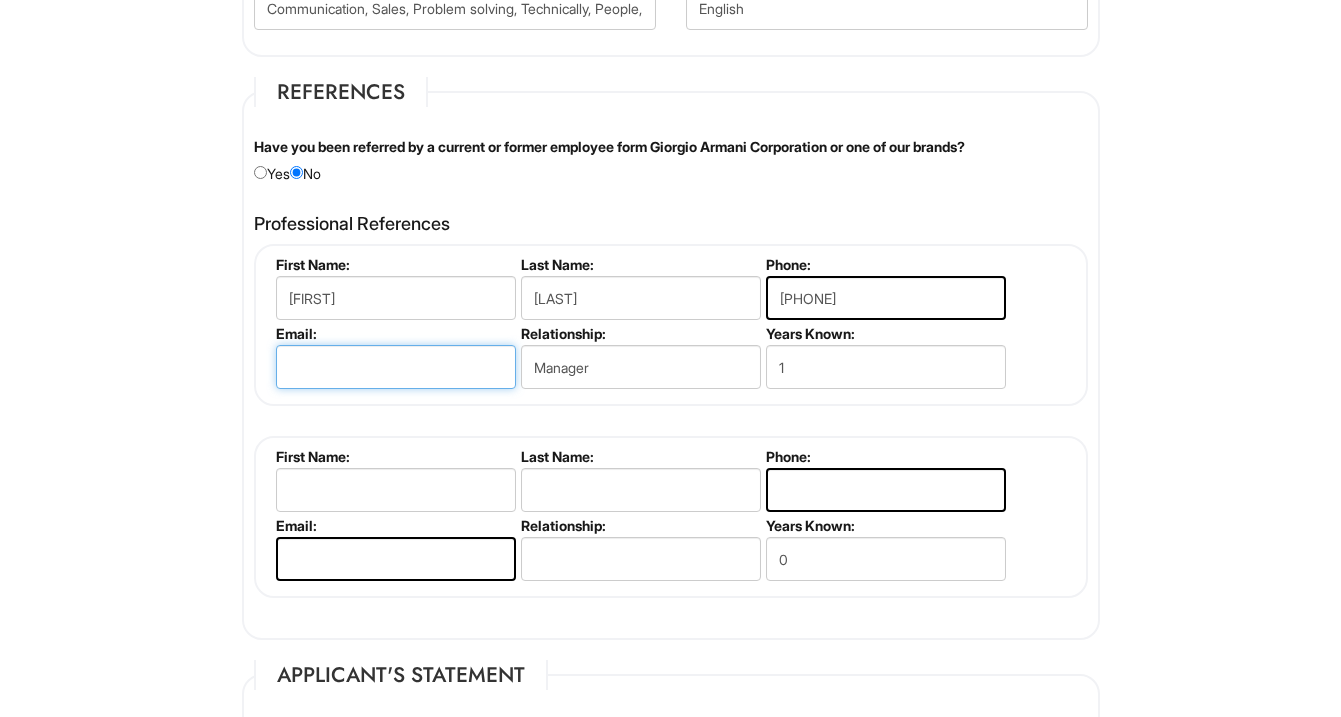 click at bounding box center (396, 367) 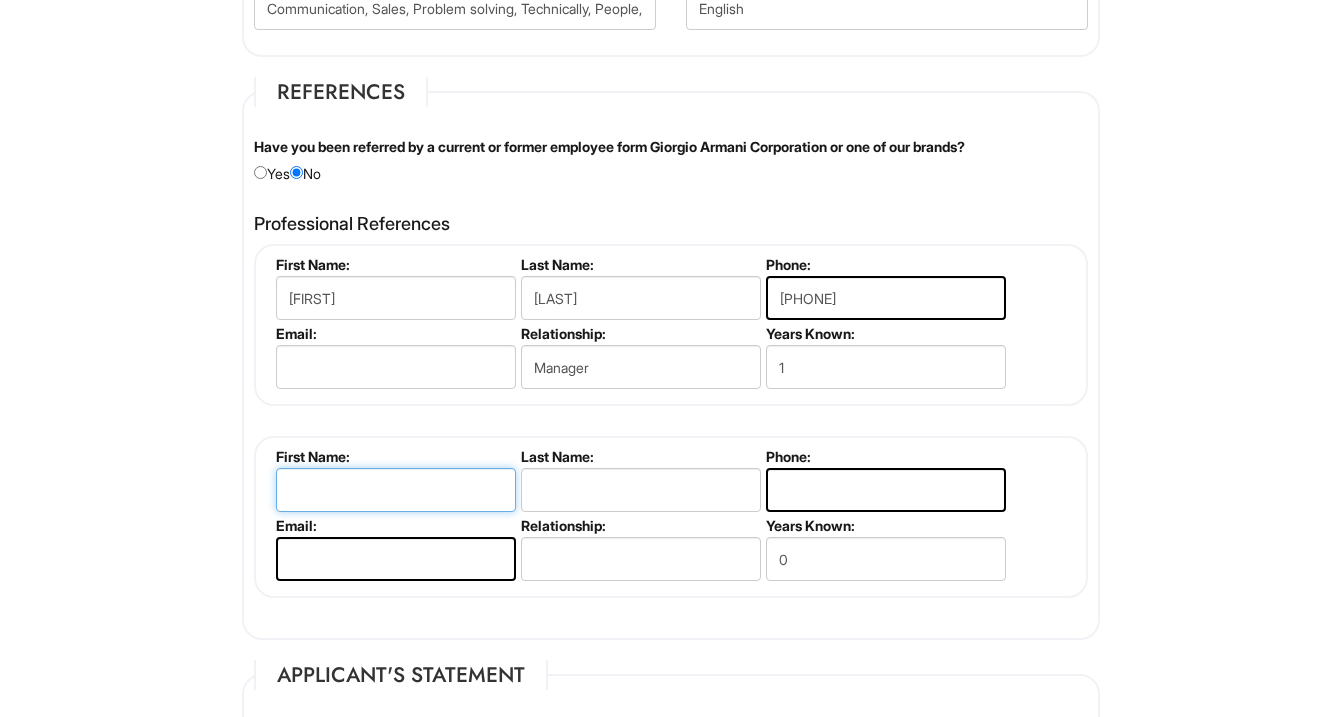 click at bounding box center [396, 490] 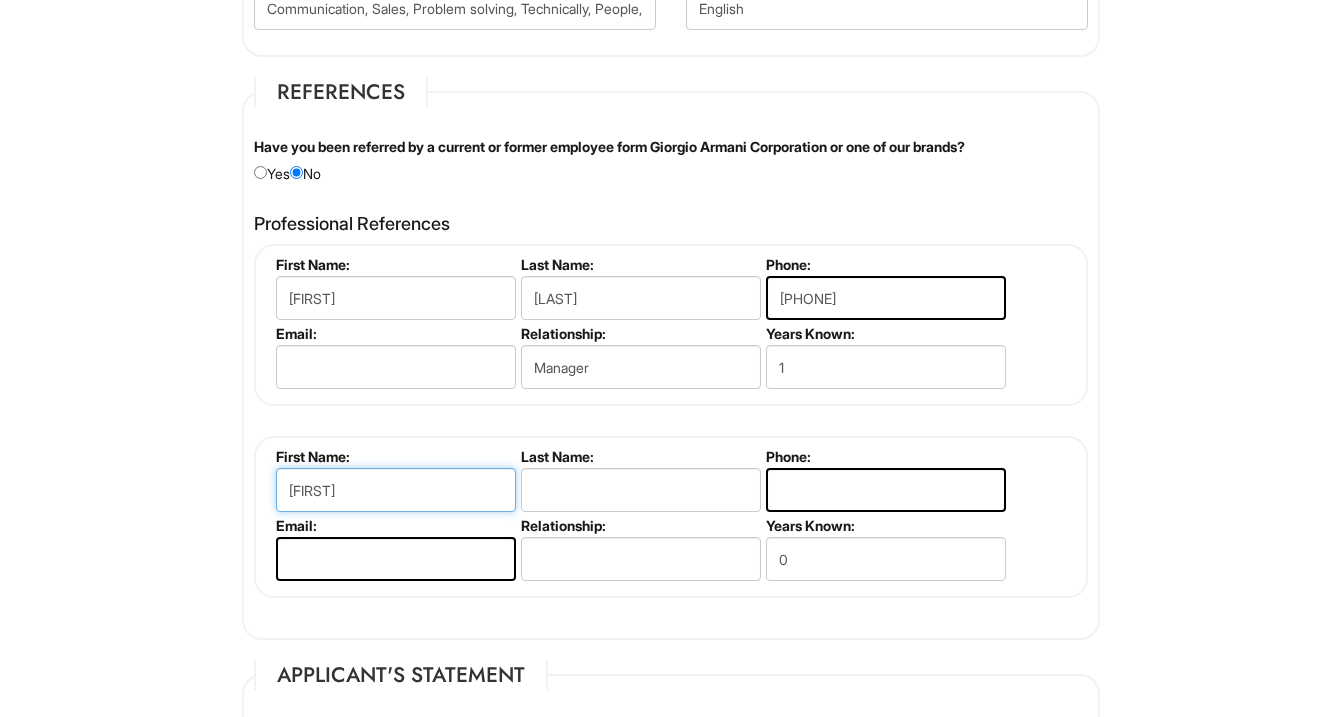 type on "[FIRST]" 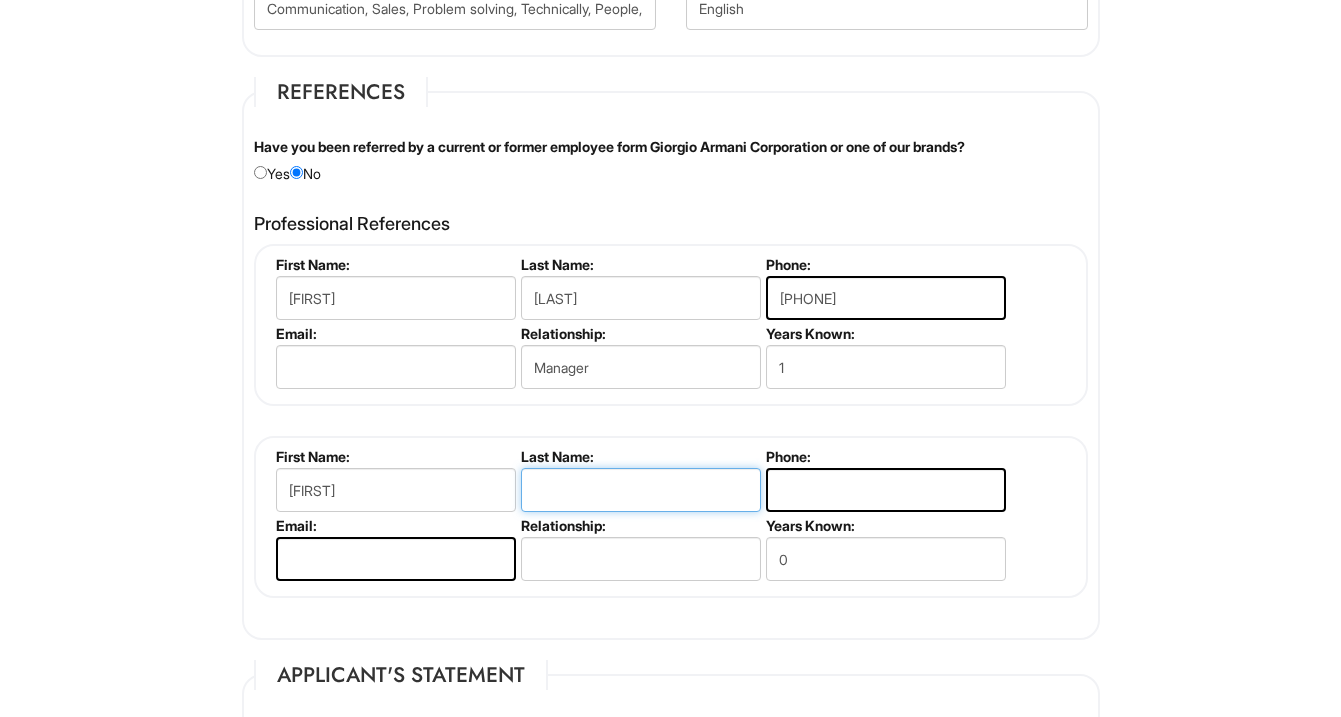 click at bounding box center (641, 490) 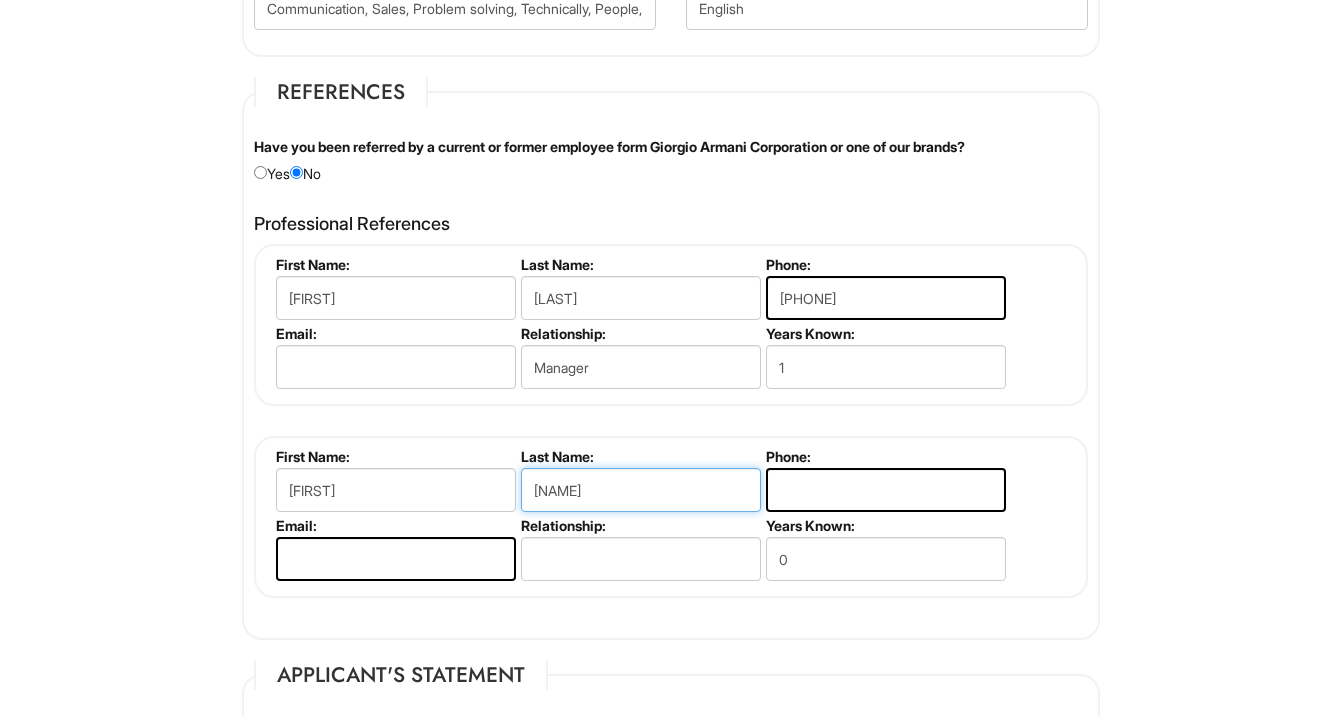 type on "[NAME]" 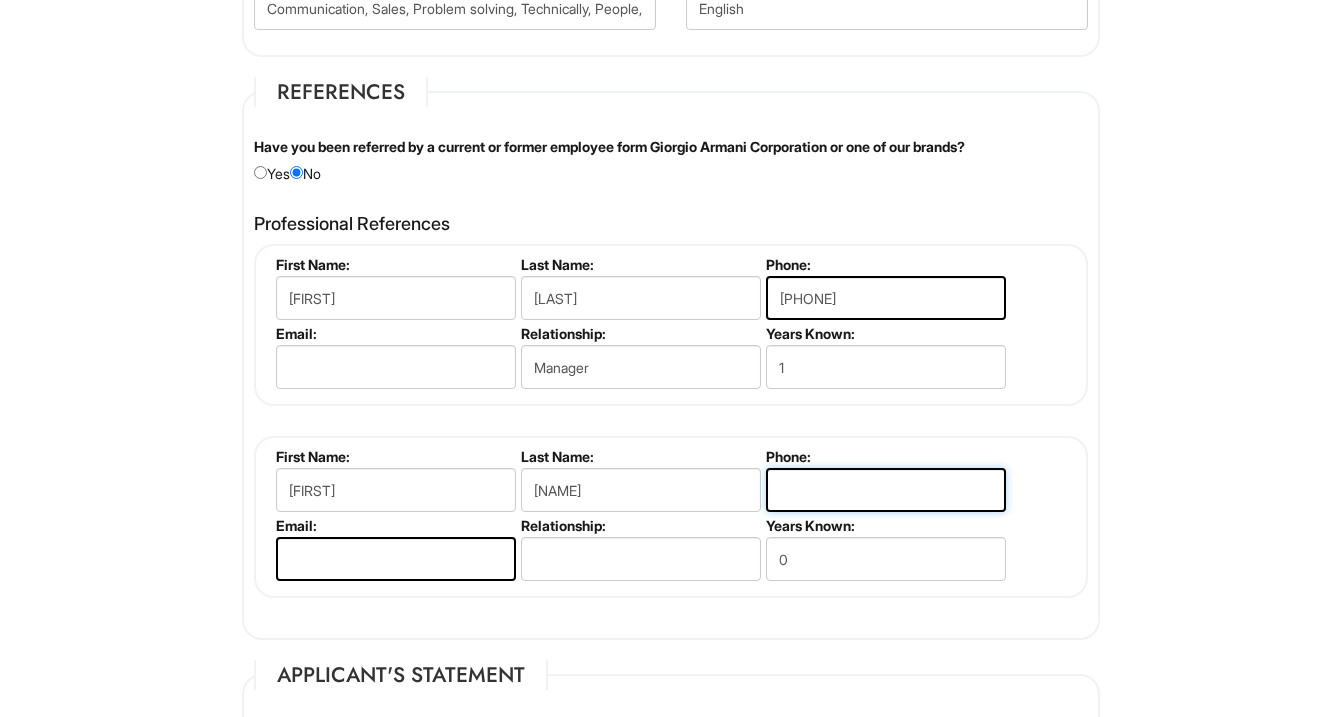 click at bounding box center (886, 490) 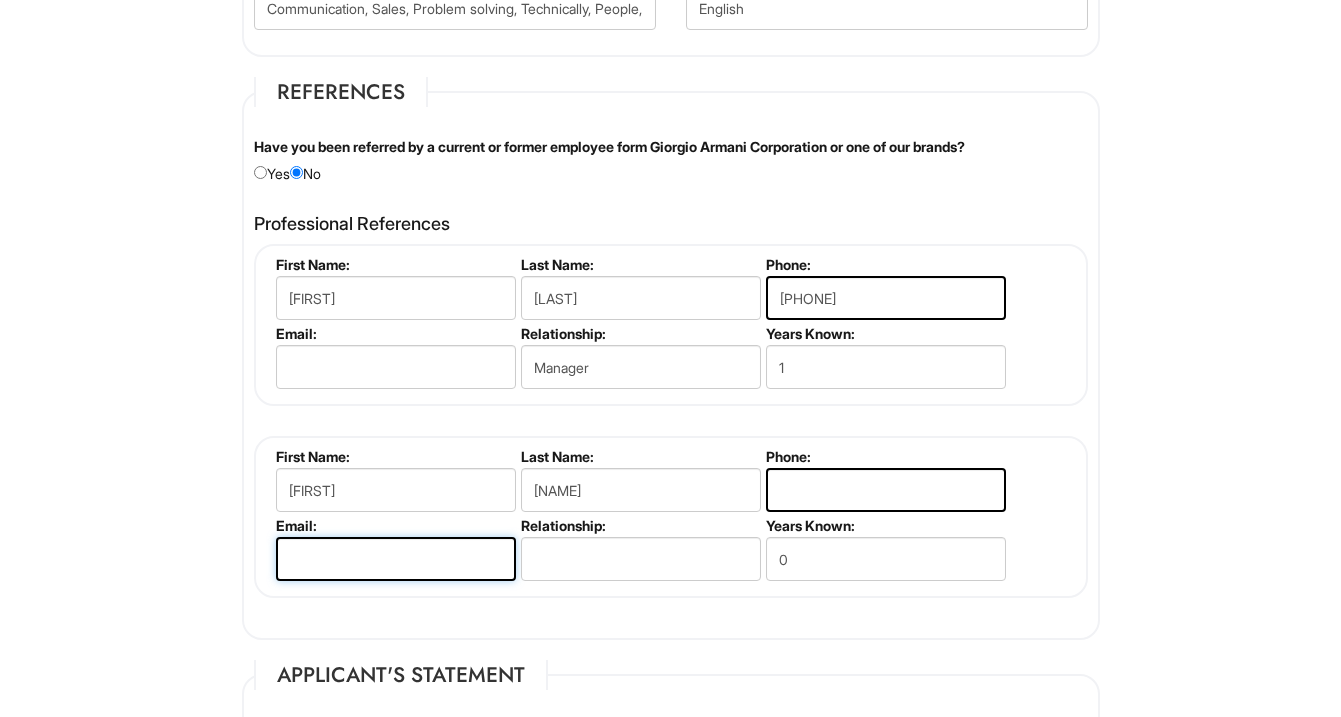 click at bounding box center (396, 559) 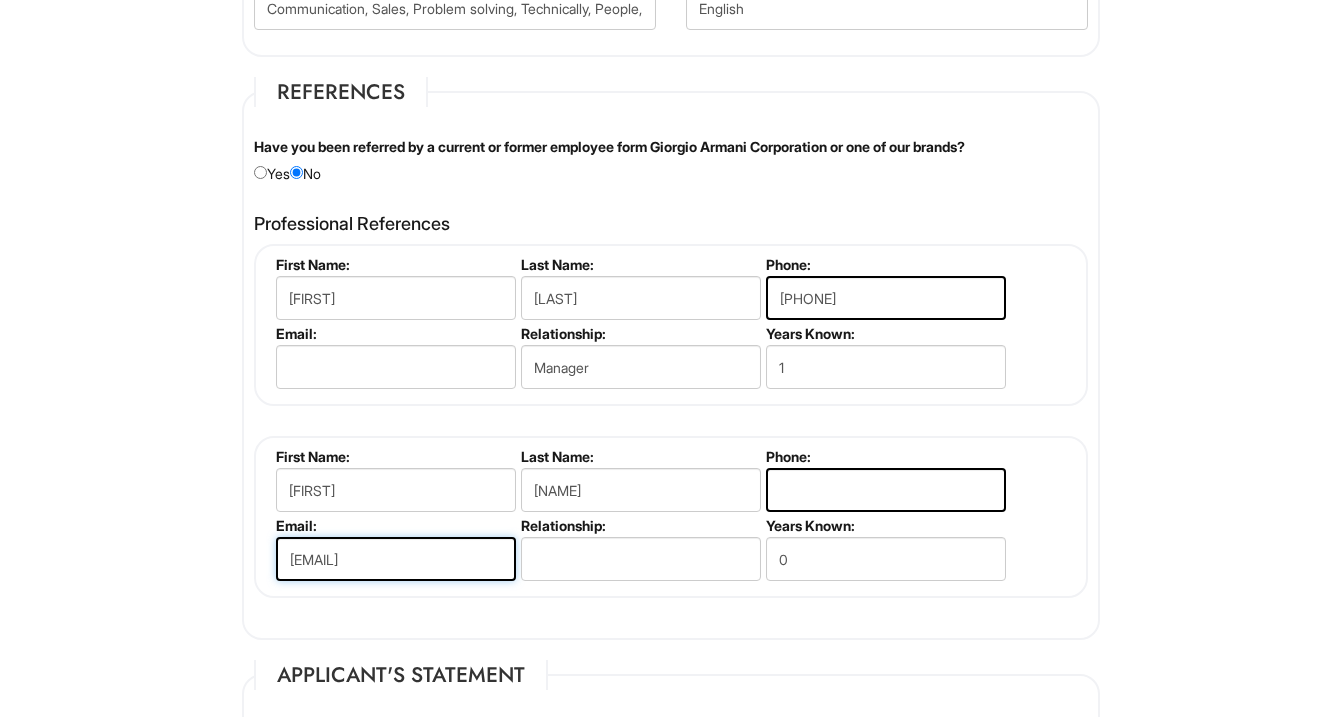 scroll, scrollTop: 0, scrollLeft: 1, axis: horizontal 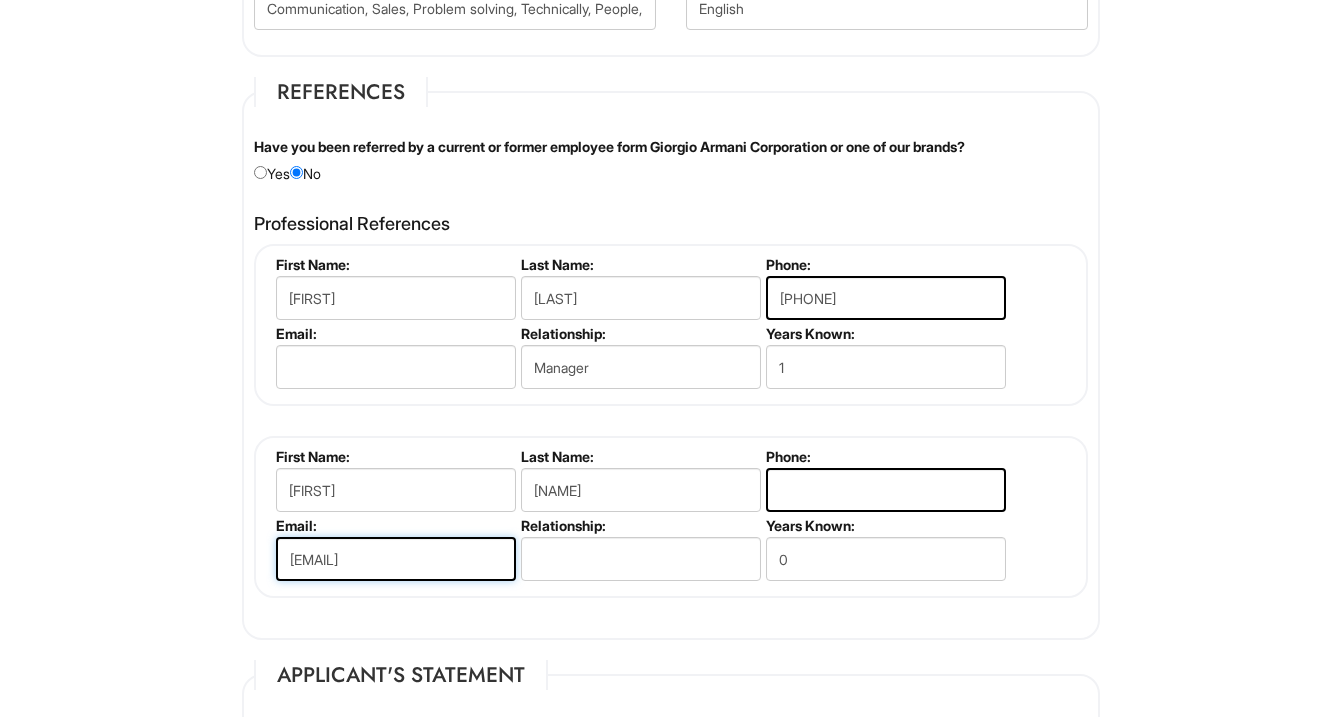 type on "[EMAIL]" 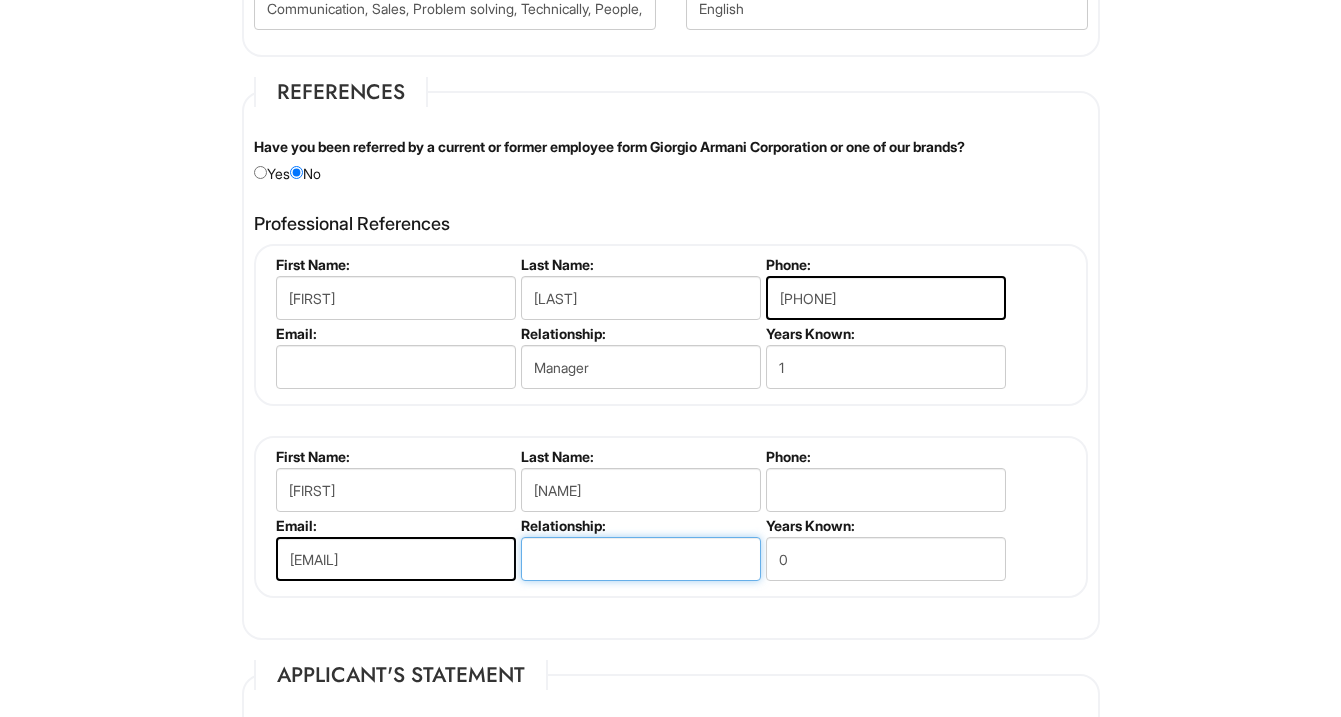 scroll, scrollTop: 0, scrollLeft: 0, axis: both 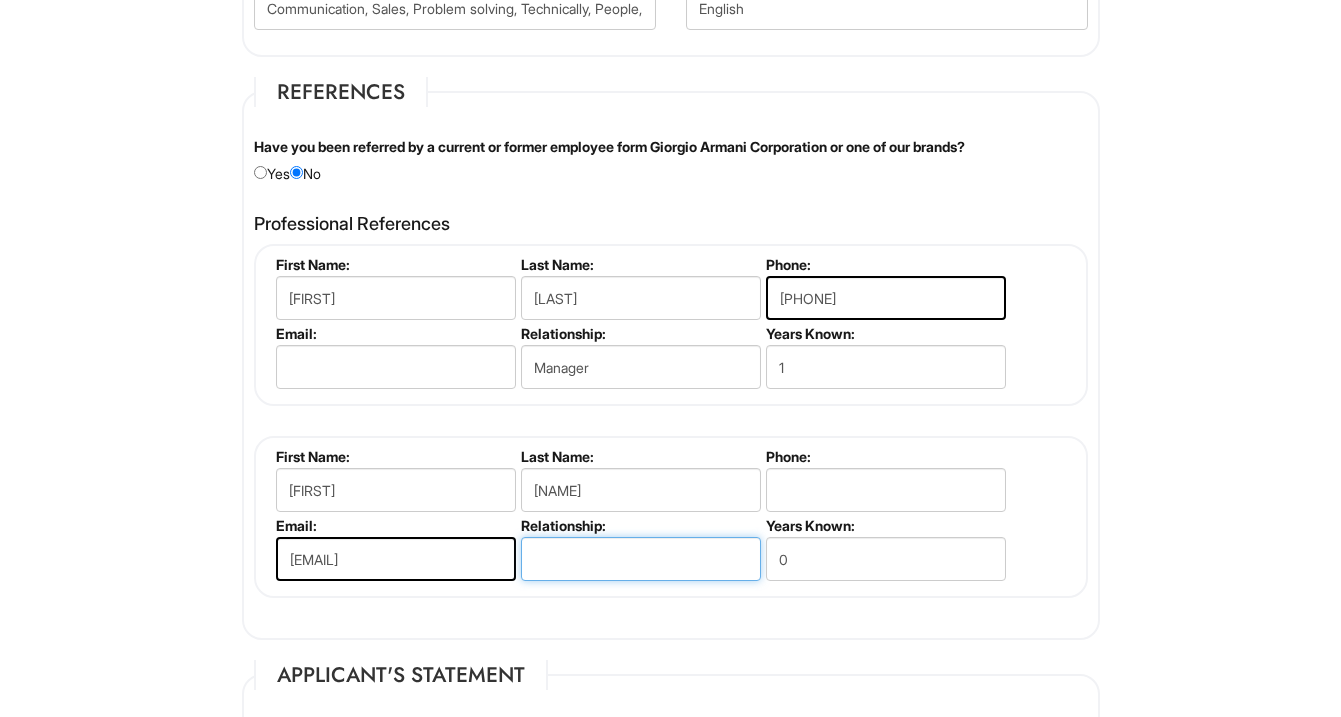 paste on "internee" 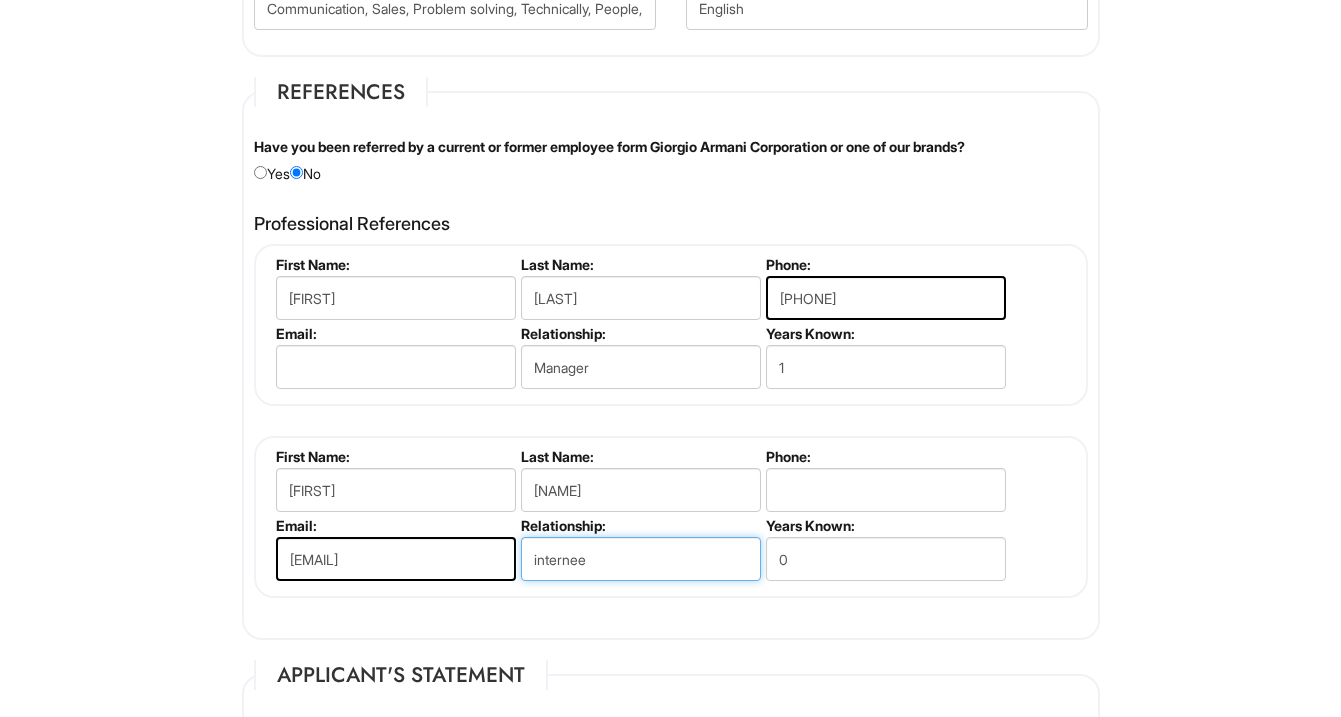 type on "internee" 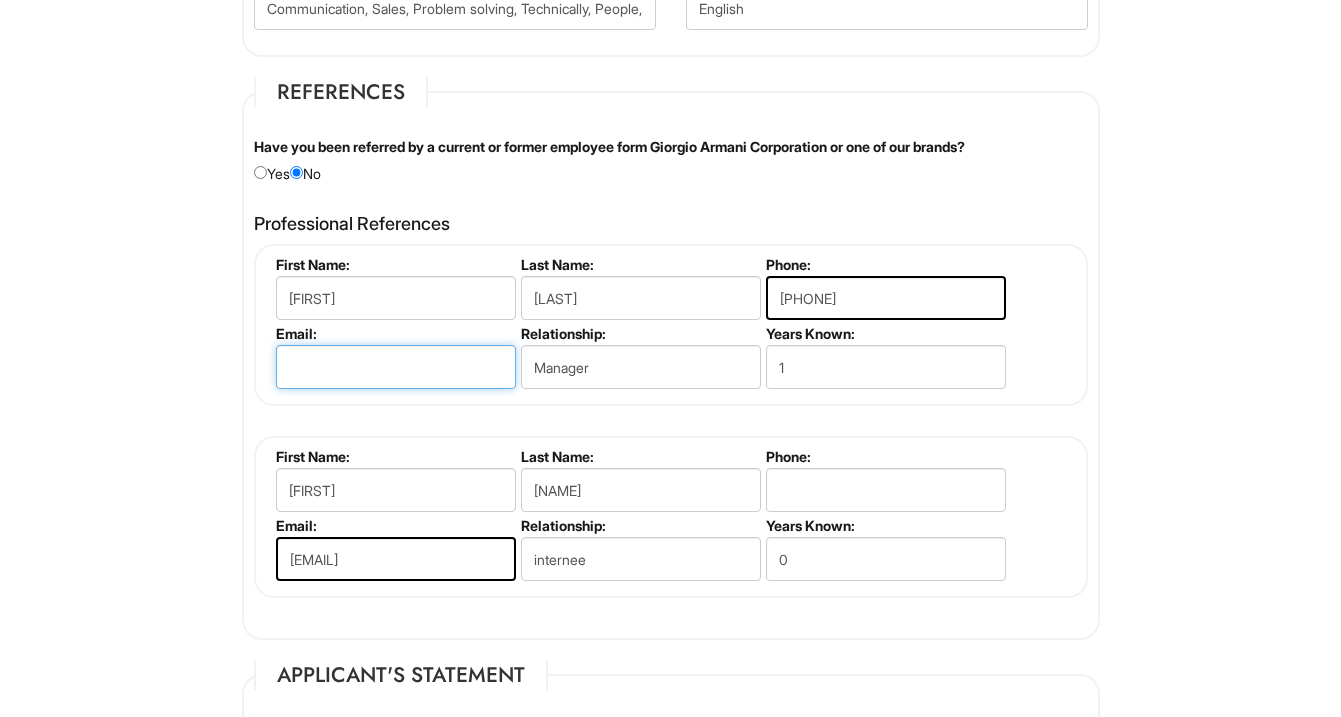 click at bounding box center (396, 367) 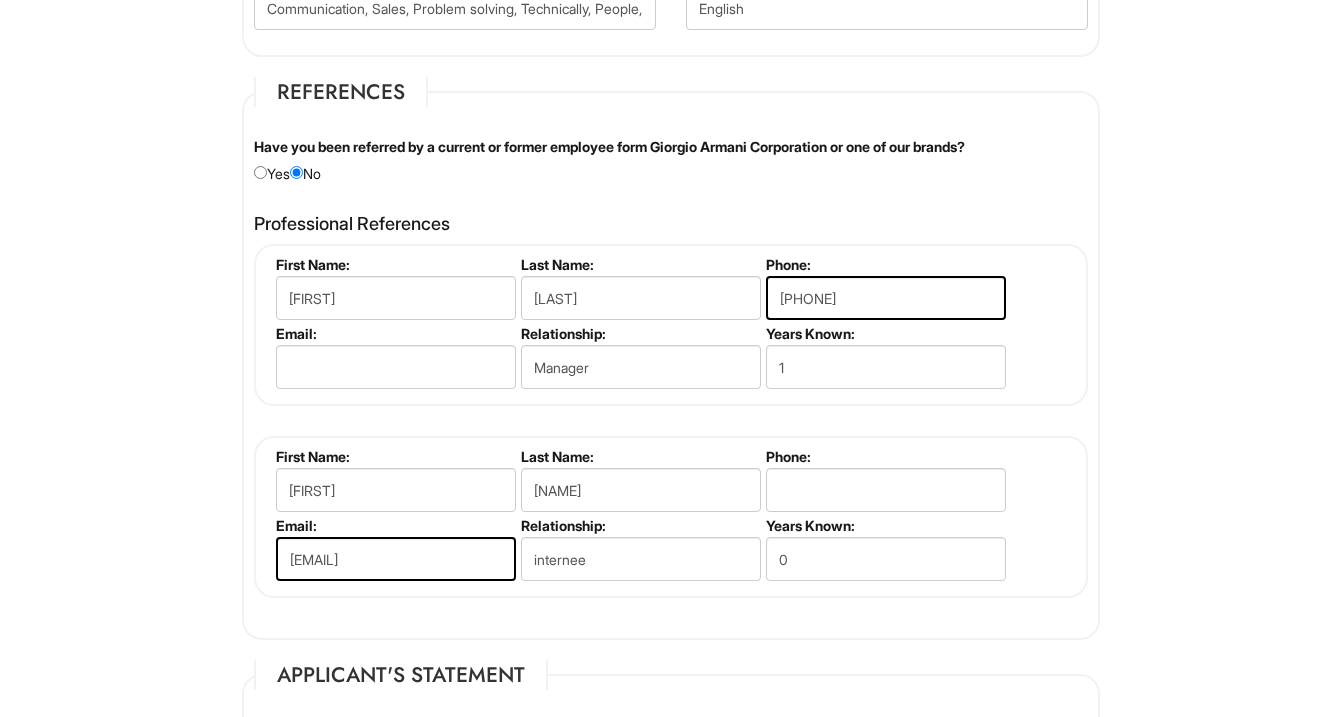 click on "First Name:
[FIRST]
Last Name:
[LAST]
Phone:
[PHONE]
Email:
Relationship:
Manager
Years Known:
1" at bounding box center [671, 325] 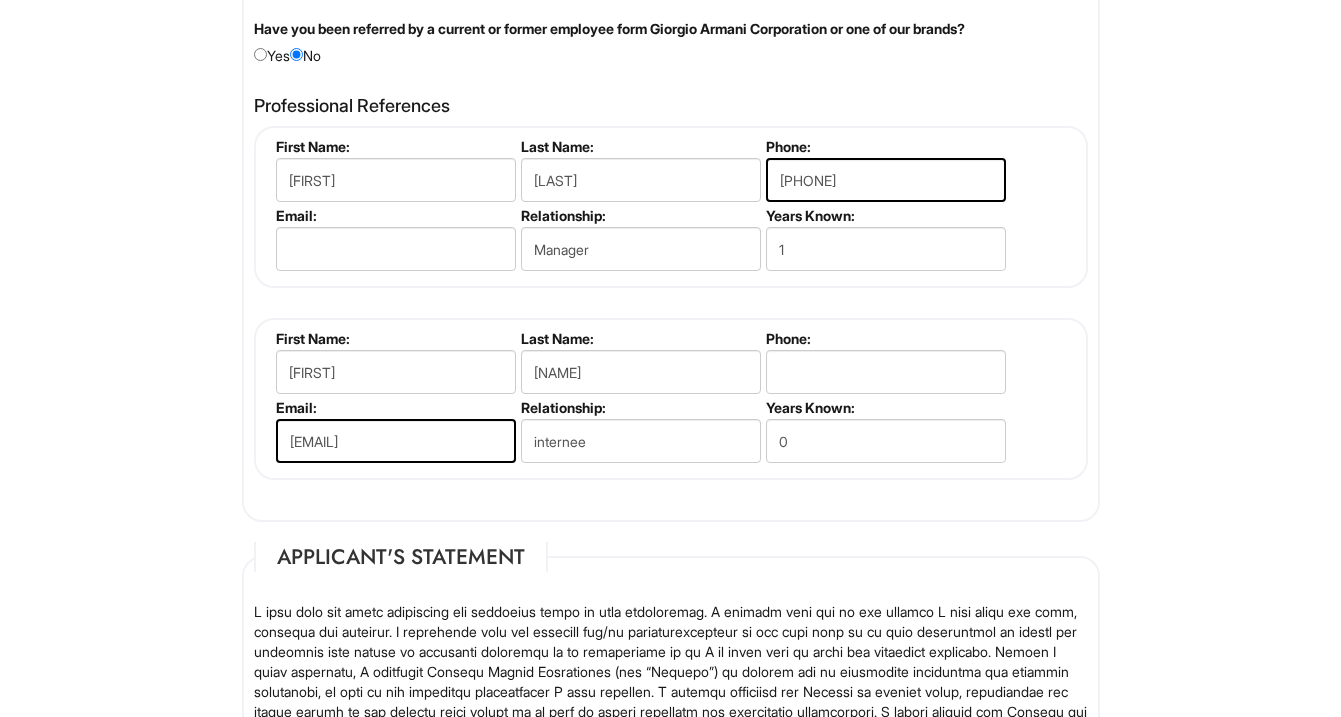 scroll, scrollTop: 2467, scrollLeft: 0, axis: vertical 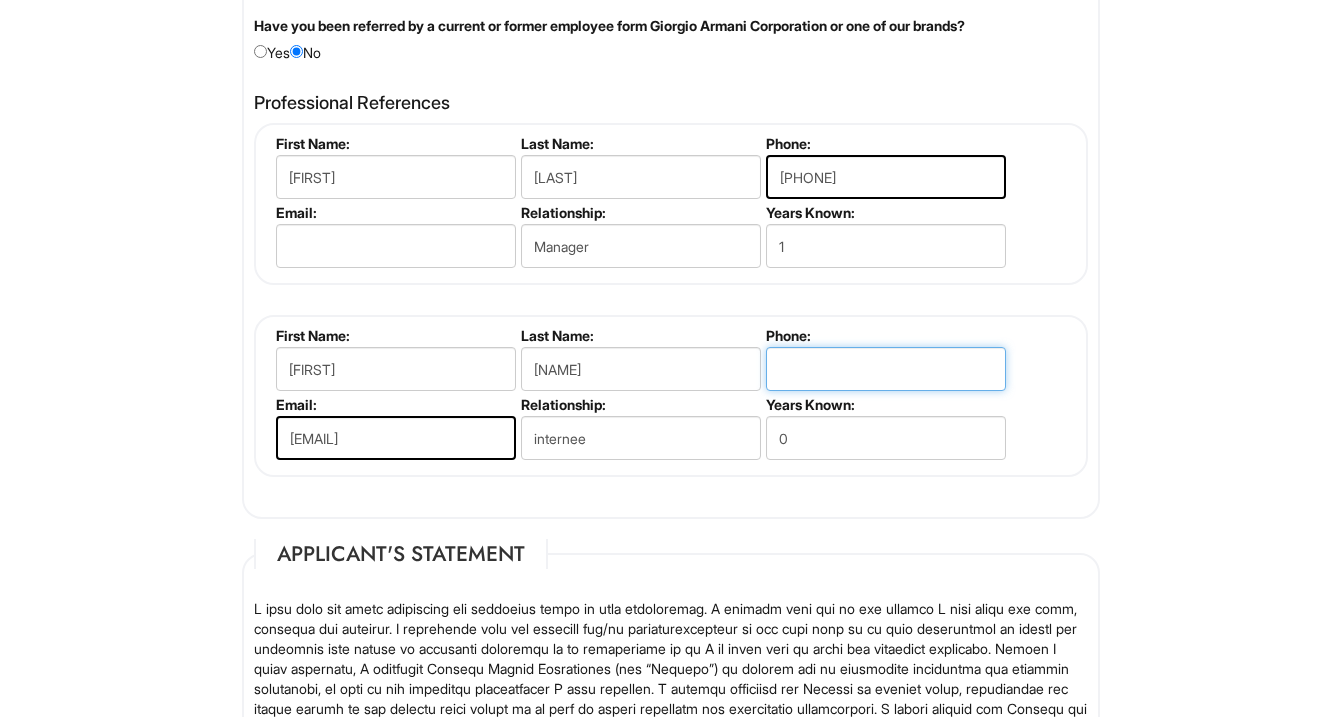 click at bounding box center (886, 369) 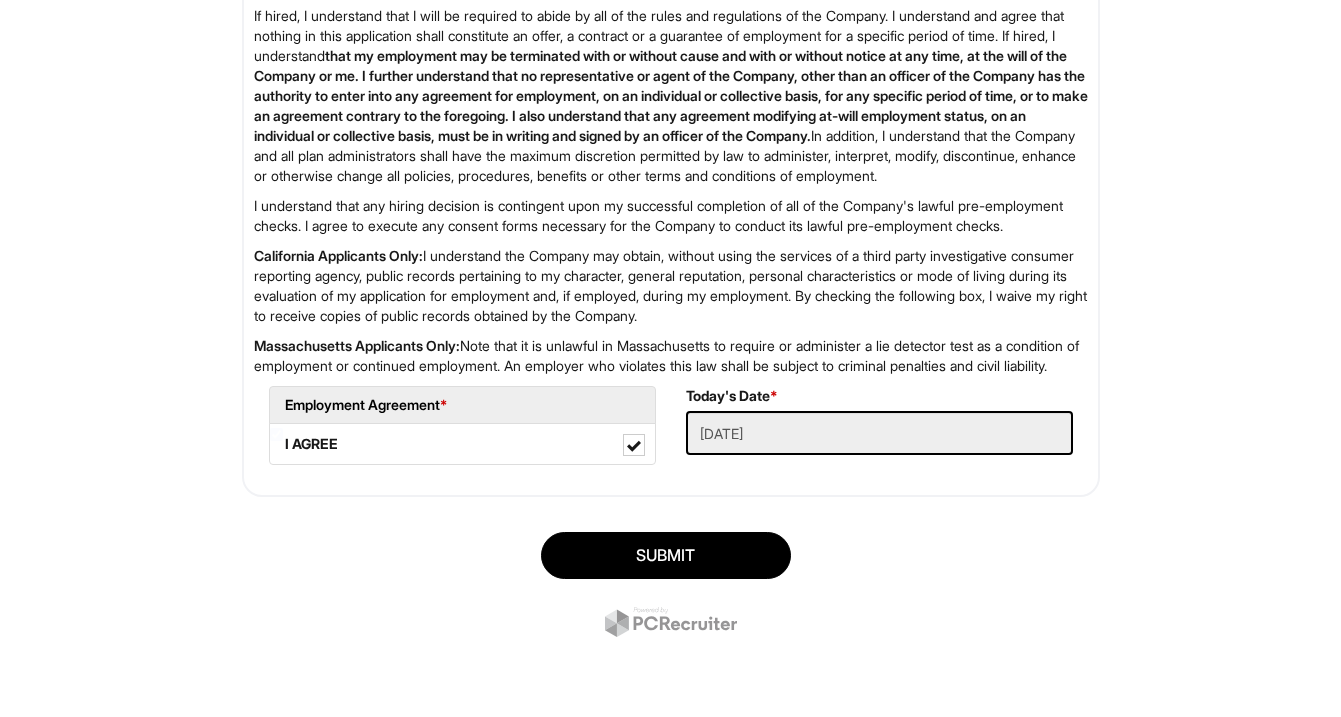 scroll, scrollTop: 3309, scrollLeft: 0, axis: vertical 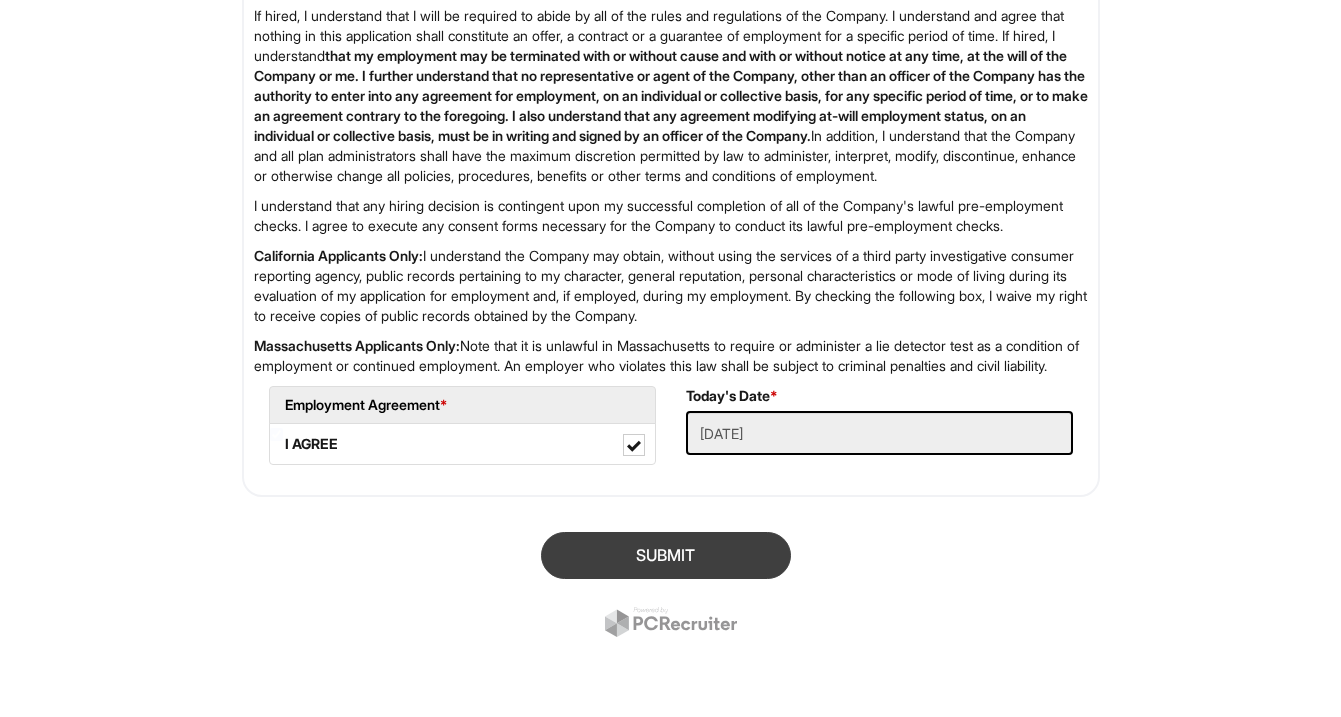 type on "[PHONE]" 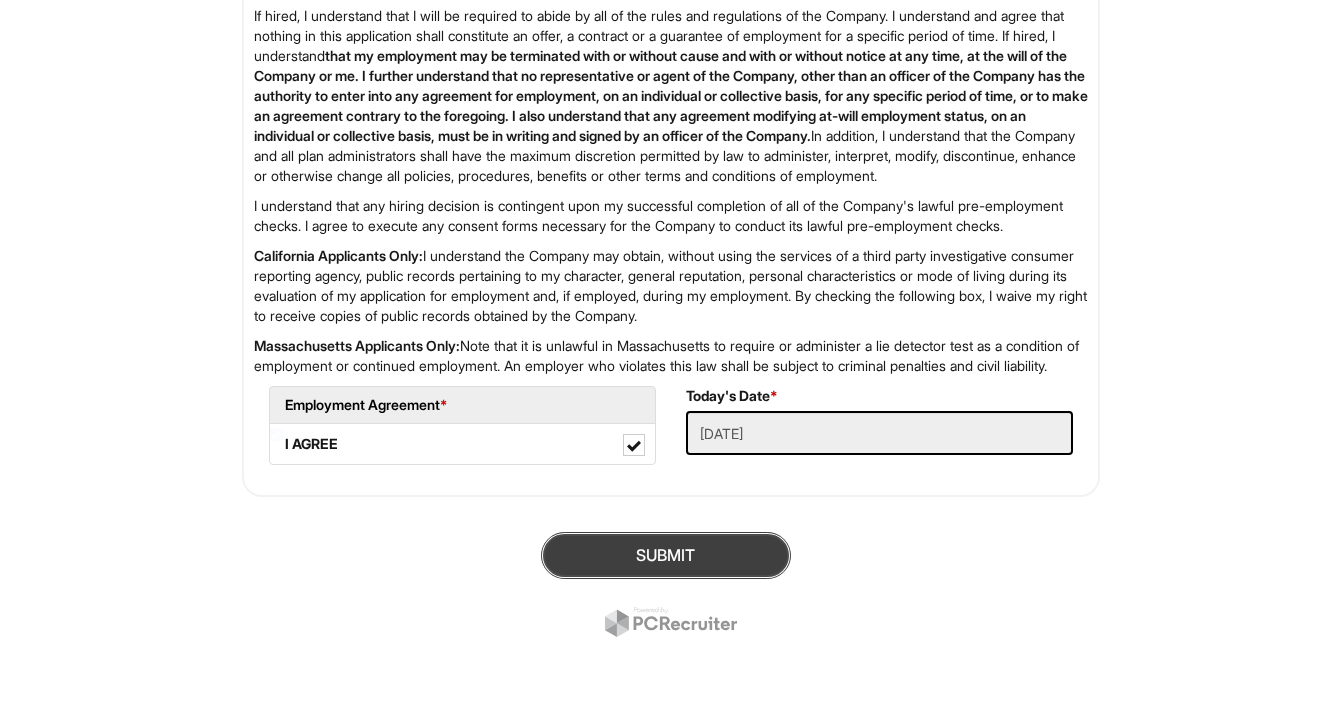 click on "SUBMIT" at bounding box center [666, 555] 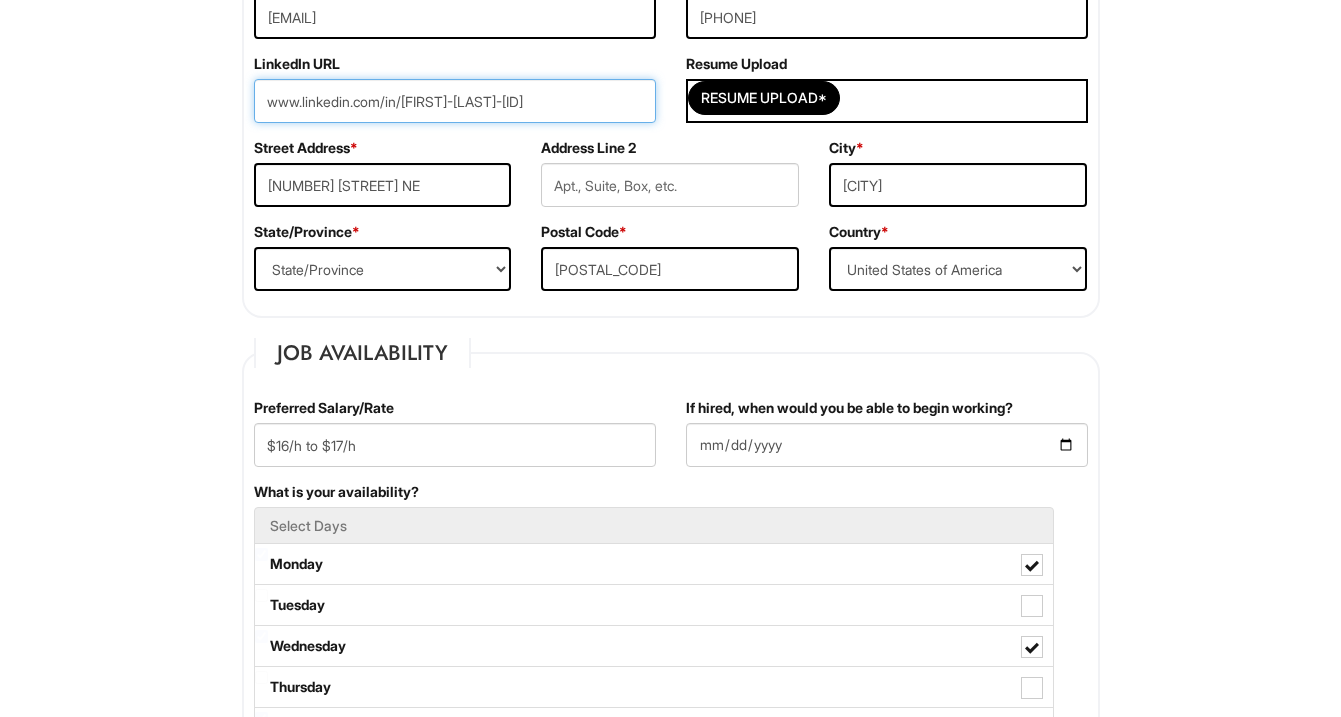 scroll, scrollTop: 539, scrollLeft: 0, axis: vertical 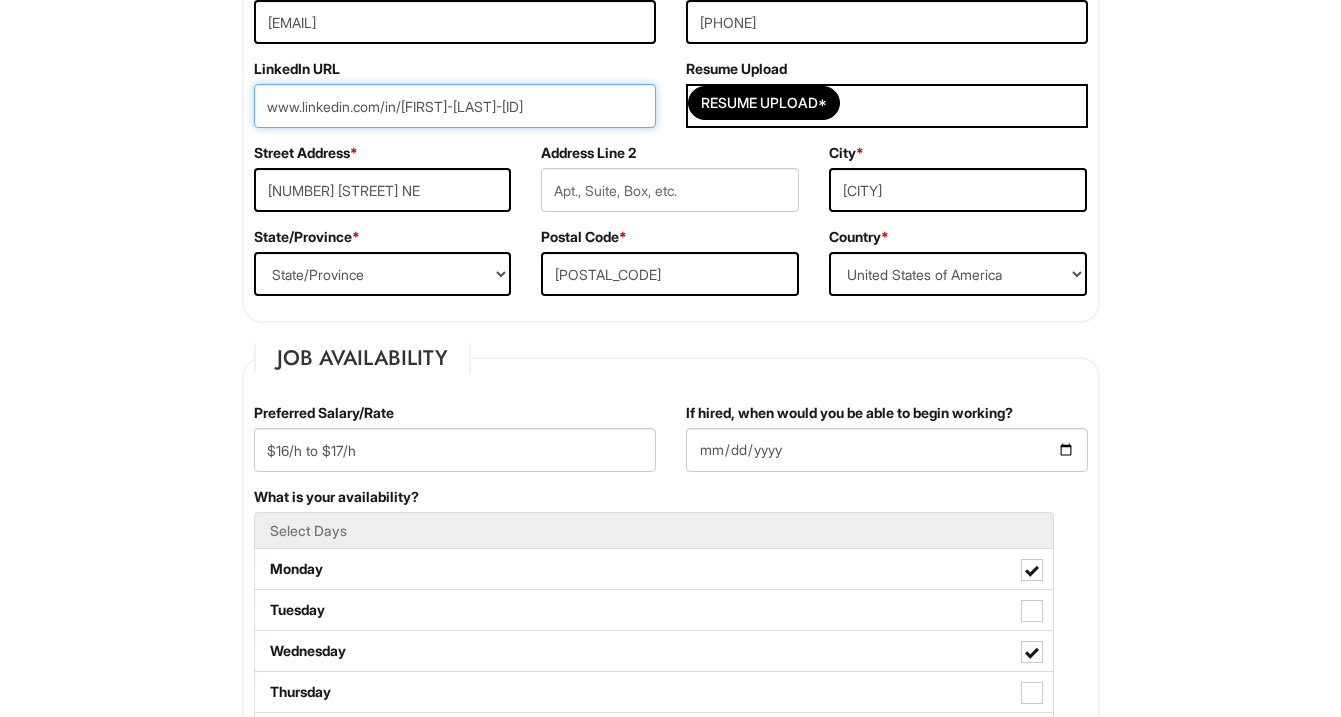 click on "www.linkedin.com/in/[FIRST]-[LAST]-[ID]" at bounding box center (455, 106) 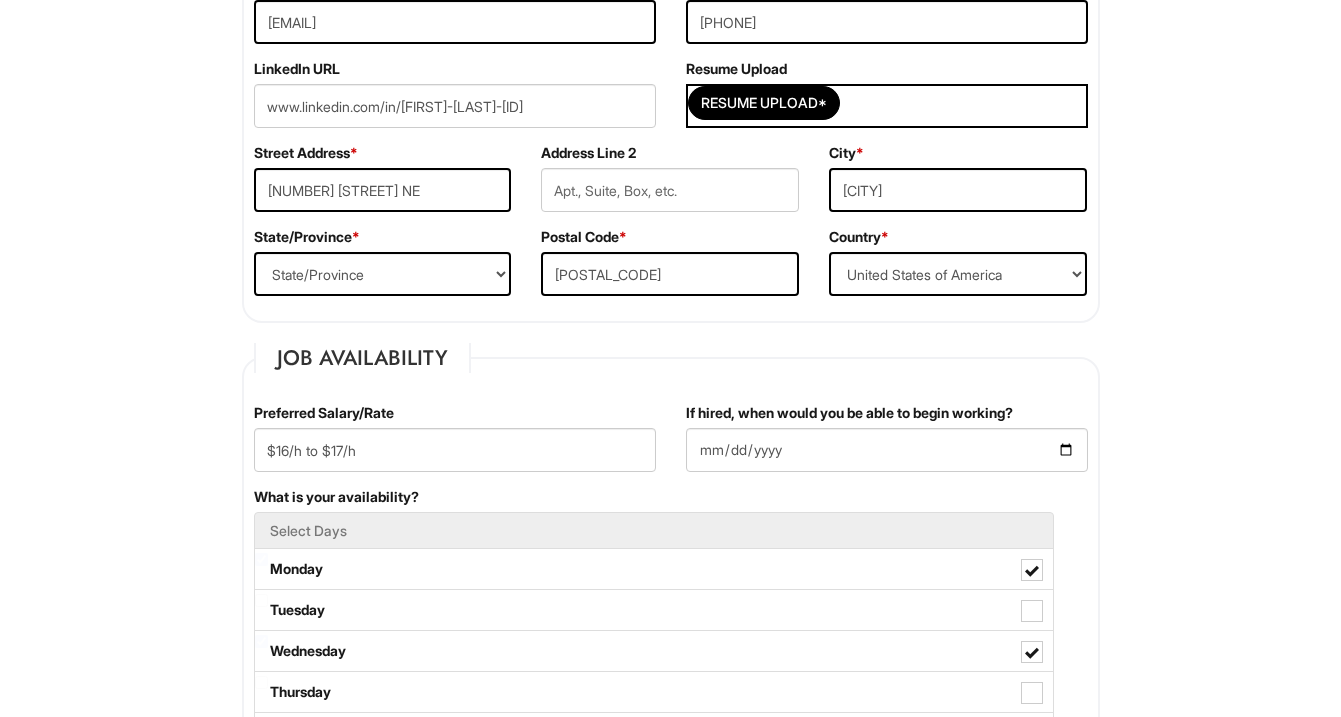click on "Street Address  *   [NUMBER] [STREET] NE" at bounding box center [383, 185] 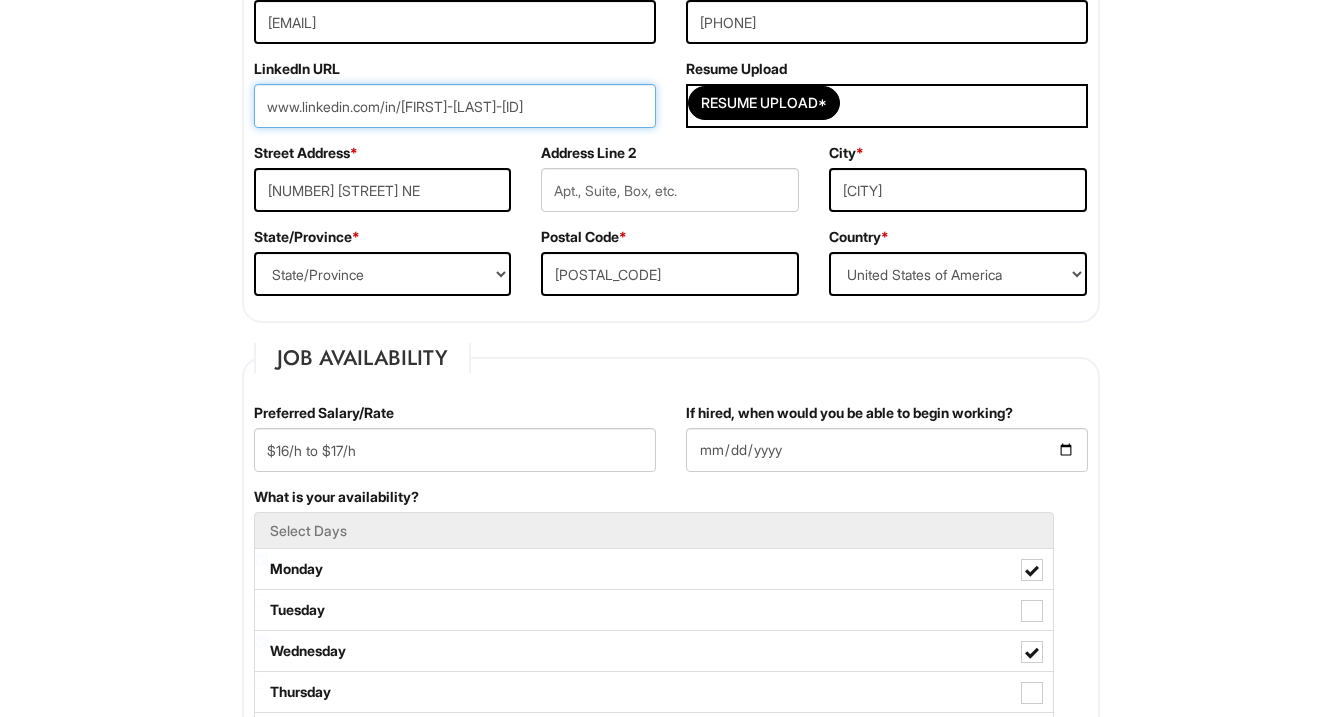 click on "www.linkedin.com/in/[FIRST]-[LAST]-[ID]" at bounding box center (455, 106) 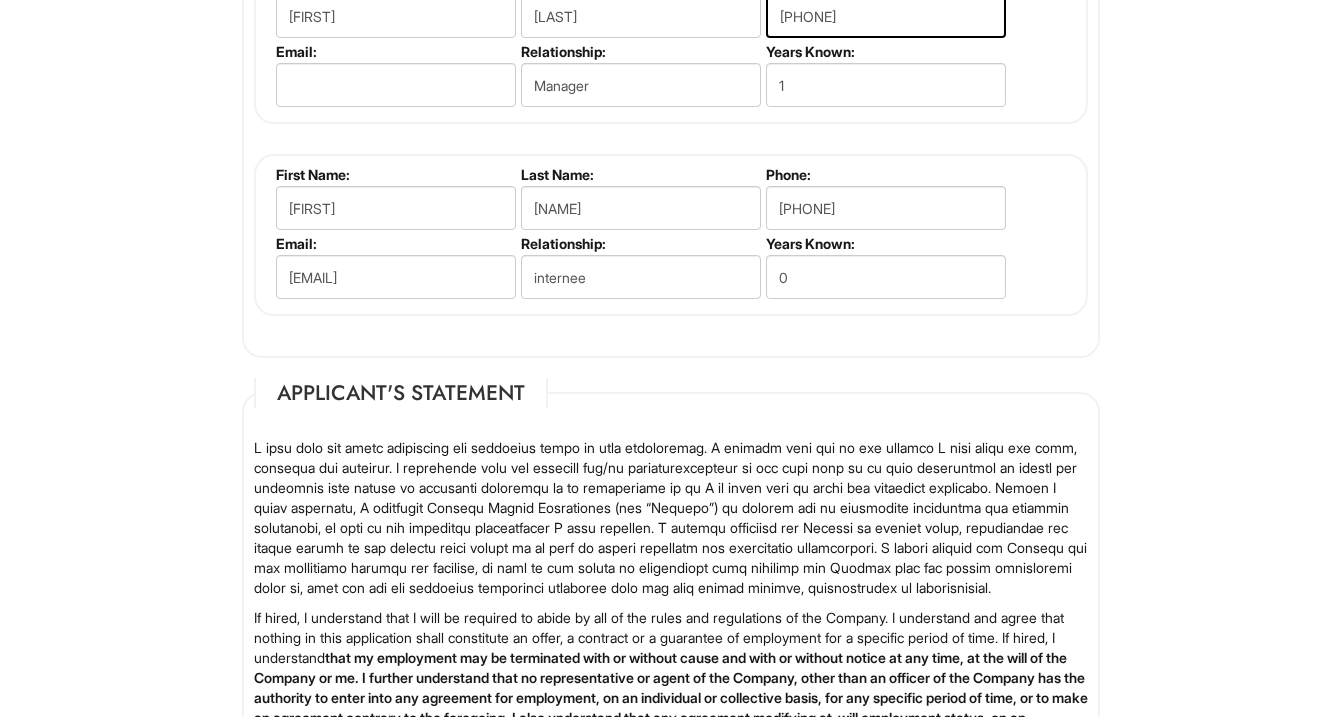 scroll, scrollTop: 3309, scrollLeft: 0, axis: vertical 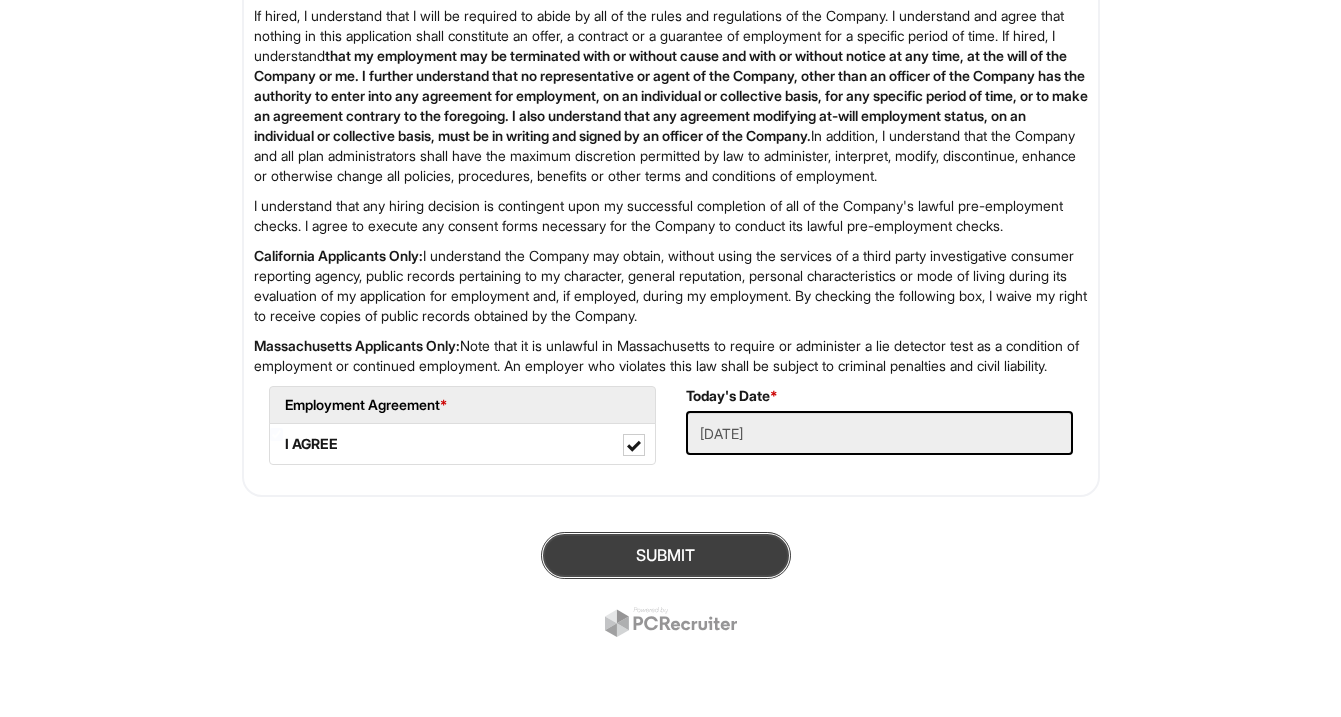 click on "SUBMIT" at bounding box center [666, 555] 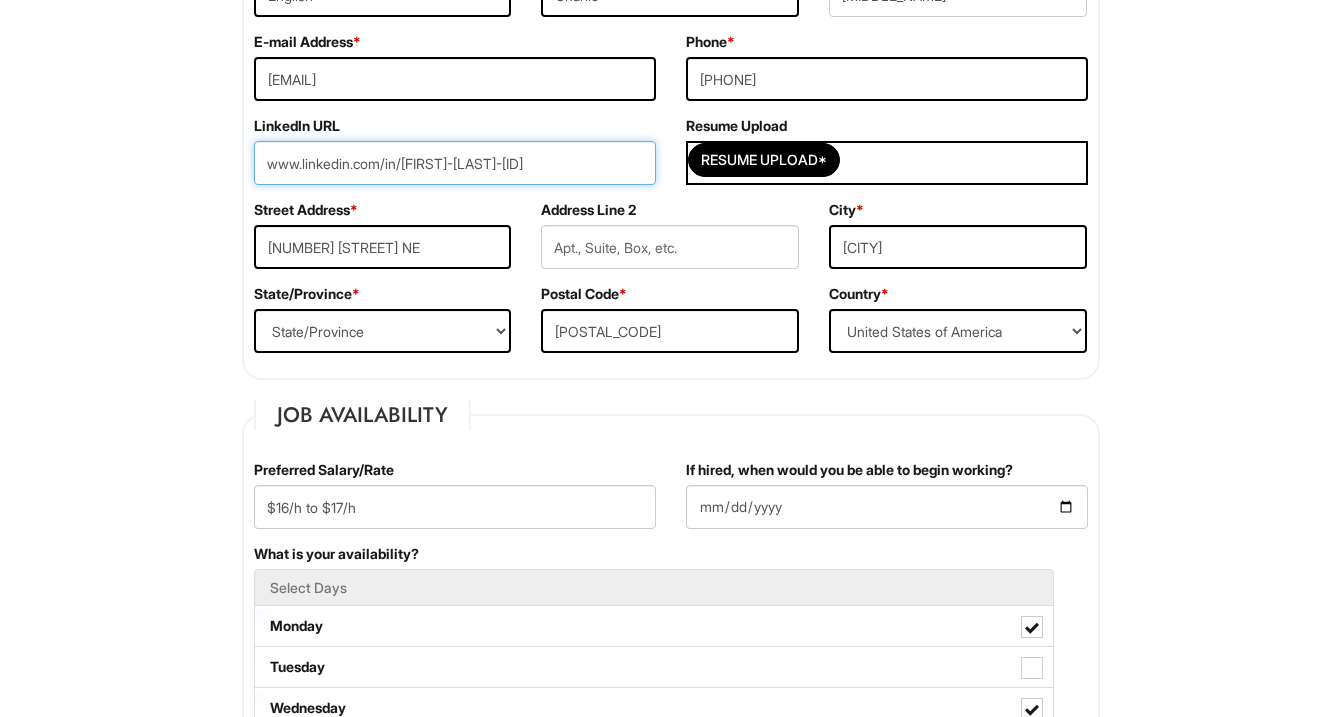scroll, scrollTop: 412, scrollLeft: 0, axis: vertical 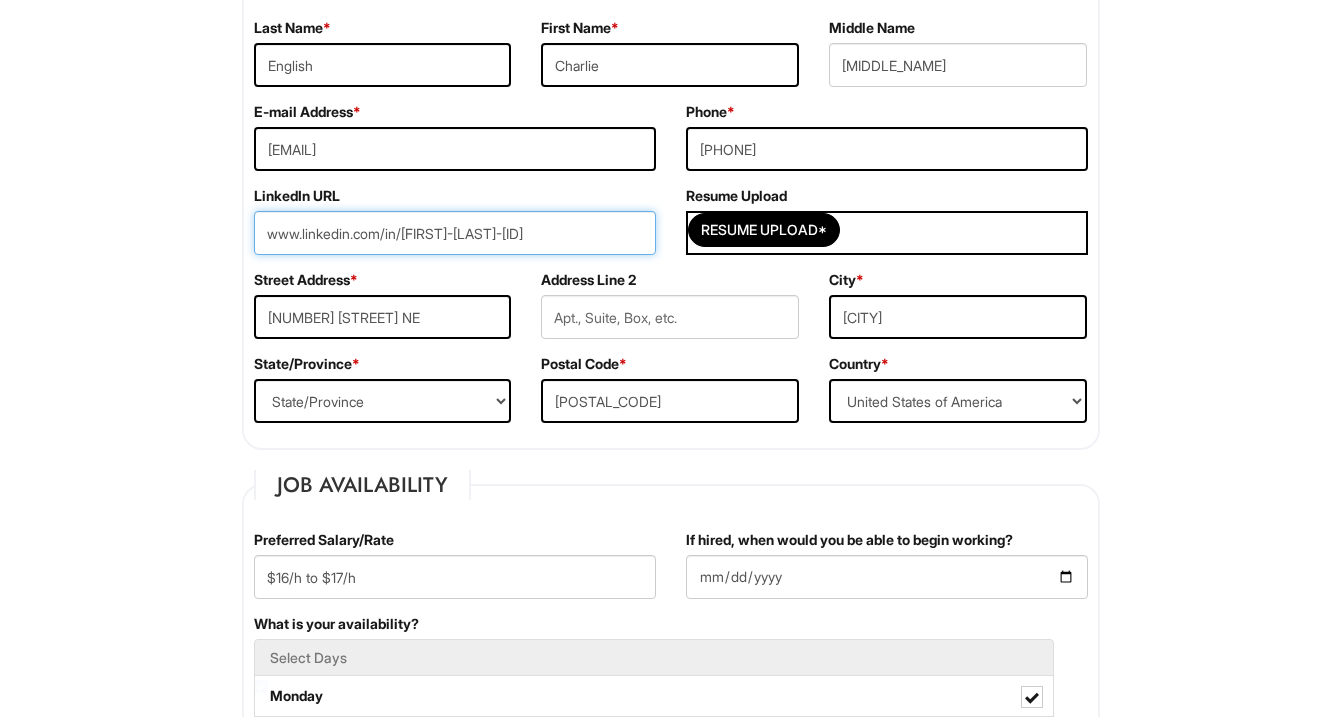 click on "www.linkedin.com/in/[FIRST]-[LAST]-[ID]" at bounding box center (455, 233) 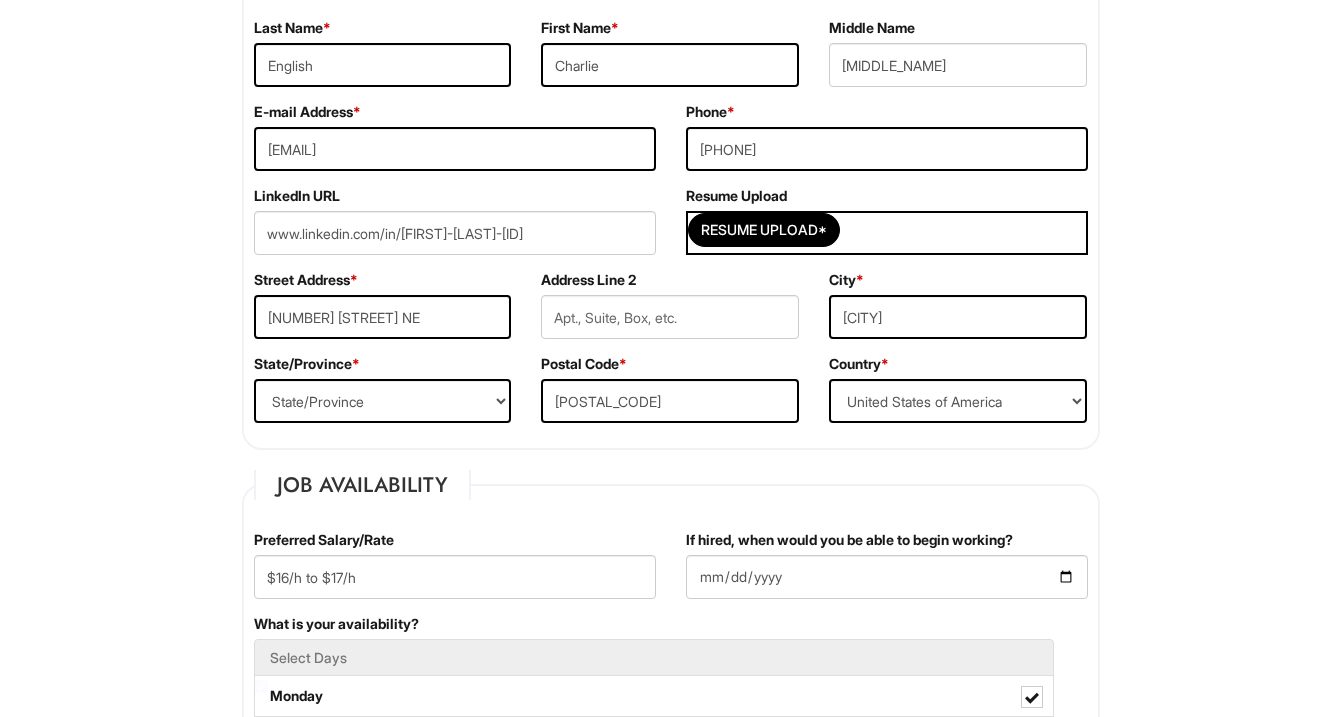 click on "LinkedIn URL   www.linkedin.com/in/[FIRST]-[LAST]-[ID]" at bounding box center [455, 228] 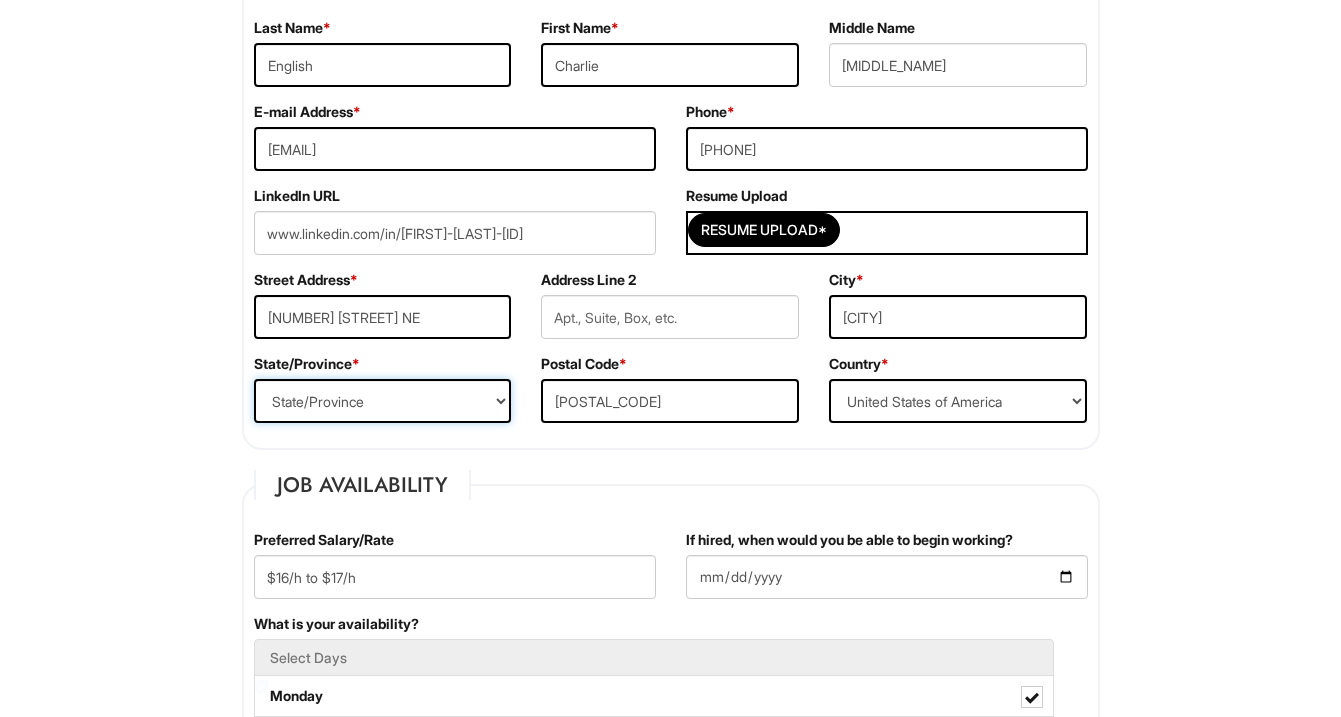 click on "State/Province ALABAMA ALASKA ARIZONA ARKANSAS CALIFORNIA COLORADO CONNECTICUT DELAWARE DISTRICT OF COLUMBIA FLORIDA GEORGIA HAWAII IDAHO ILLINOIS INDIANA IOWA KANSAS KENTUCKY LOUISIANA MAINE MARYLAND MASSACHUSETTS MICHIGAN MINNESOTA MISSISSIPPI MISSOURI MONTANA NEBRASKA NEVADA NEW HAMPSHIRE NEW JERSEY NEW MEXICO NEW YORK NORTH CAROLINA NORTH DAKOTA OHIO OKLAHOMA OREGON PENNSYLVANIA RHODE ISLAND SOUTH CAROLINA SOUTH DAKOTA TENNESSEE TEXAS UTAH VERMONT VIRGINIA WASHINGTON WEST VIRGINIA WISCONSIN WYOMING CA-ALBERTA CA-BRITISH COLUMBIA CA-MANITOBA CA-NEW BRUNSWICK CA-NEWFOUNDLAND CA-NOVA SCOTIA CA-NORTHWEST TERRITORIES CA-NUNAVUT CA-ONTARIO CA-PRINCE EDWARD ISLAND CA-QUEBEC CA-SASKATCHEWAN CA-YUKON TERRITORY US-AMERICAN SAMOA US-FEDERATED STATES OF MICRONESIA US-GUAM US-MARSHALL ISLANDS US-NORTHERN MARIANA ISLANDS US-PALAU US-PUERTO RICO" at bounding box center [383, 401] 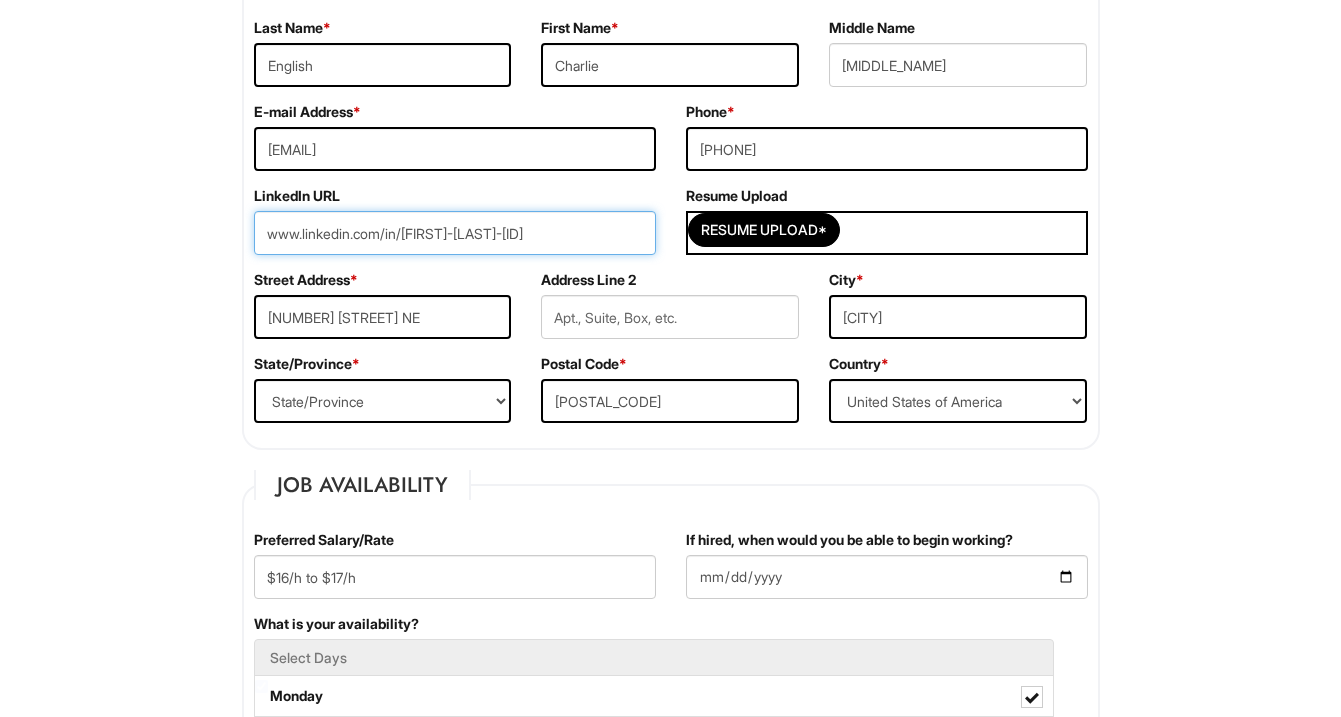 click on "www.linkedin.com/in/[FIRST]-[LAST]-[ID]" at bounding box center [455, 233] 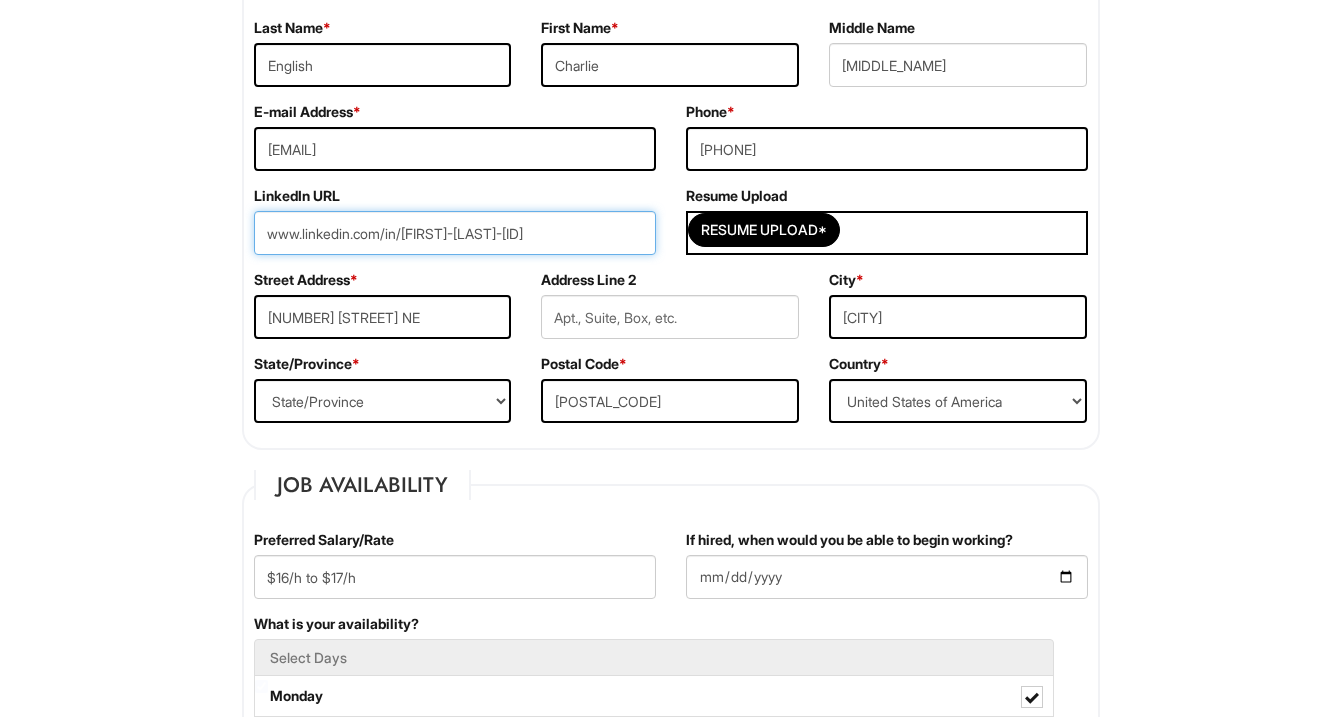 click on "www.linkedin.com/in/[FIRST]-[LAST]-[ID]" at bounding box center (455, 233) 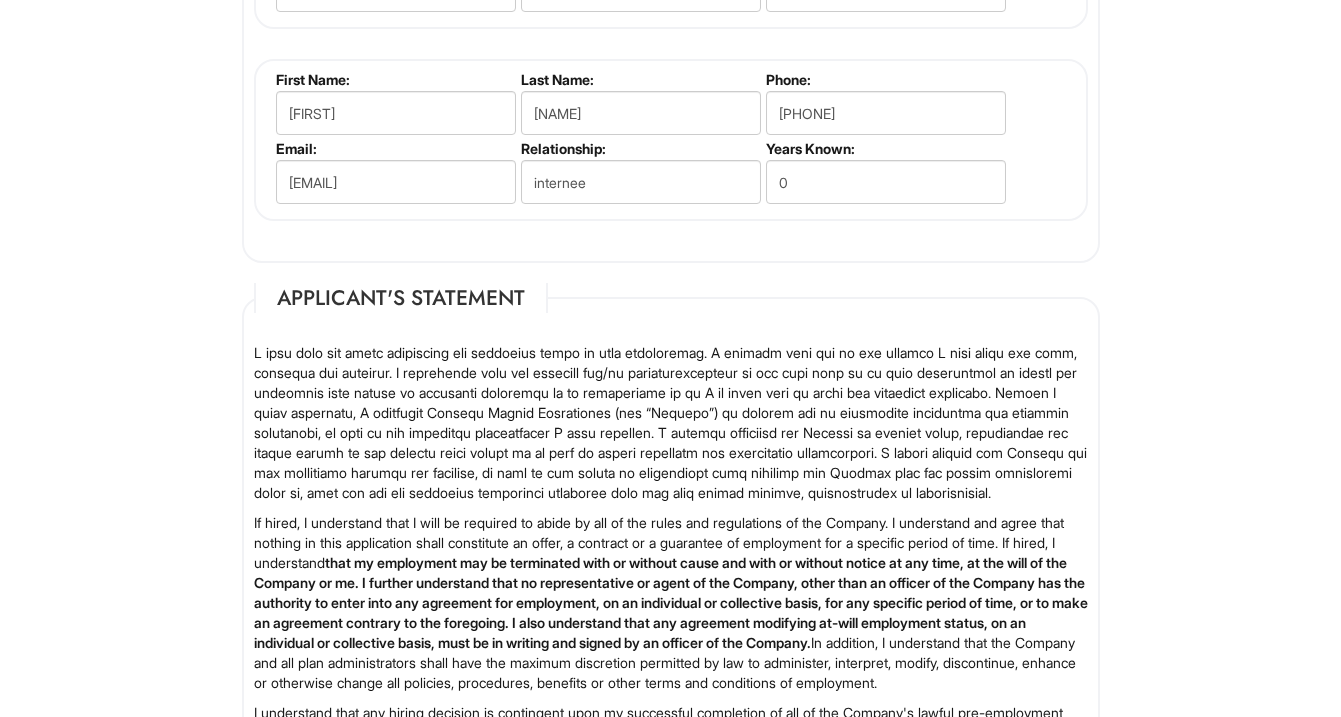 scroll, scrollTop: 3309, scrollLeft: 0, axis: vertical 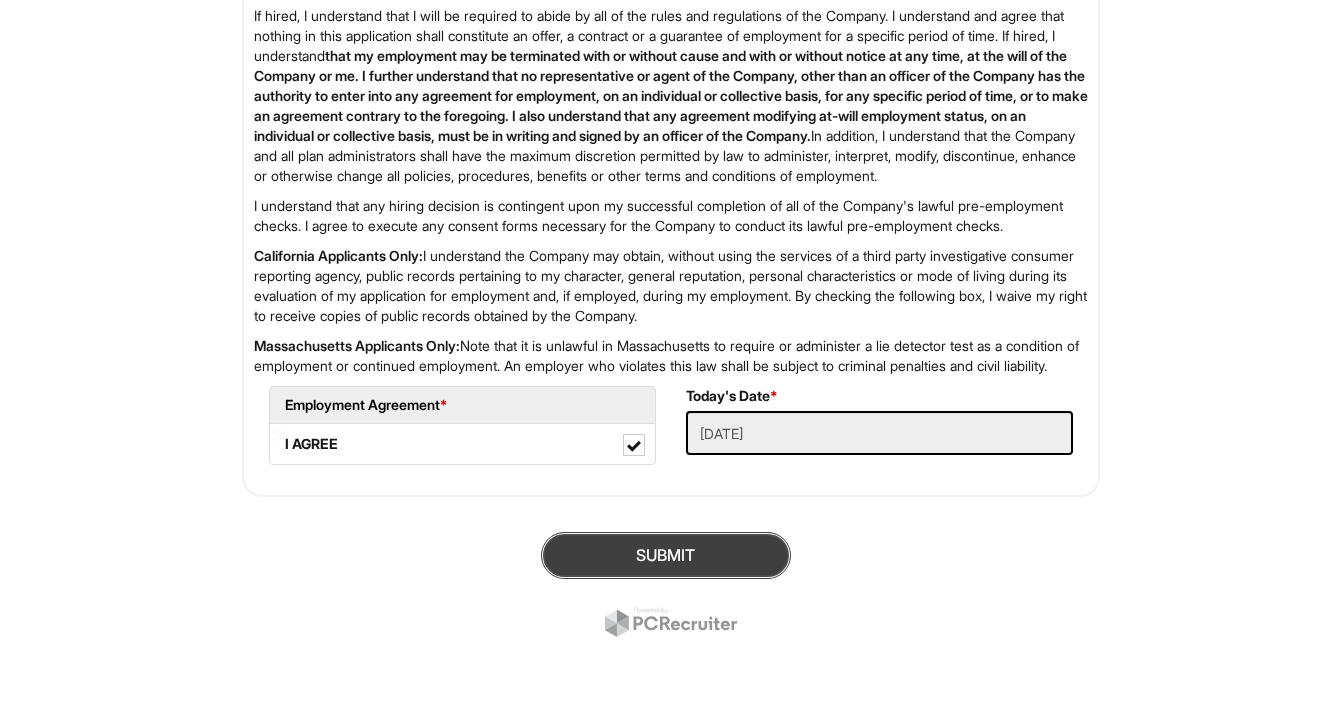 click on "SUBMIT" at bounding box center (666, 555) 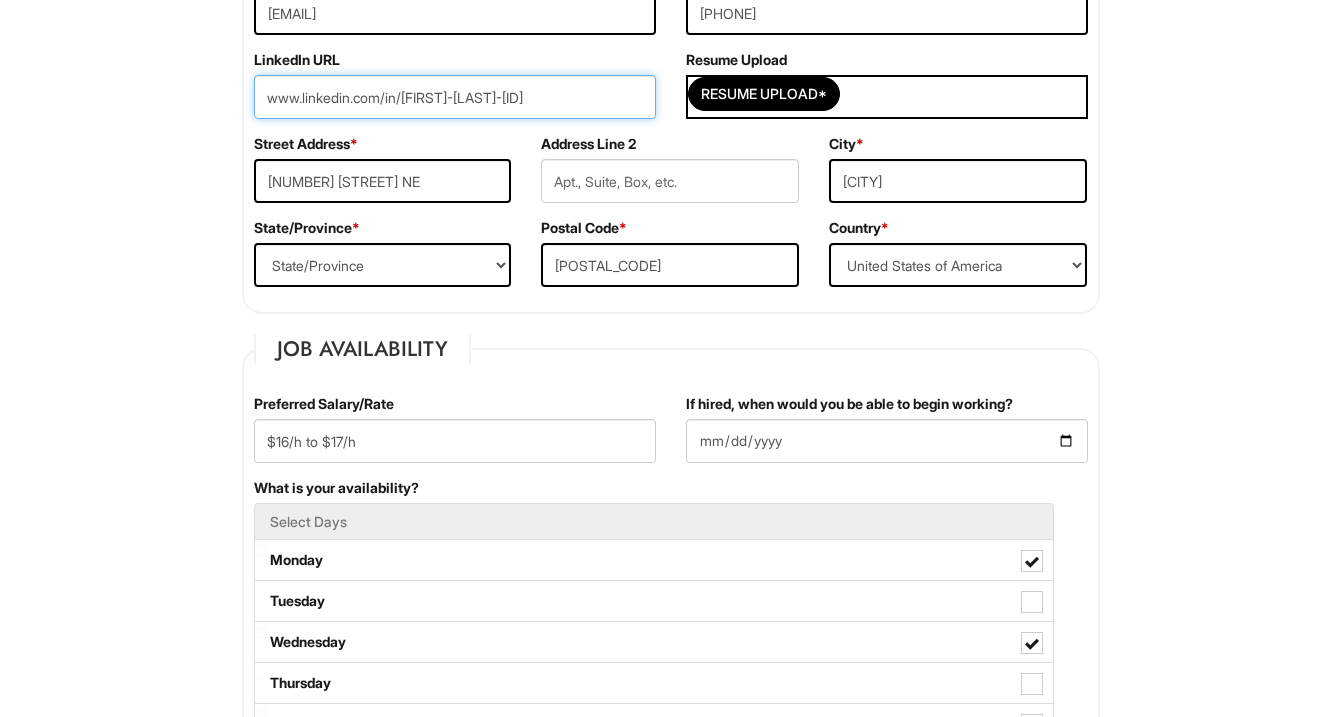 scroll, scrollTop: 537, scrollLeft: 0, axis: vertical 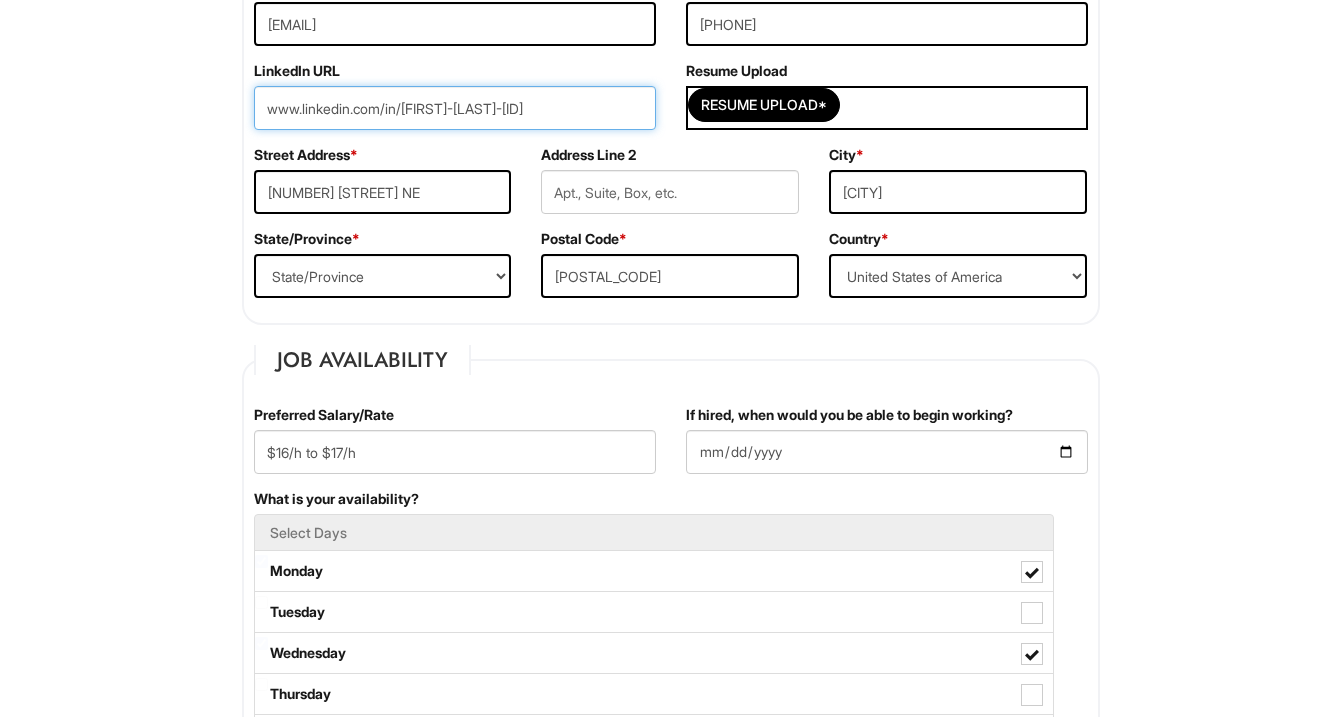 click on "www.linkedin.com/in/[FIRST]-[LAST]-[ID]" at bounding box center (455, 108) 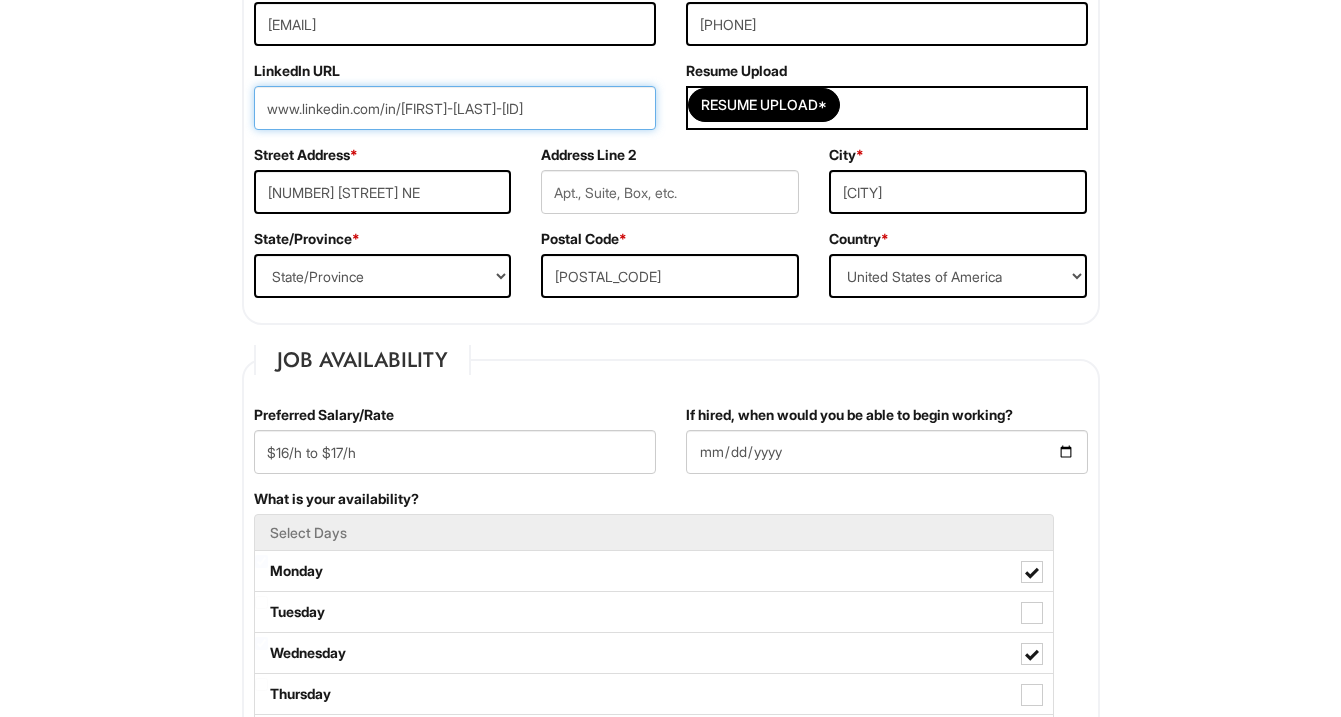 drag, startPoint x: 409, startPoint y: 111, endPoint x: 258, endPoint y: 111, distance: 151 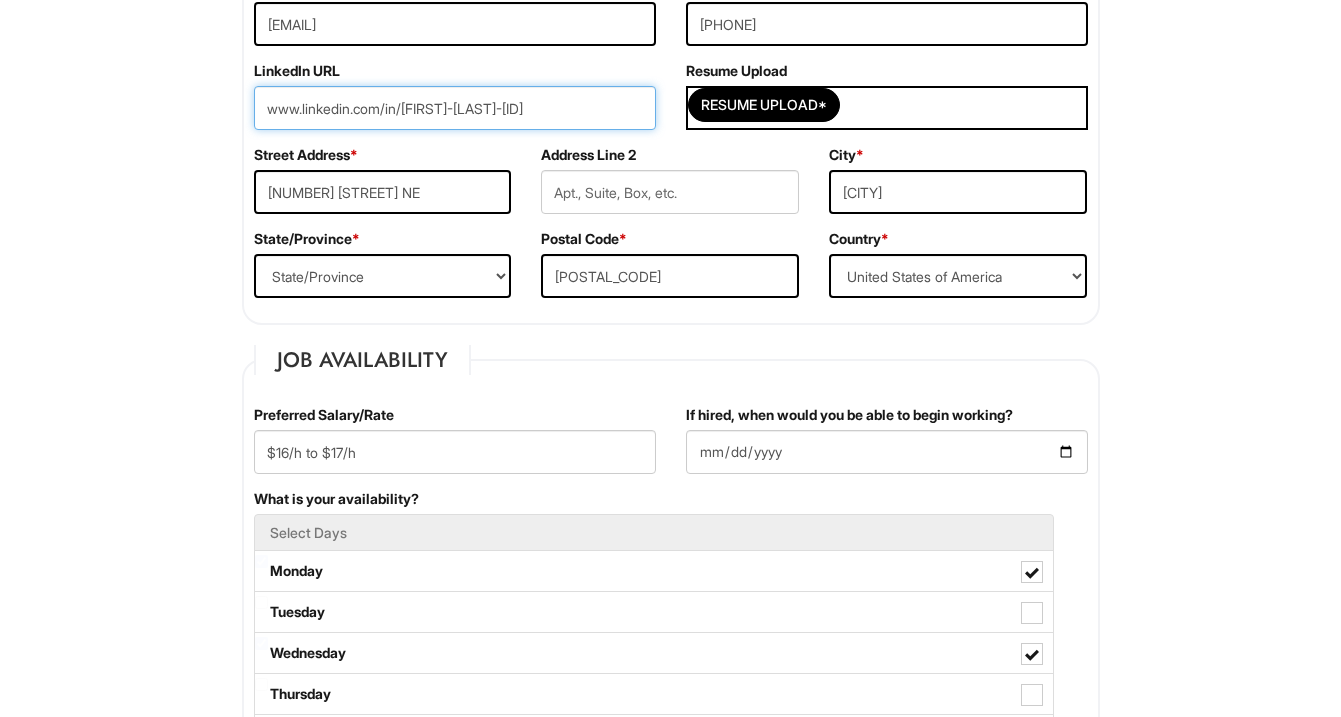 click on "www.linkedin.com/in/[FIRST]-[LAST]-[ID]" at bounding box center [455, 108] 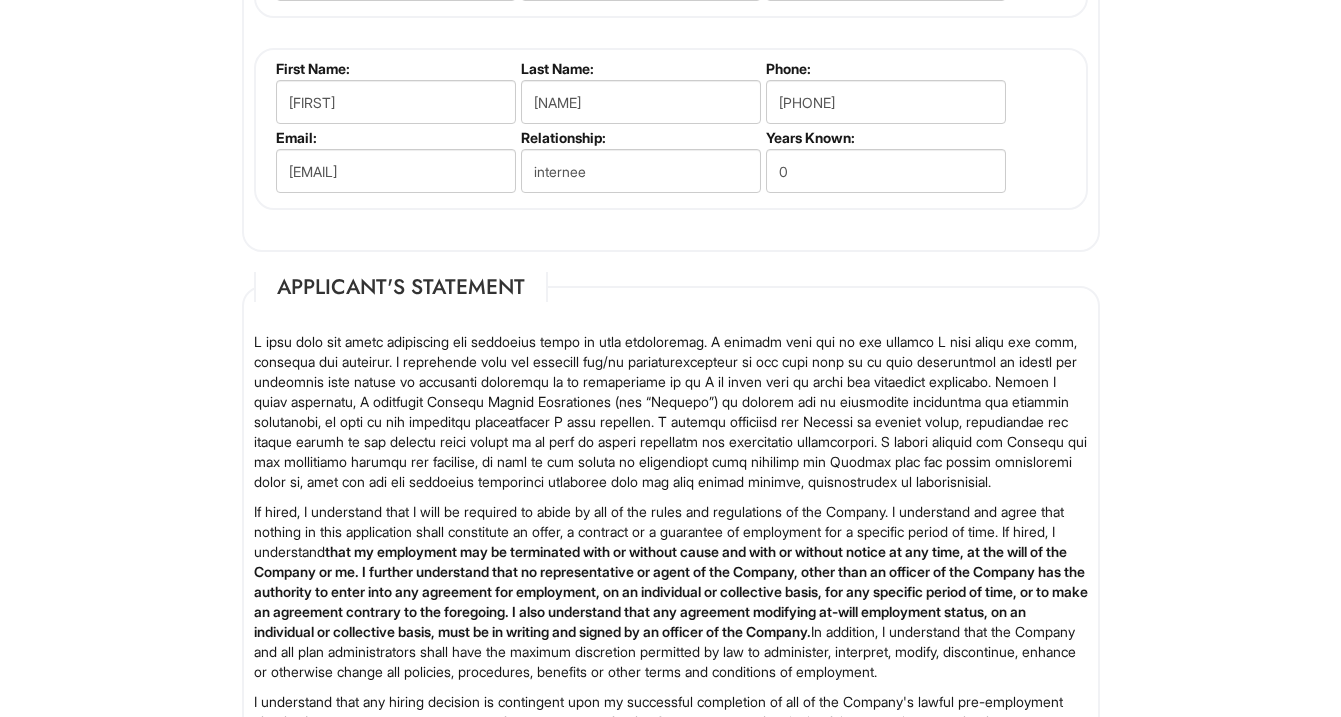 scroll, scrollTop: 3309, scrollLeft: 0, axis: vertical 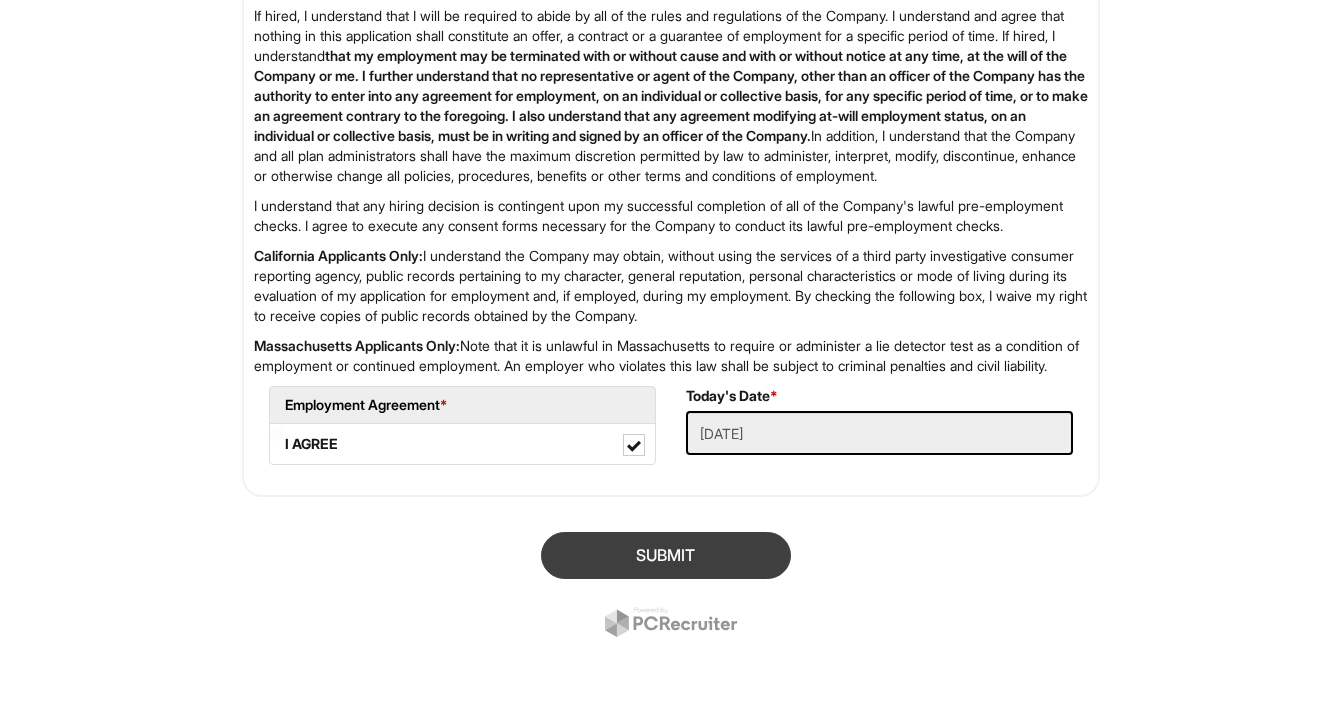 type on "[LAST]-[ID]" 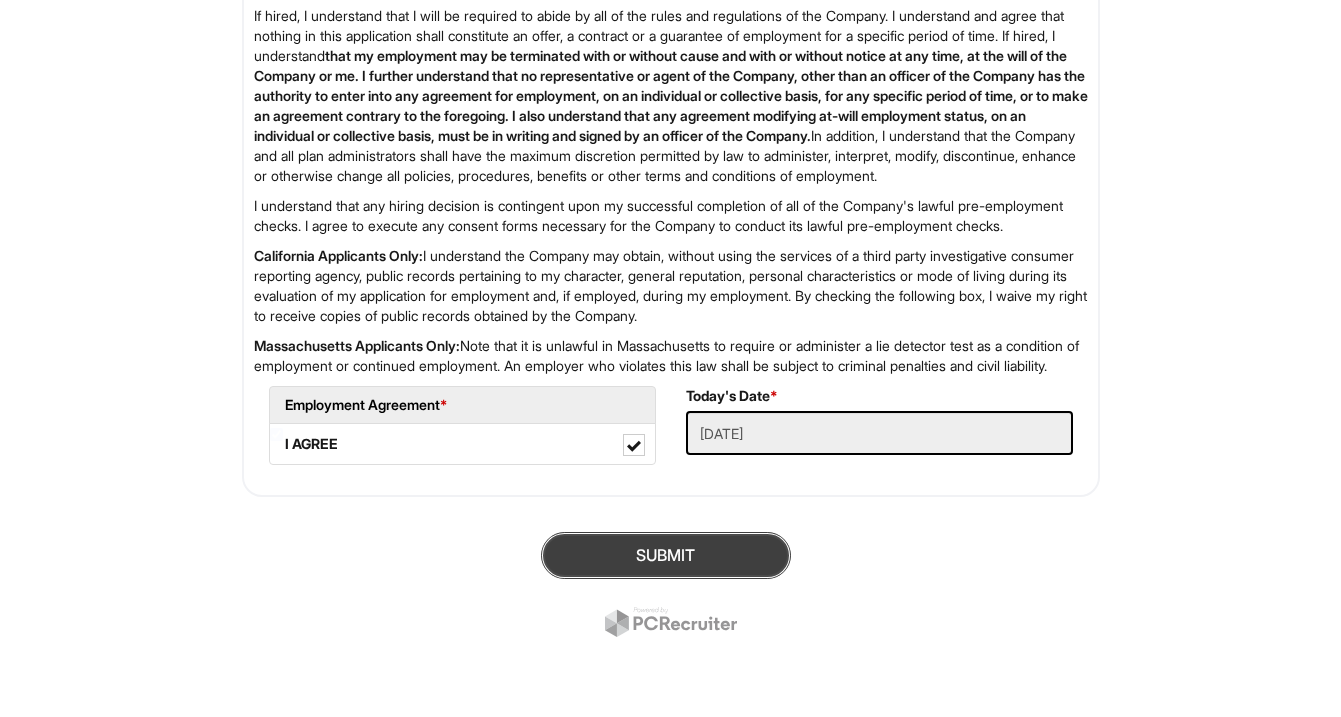 click on "SUBMIT" at bounding box center (666, 555) 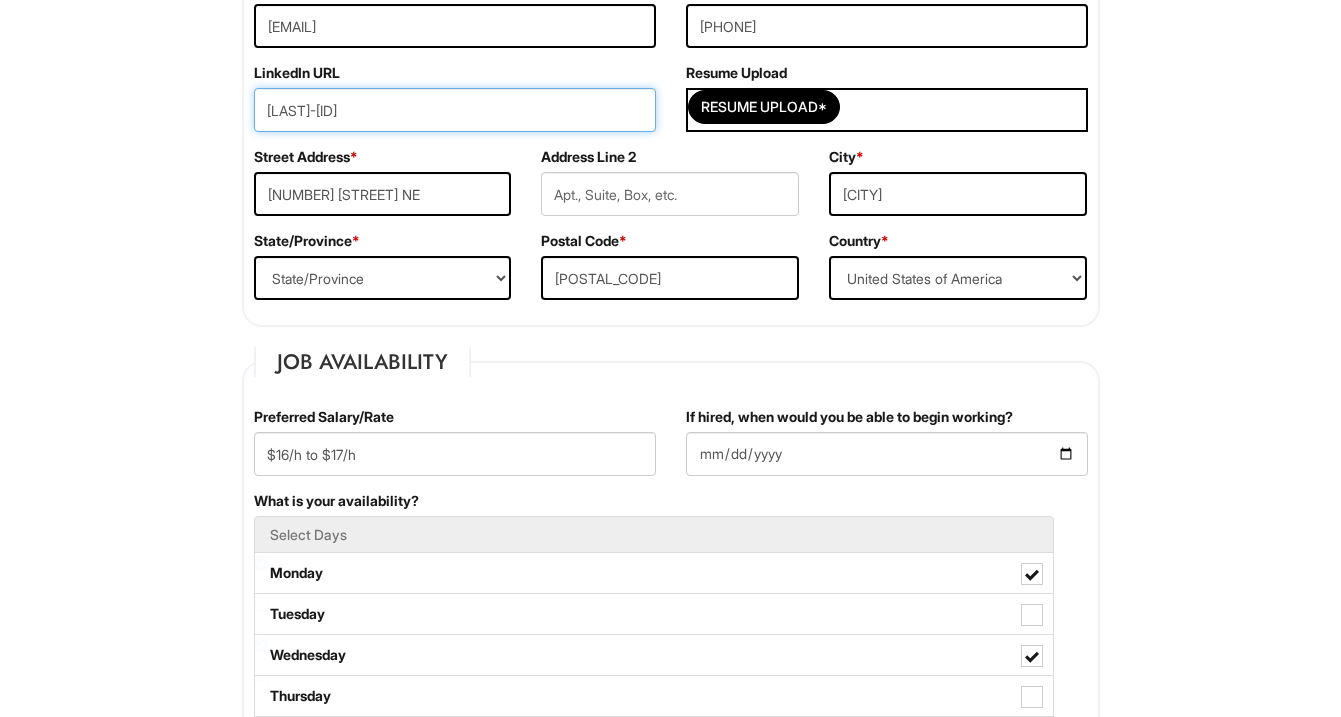 scroll, scrollTop: 518, scrollLeft: 0, axis: vertical 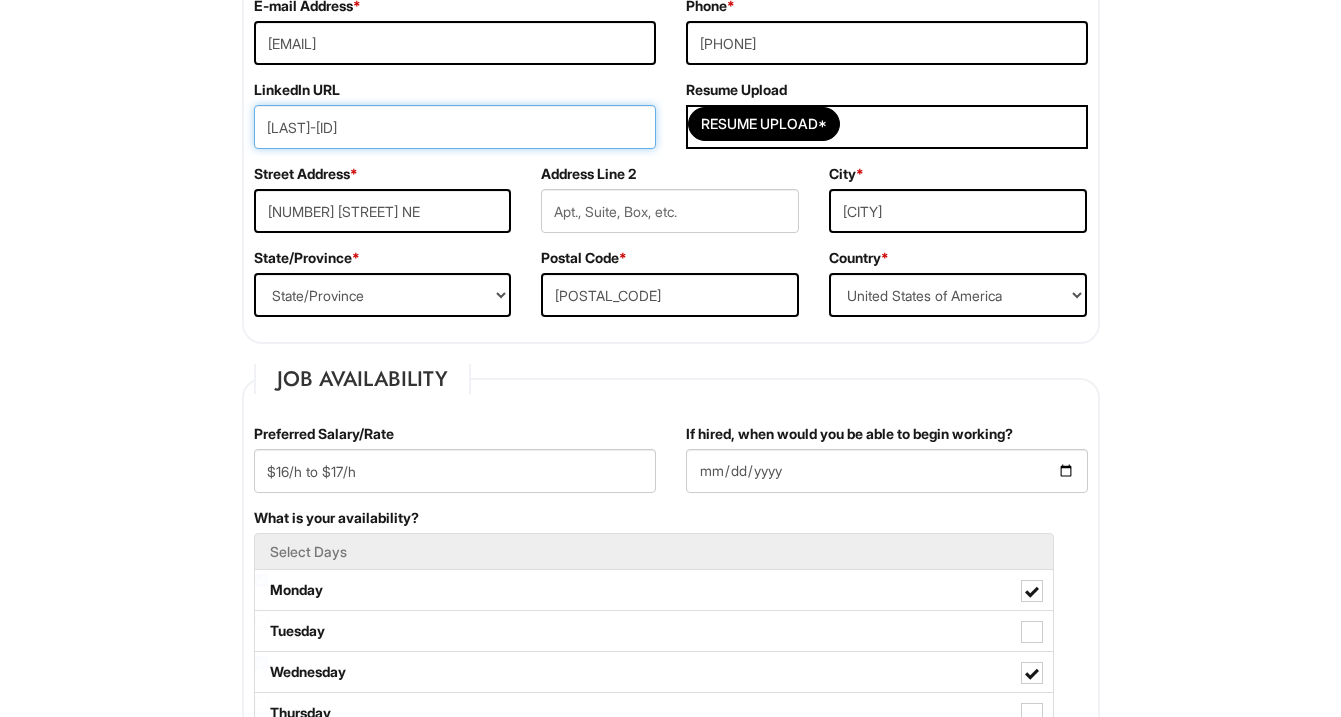 drag, startPoint x: 501, startPoint y: 123, endPoint x: 248, endPoint y: 123, distance: 253 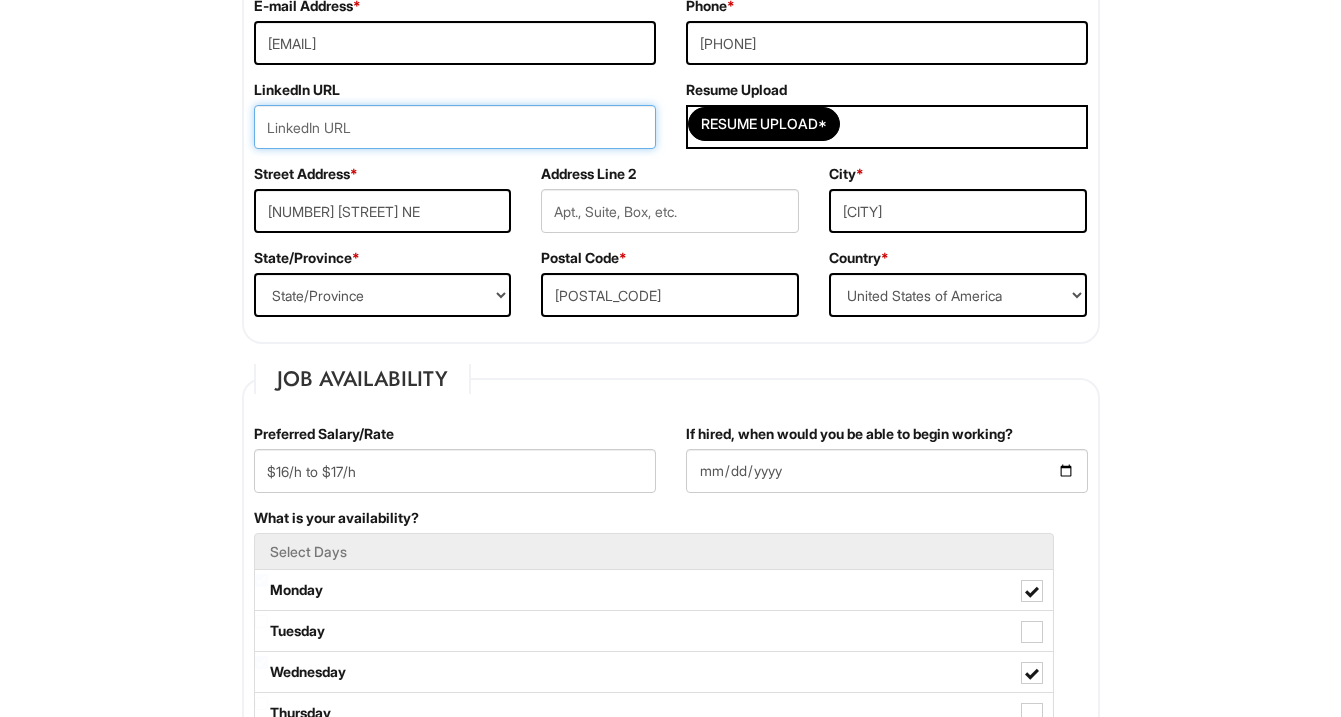 paste on "www.linkedin.com/in/[FIRST]-[LAST]-[ID]" 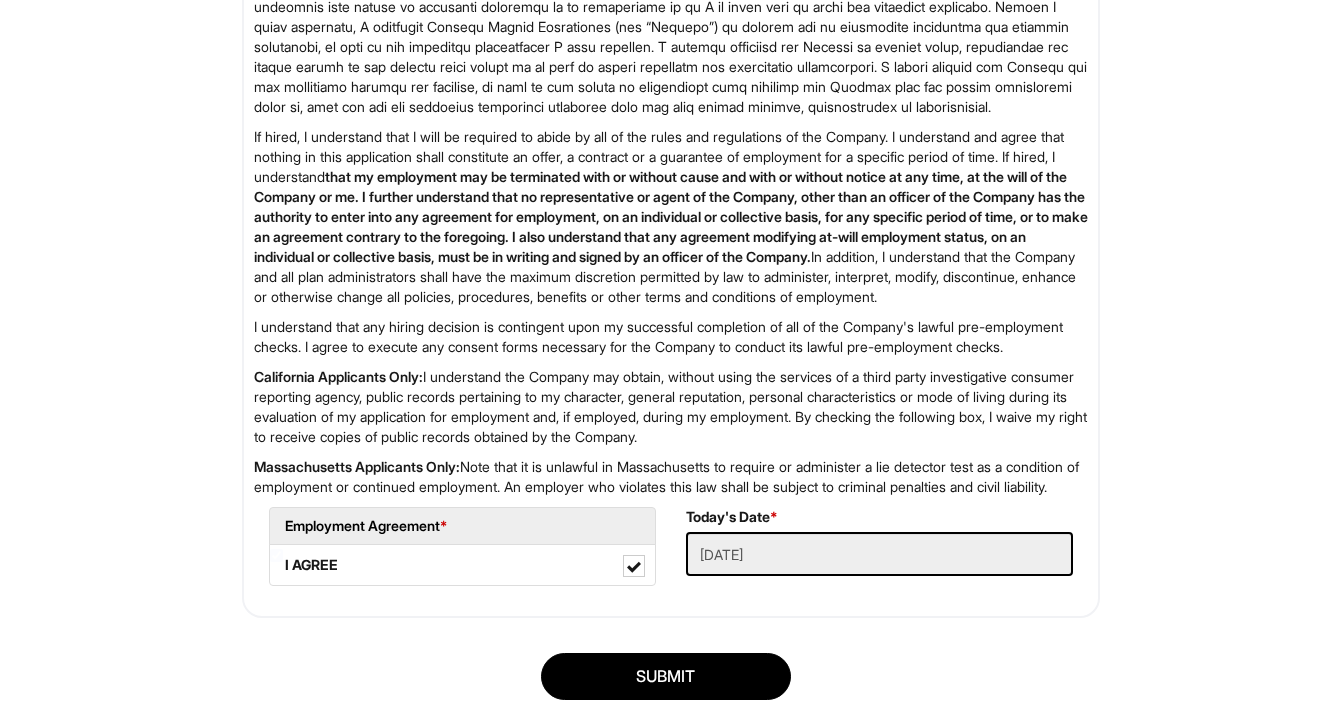 scroll, scrollTop: 3309, scrollLeft: 0, axis: vertical 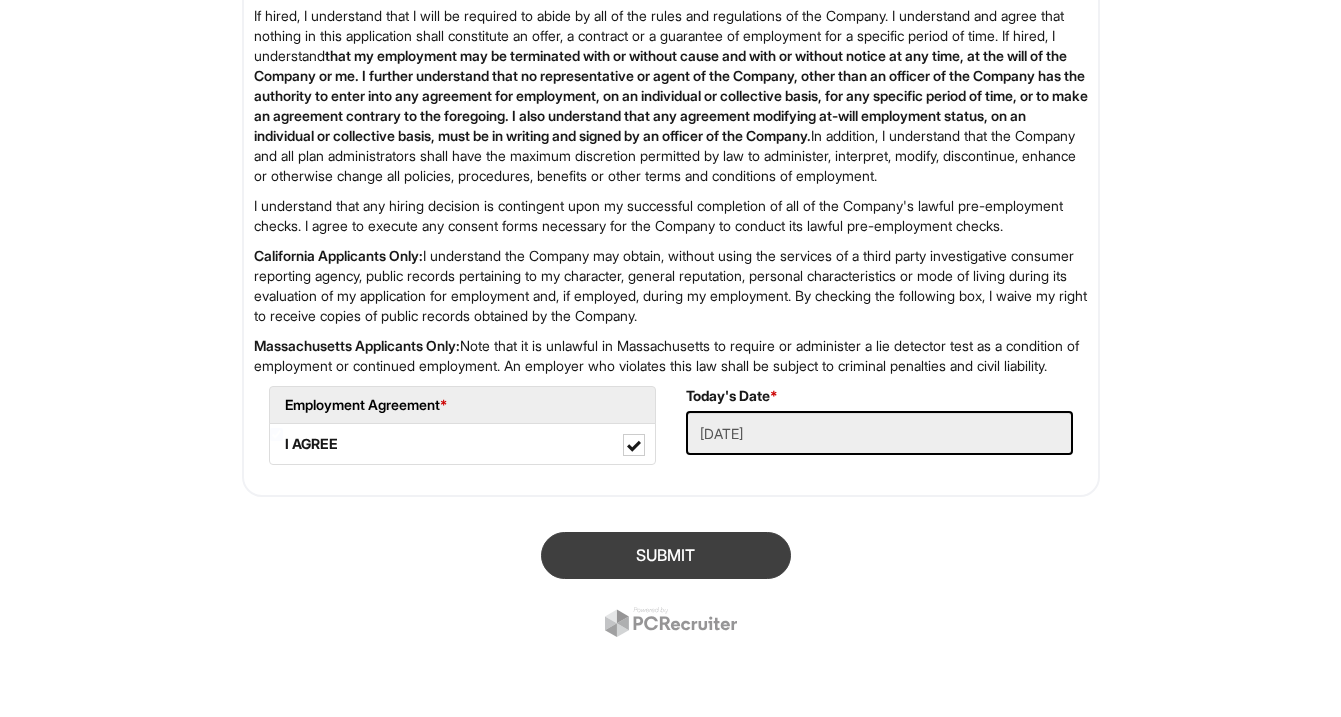 type on "www.linkedin.com/in/[FIRST]-[LAST]-[ID]" 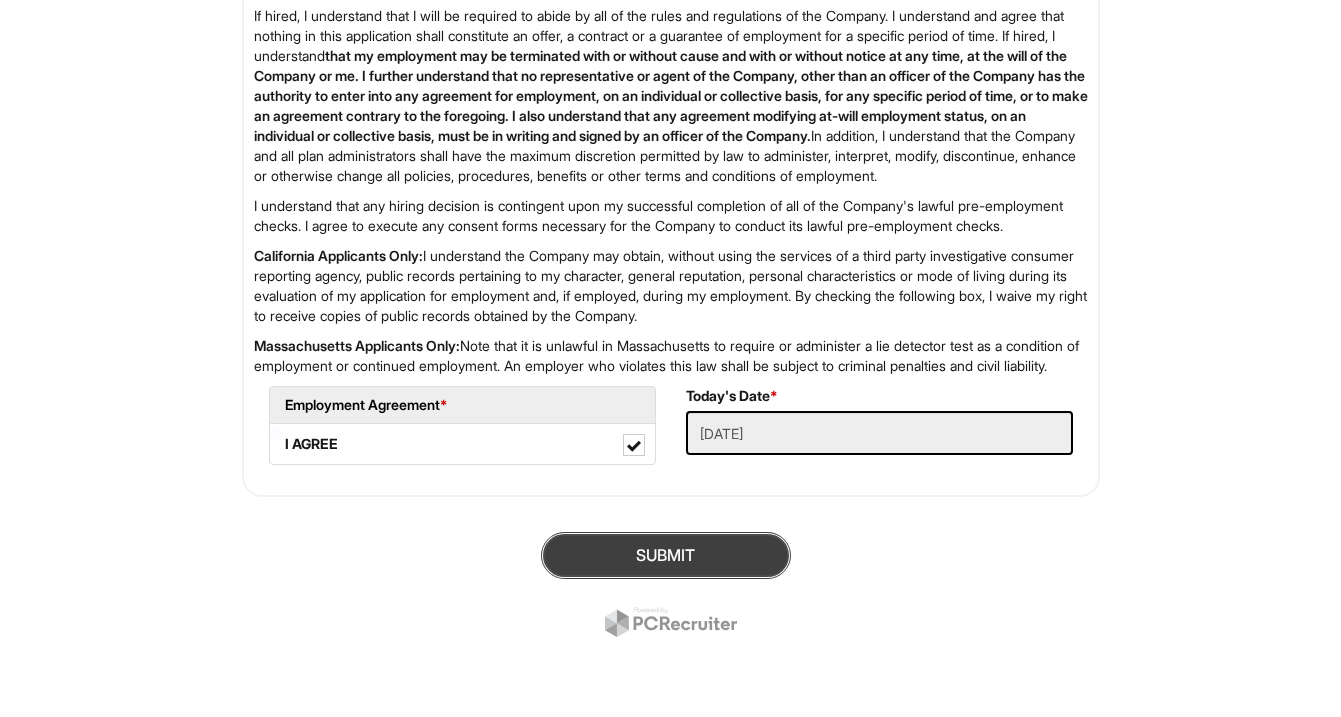 click on "SUBMIT" at bounding box center [666, 555] 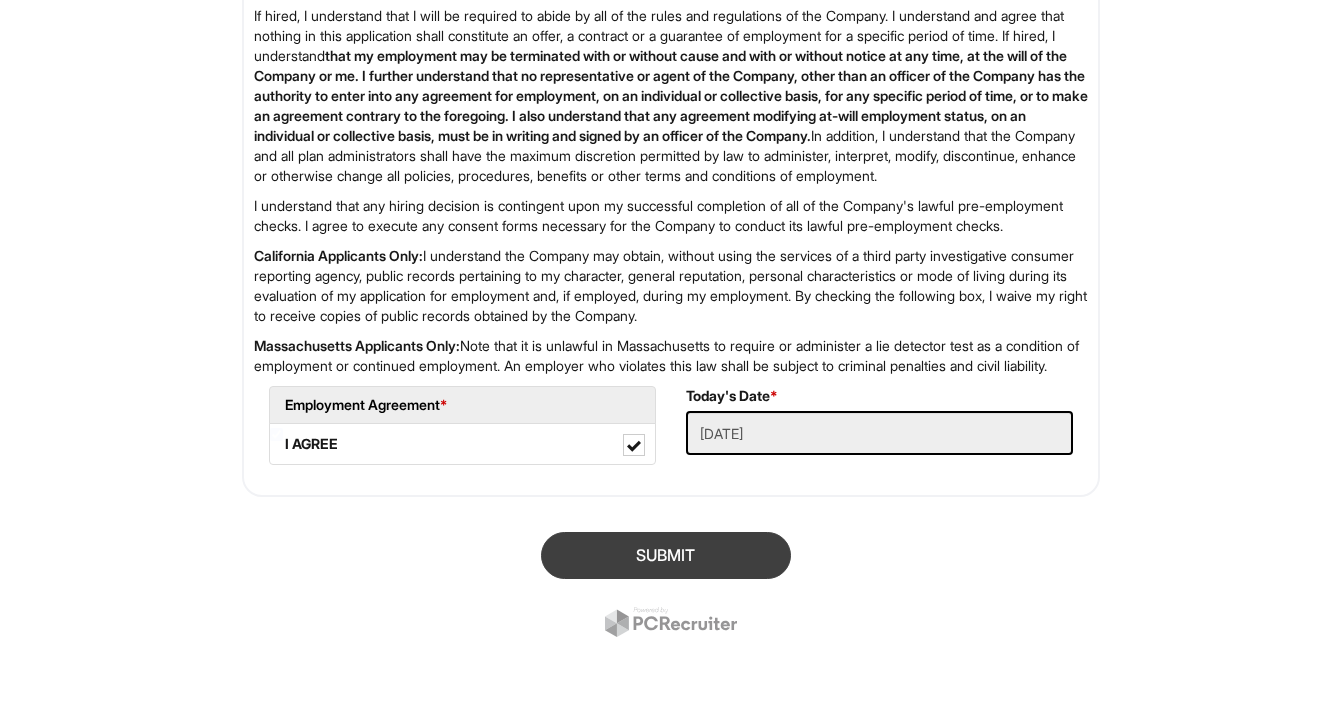 scroll, scrollTop: 623, scrollLeft: 0, axis: vertical 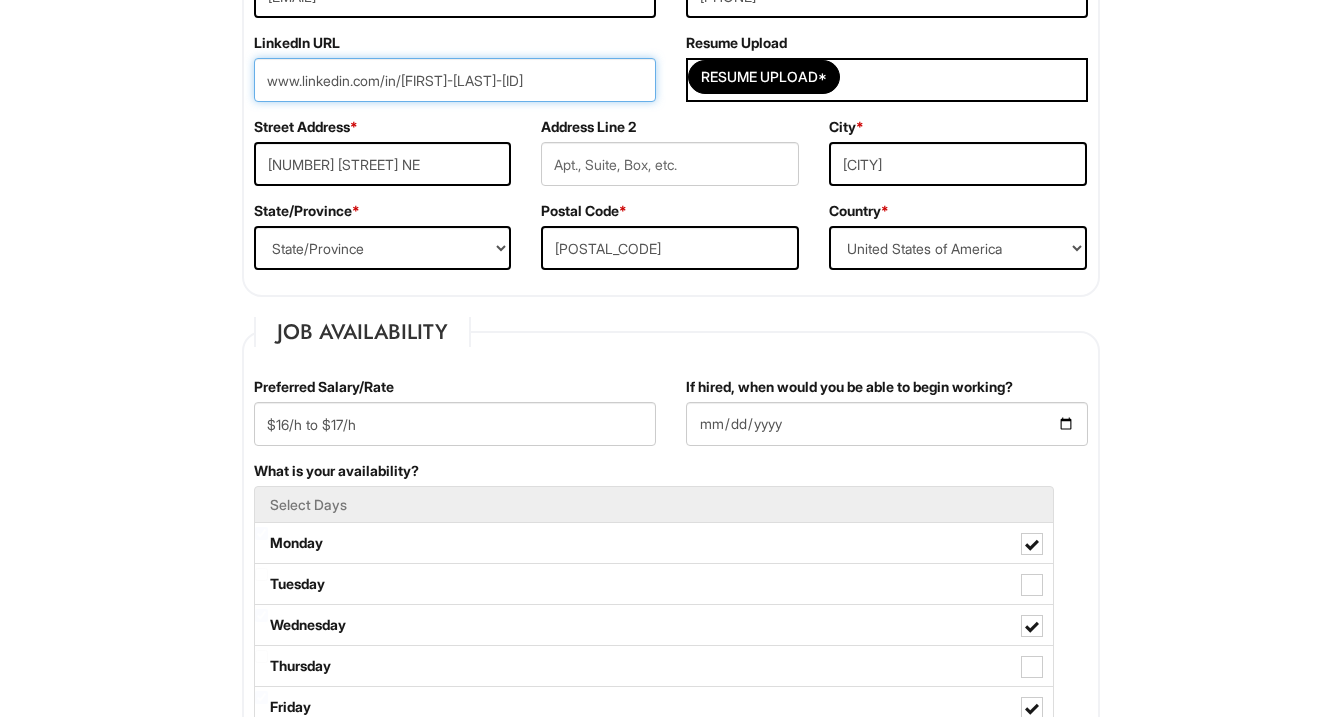 click on "www.linkedin.com/in/[FIRST]-[LAST]-[ID]" at bounding box center (455, 80) 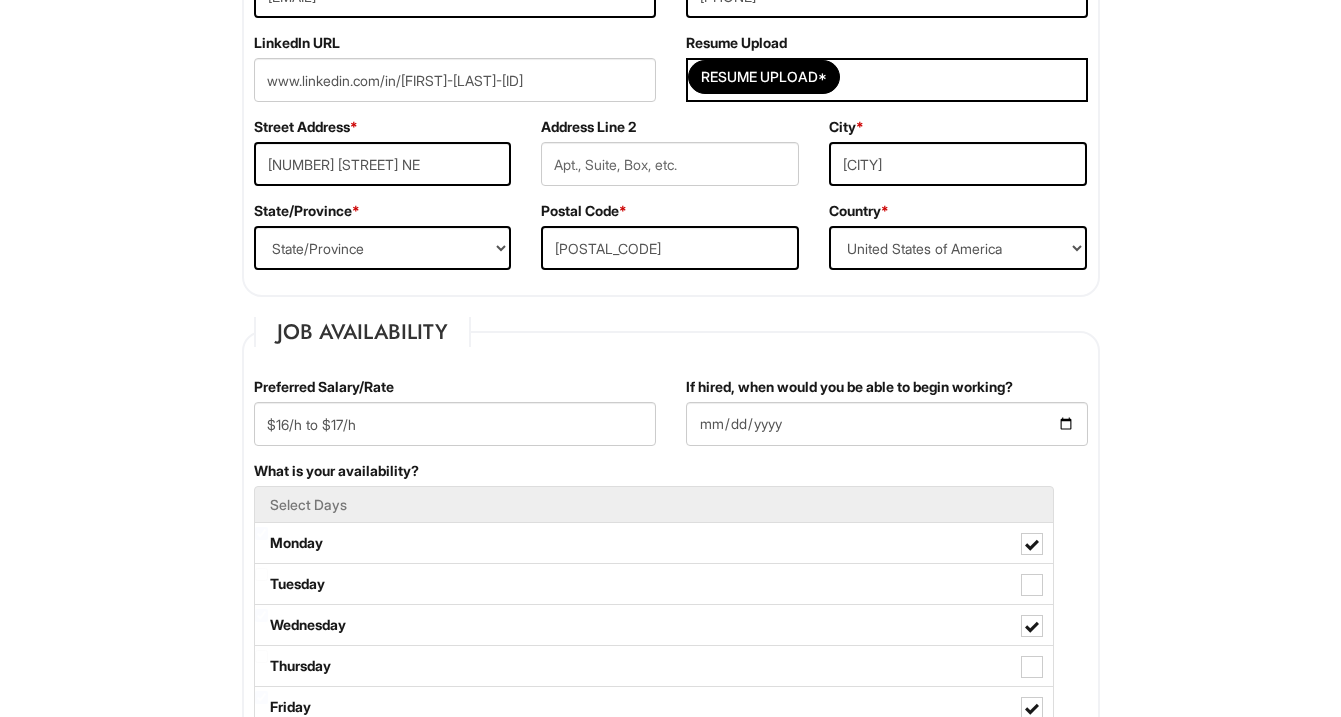 click on "Address Line 2" at bounding box center (588, 127) 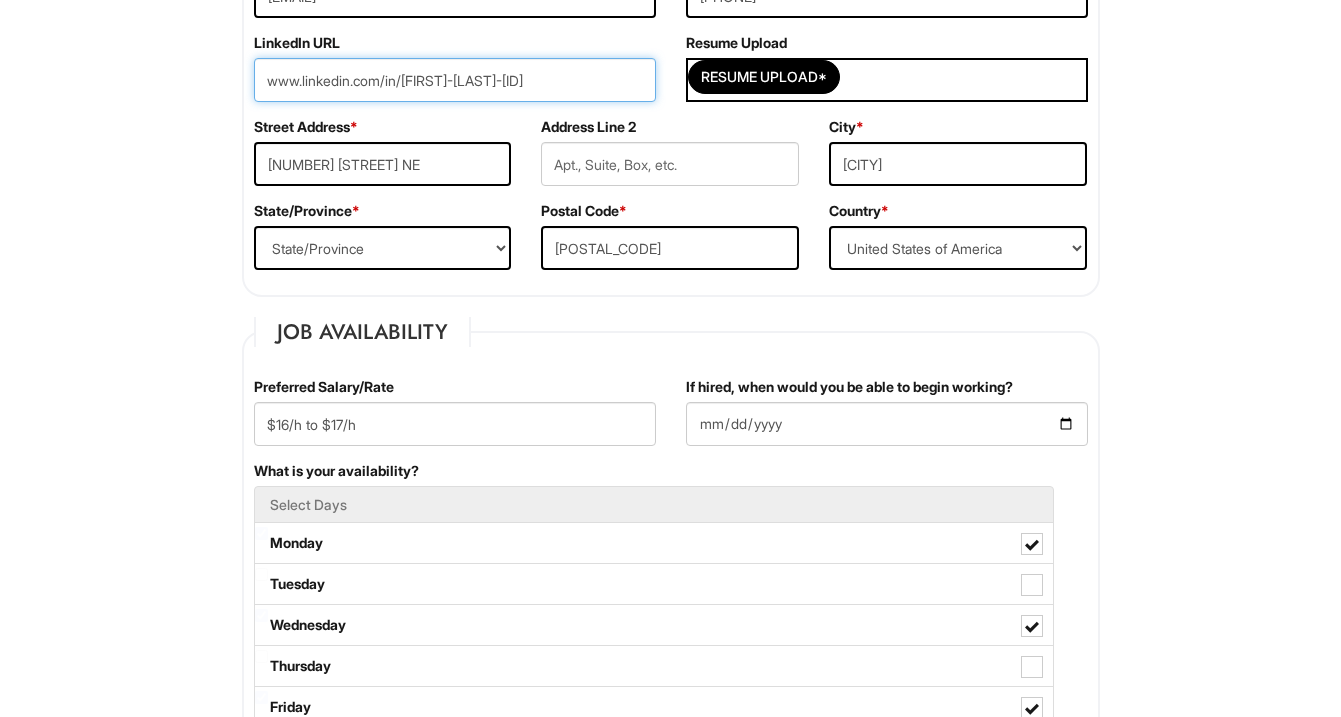 click on "www.linkedin.com/in/[FIRST]-[LAST]-[ID]" at bounding box center (455, 80) 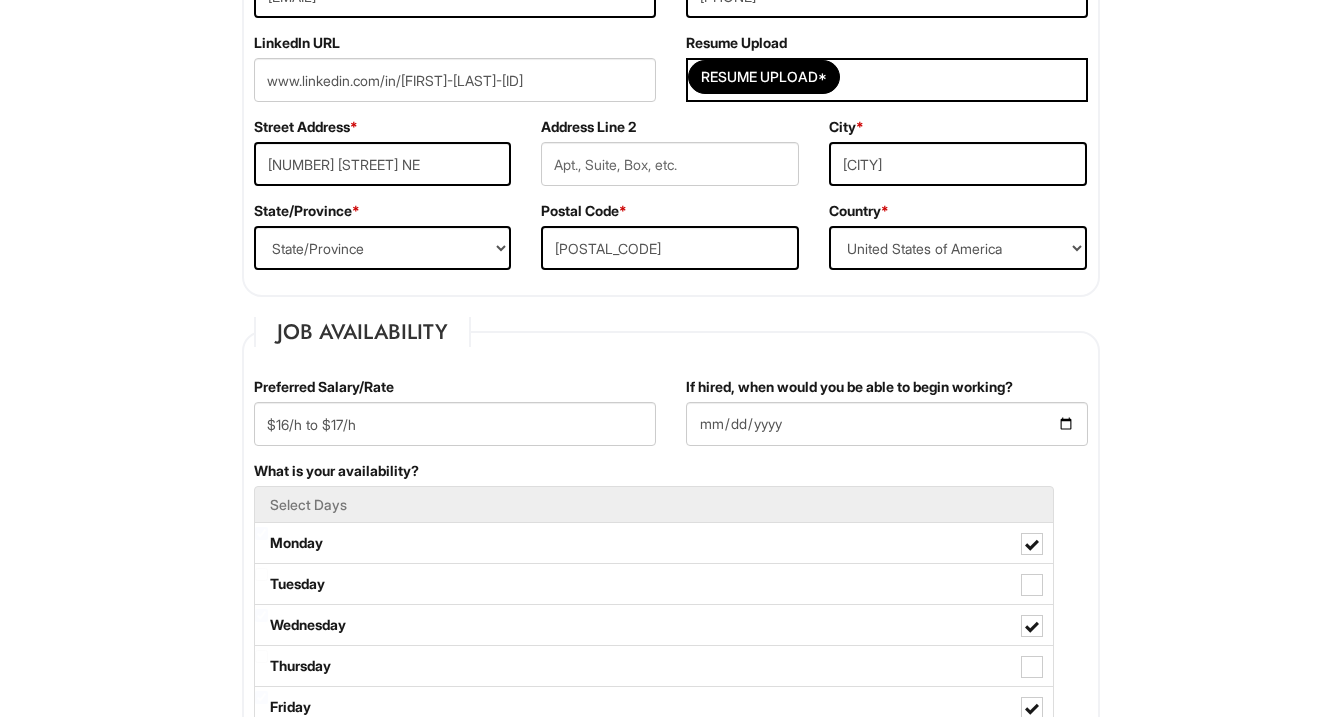 click on "Address Line 2" at bounding box center (670, 159) 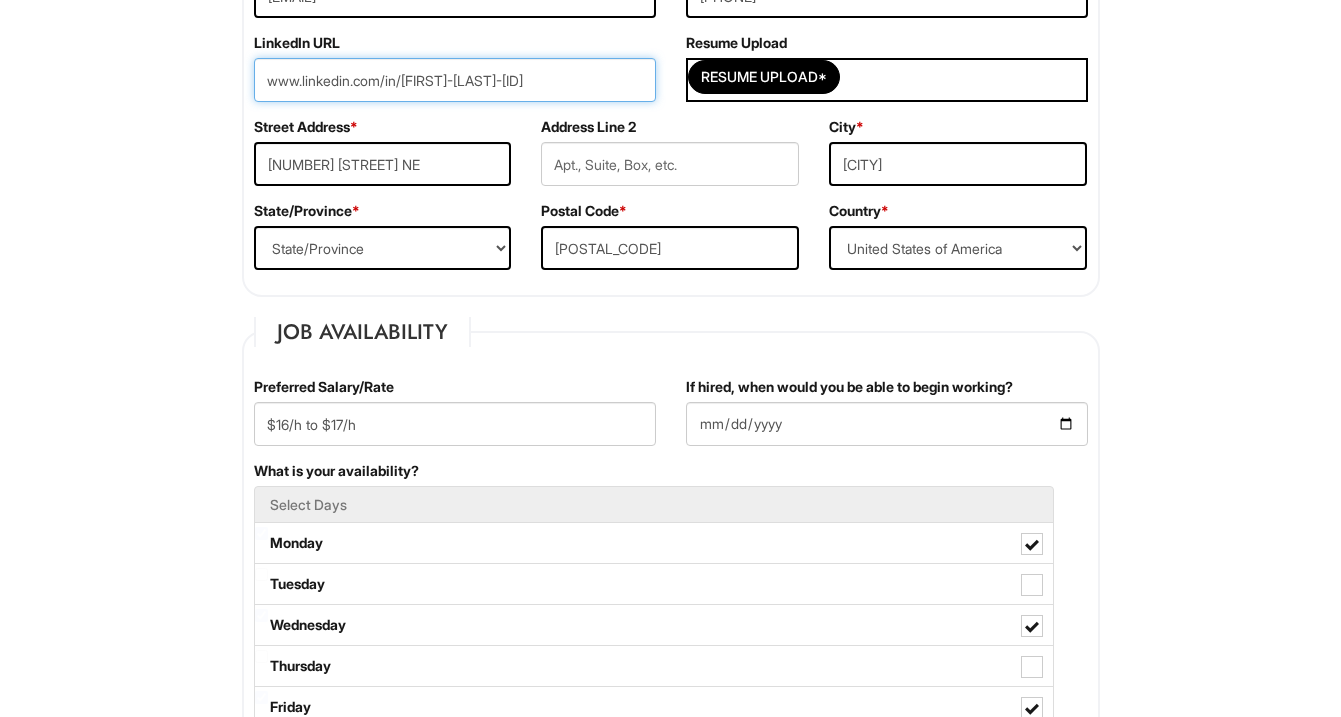 drag, startPoint x: 633, startPoint y: 80, endPoint x: 261, endPoint y: 82, distance: 372.00537 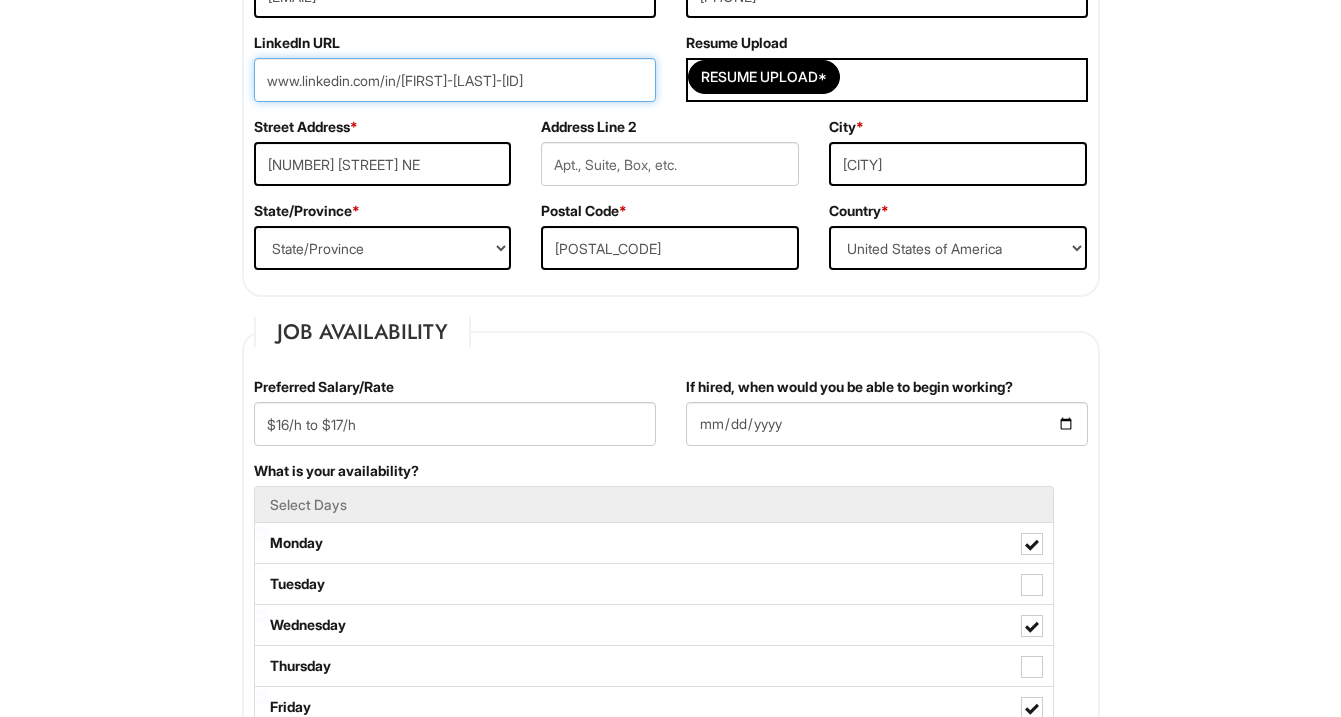 click on "www.linkedin.com/in/[FIRST]-[LAST]-[ID]" at bounding box center [455, 80] 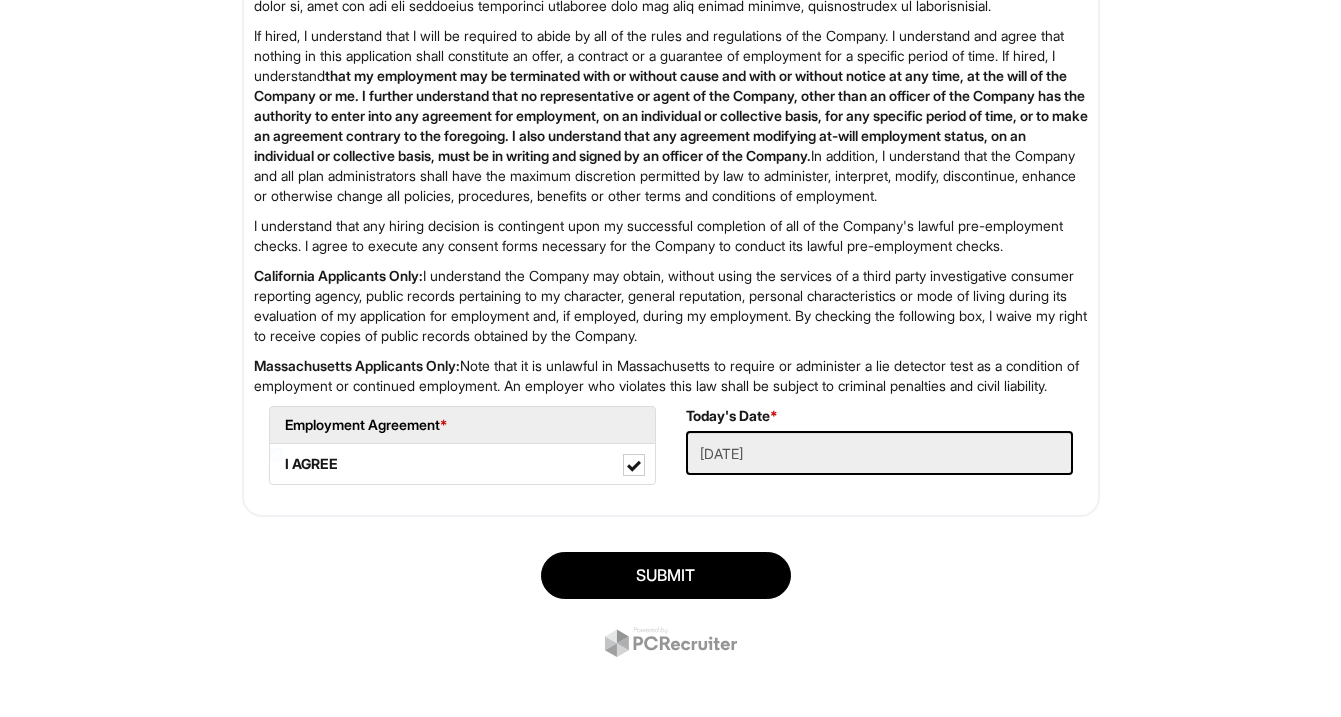 scroll, scrollTop: 3229, scrollLeft: 0, axis: vertical 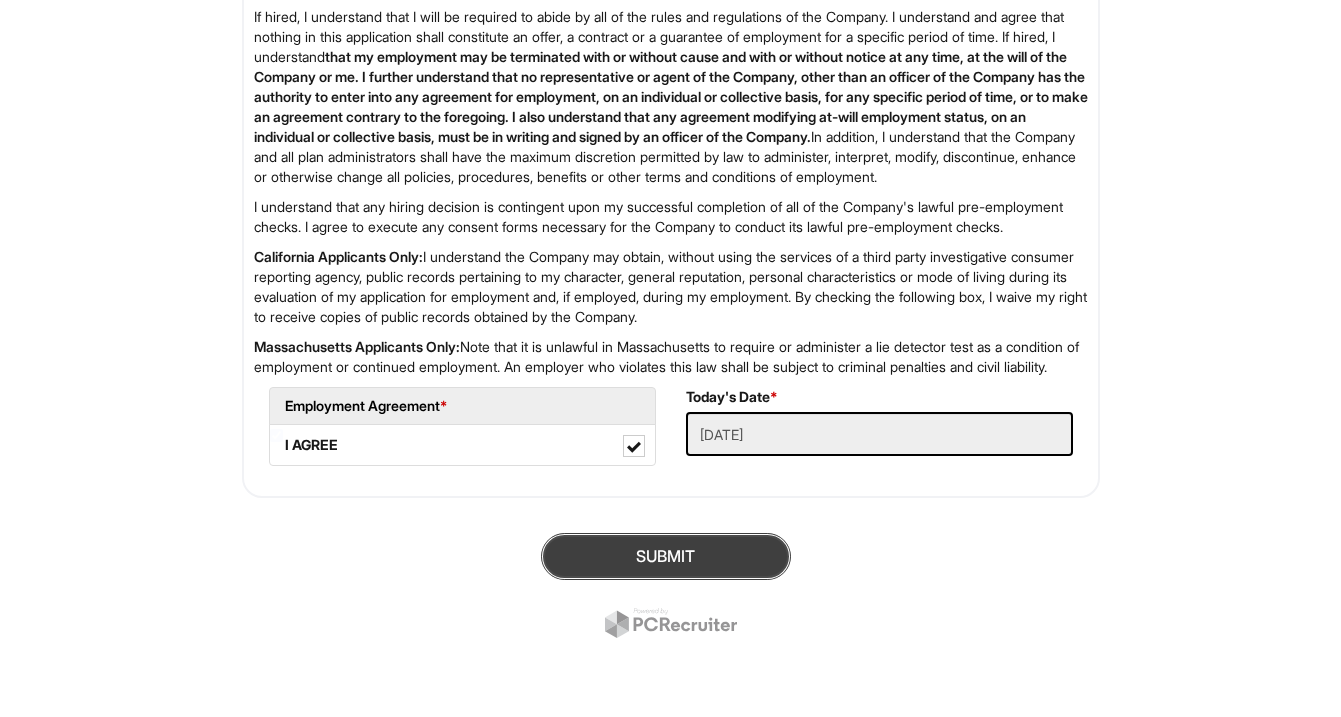 click on "SUBMIT" at bounding box center [666, 556] 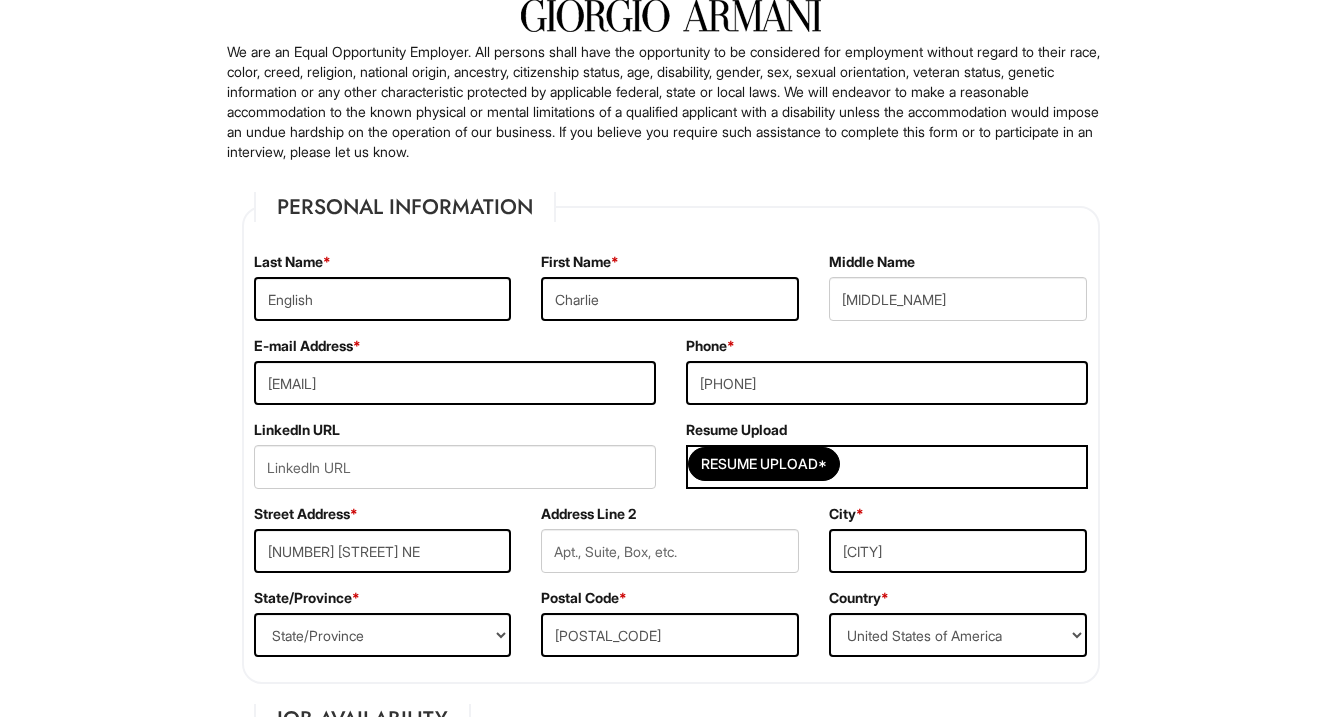 scroll, scrollTop: 198, scrollLeft: 0, axis: vertical 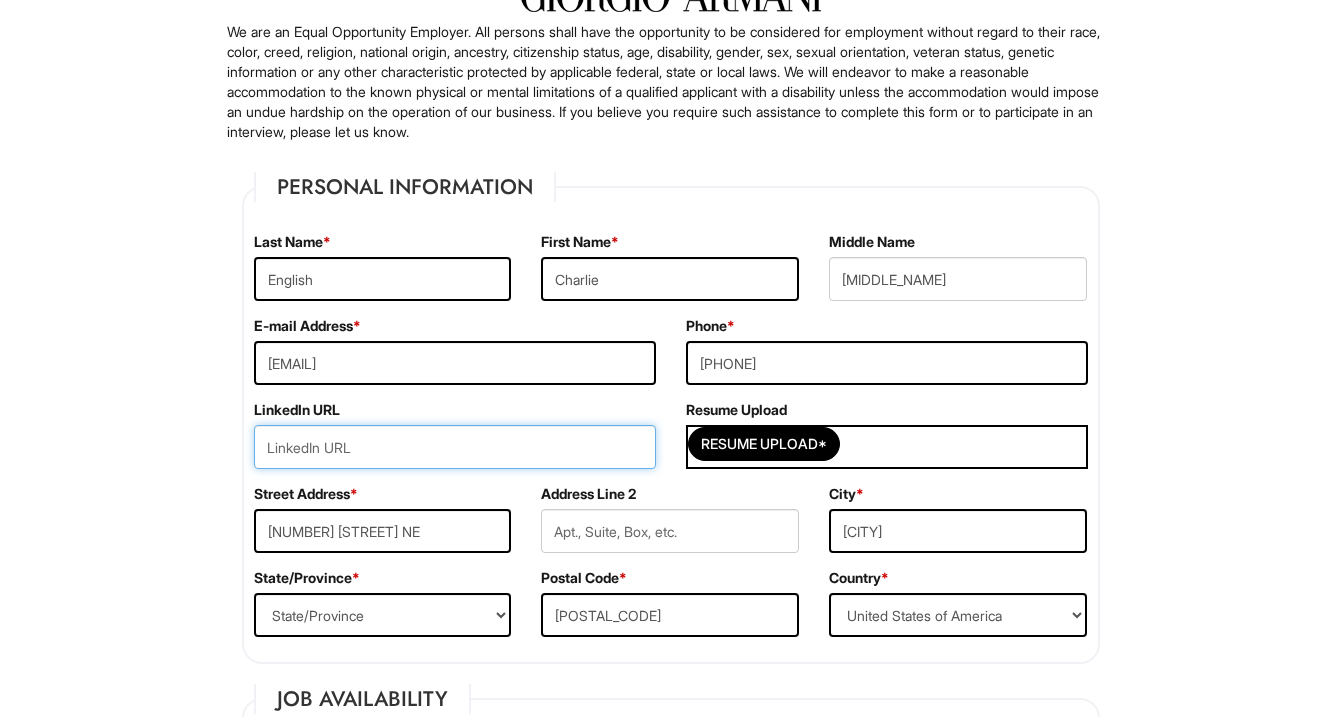 click at bounding box center [455, 447] 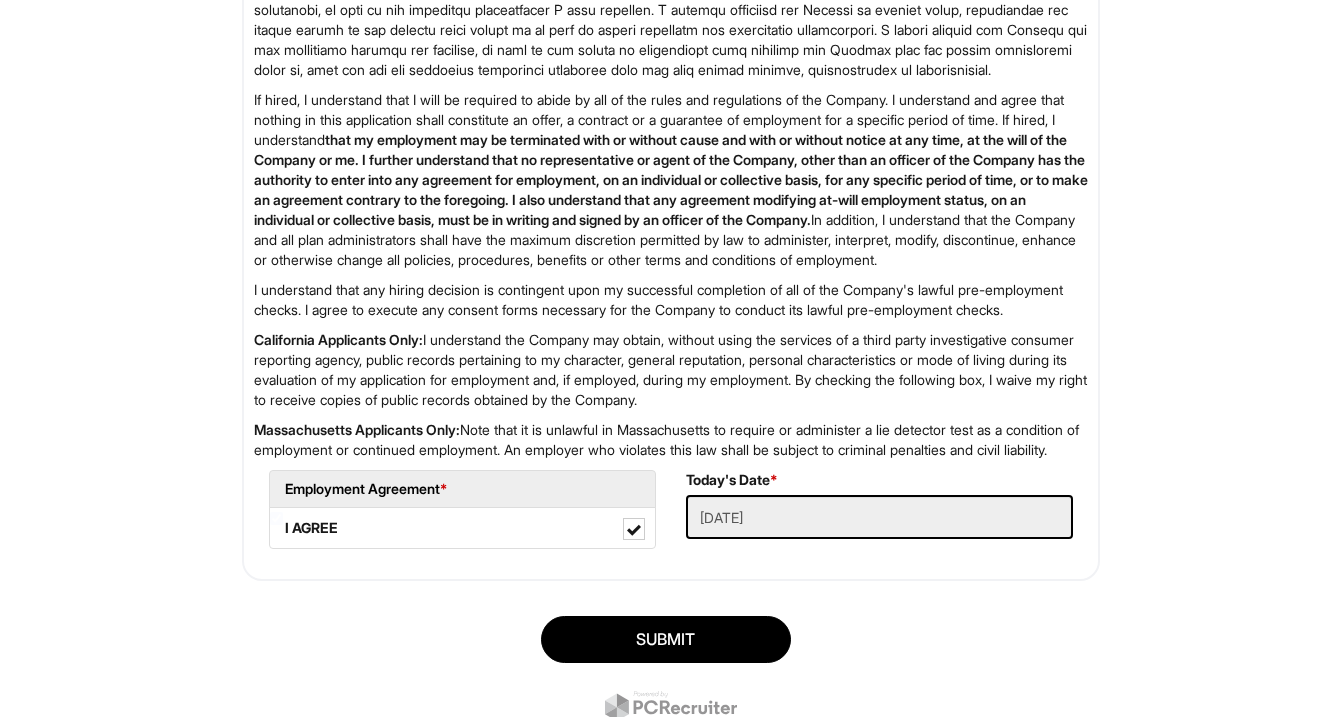 scroll, scrollTop: 3309, scrollLeft: 0, axis: vertical 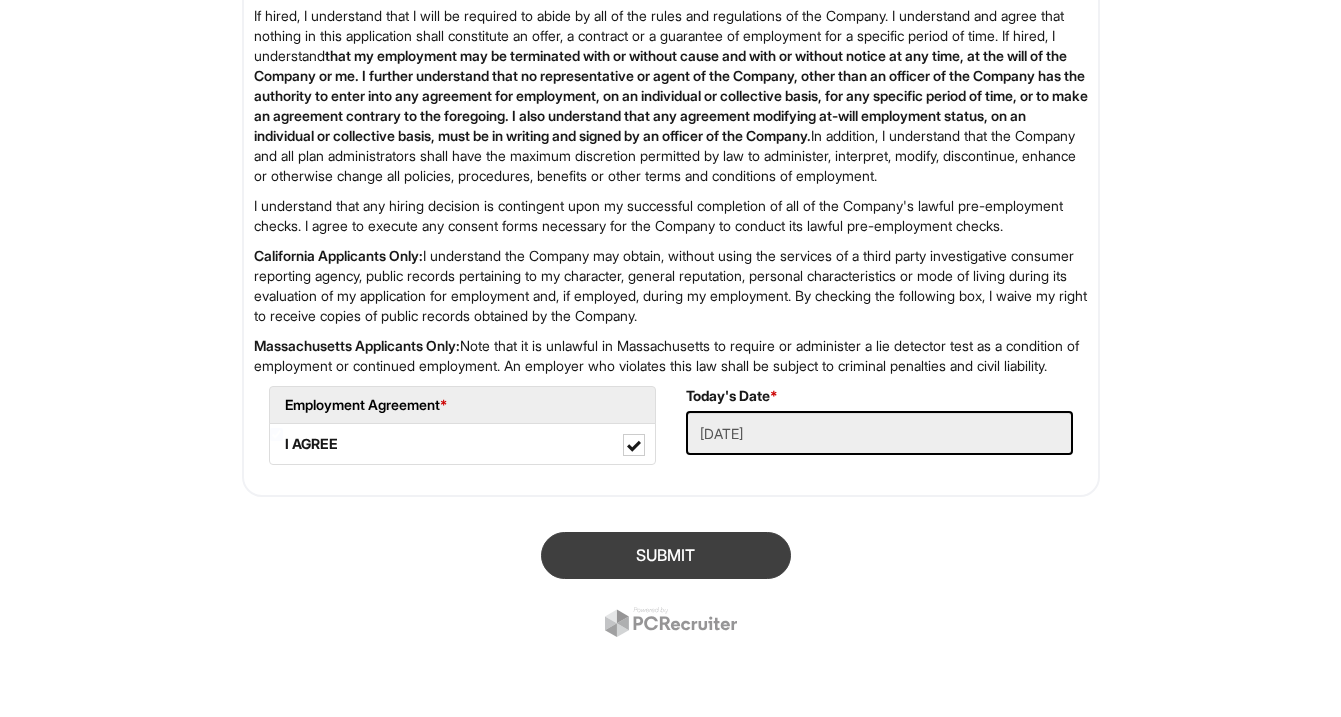 type on "www.linkedin.com/in/[FIRST]-[LAST]-[ID]" 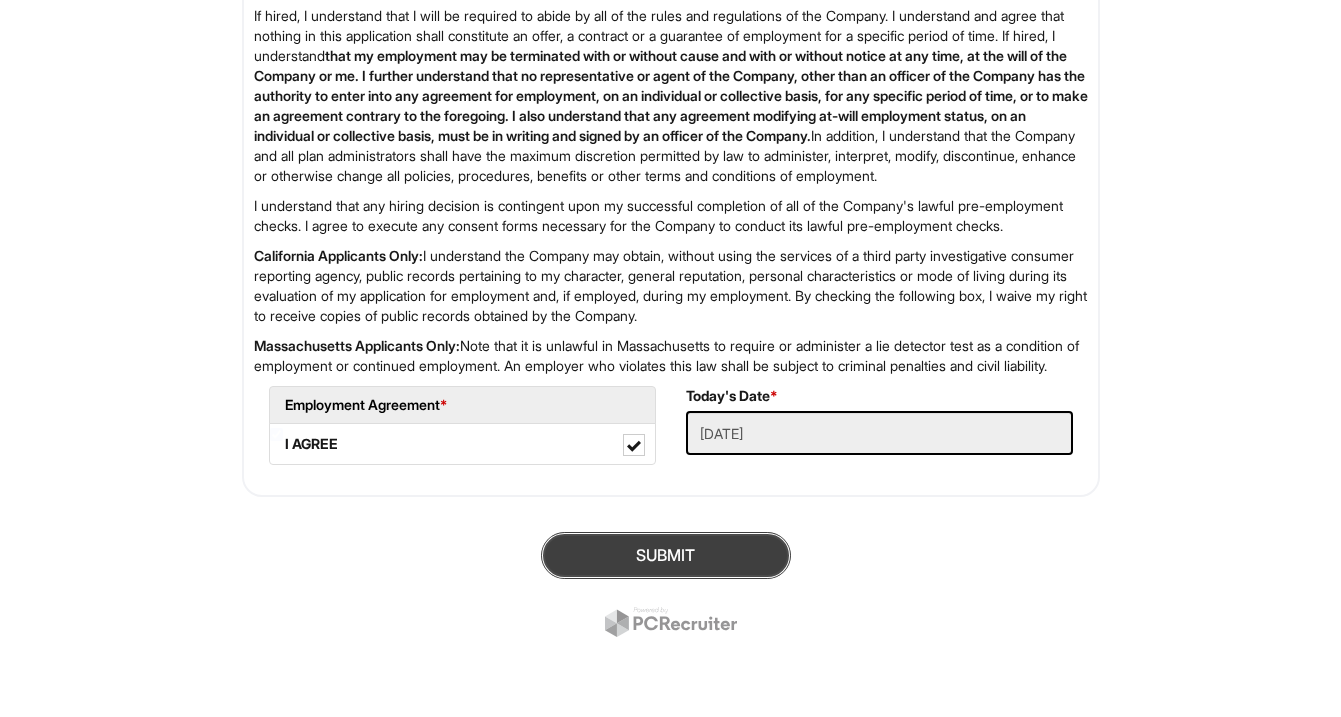 click on "SUBMIT" at bounding box center [666, 555] 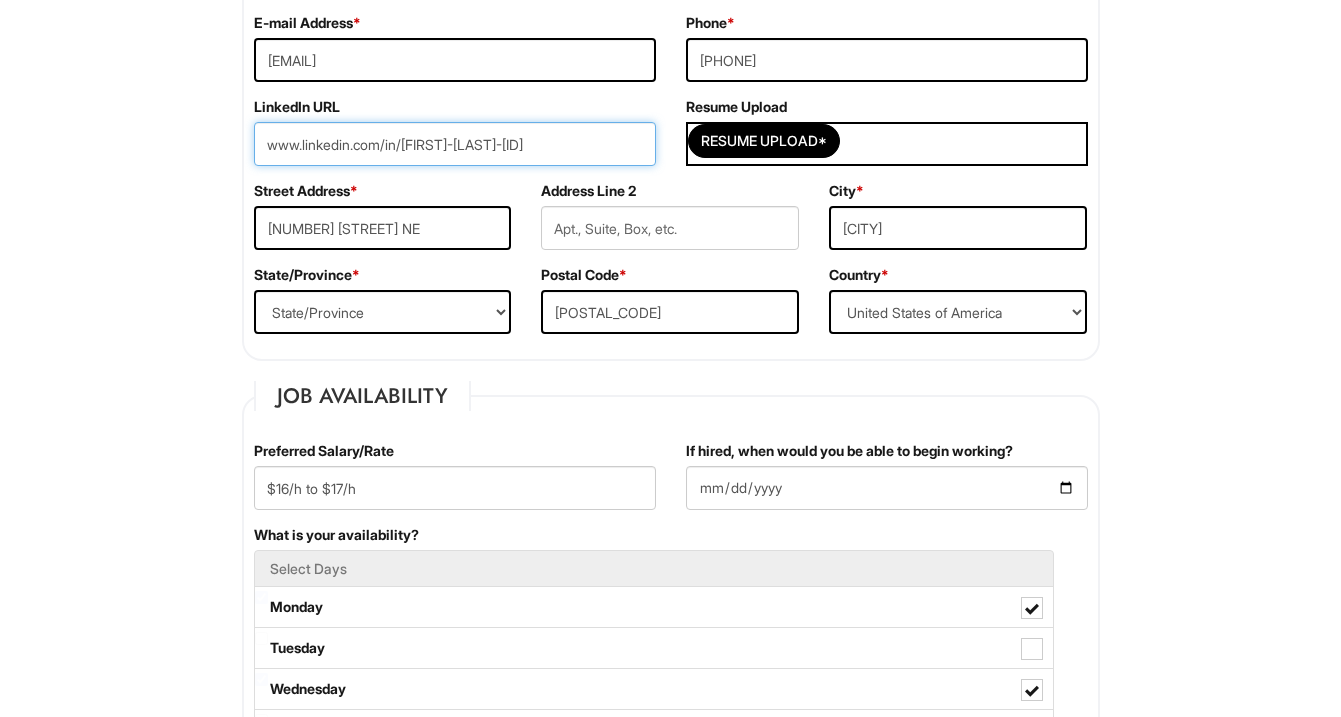 scroll, scrollTop: 445, scrollLeft: 0, axis: vertical 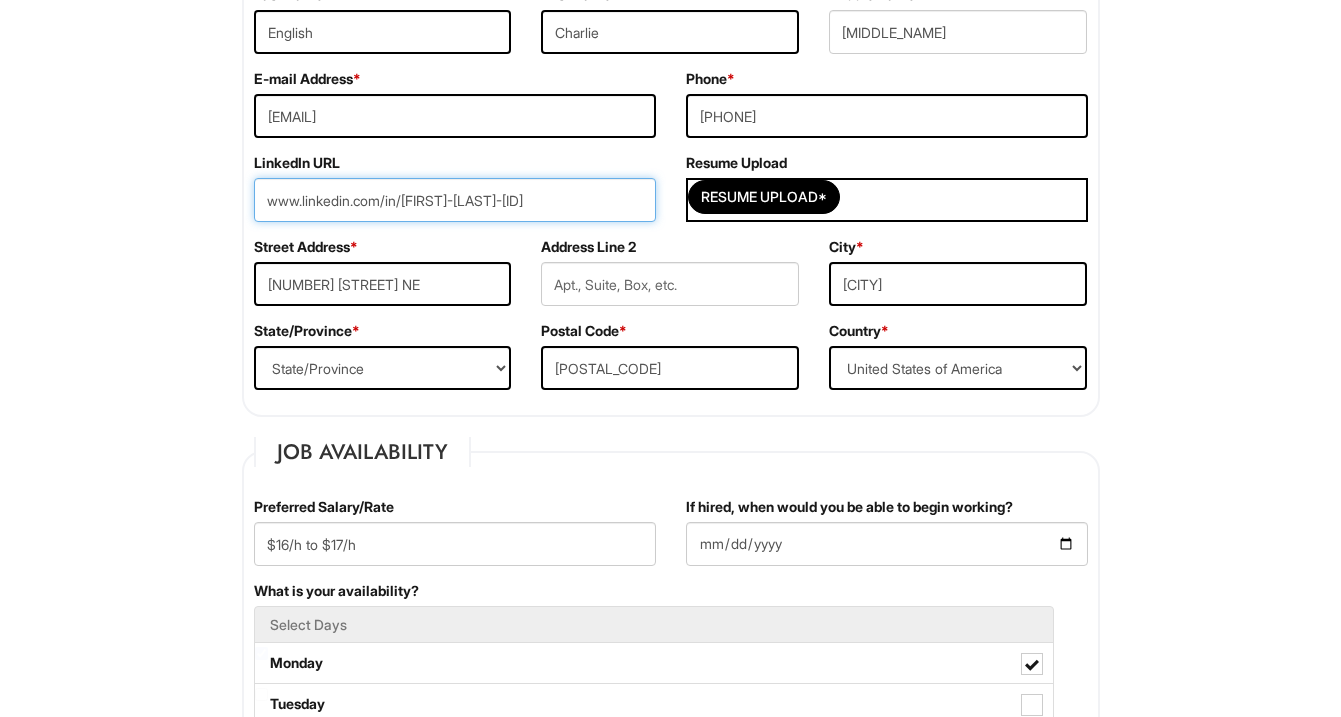 drag, startPoint x: 615, startPoint y: 210, endPoint x: 235, endPoint y: 192, distance: 380.4261 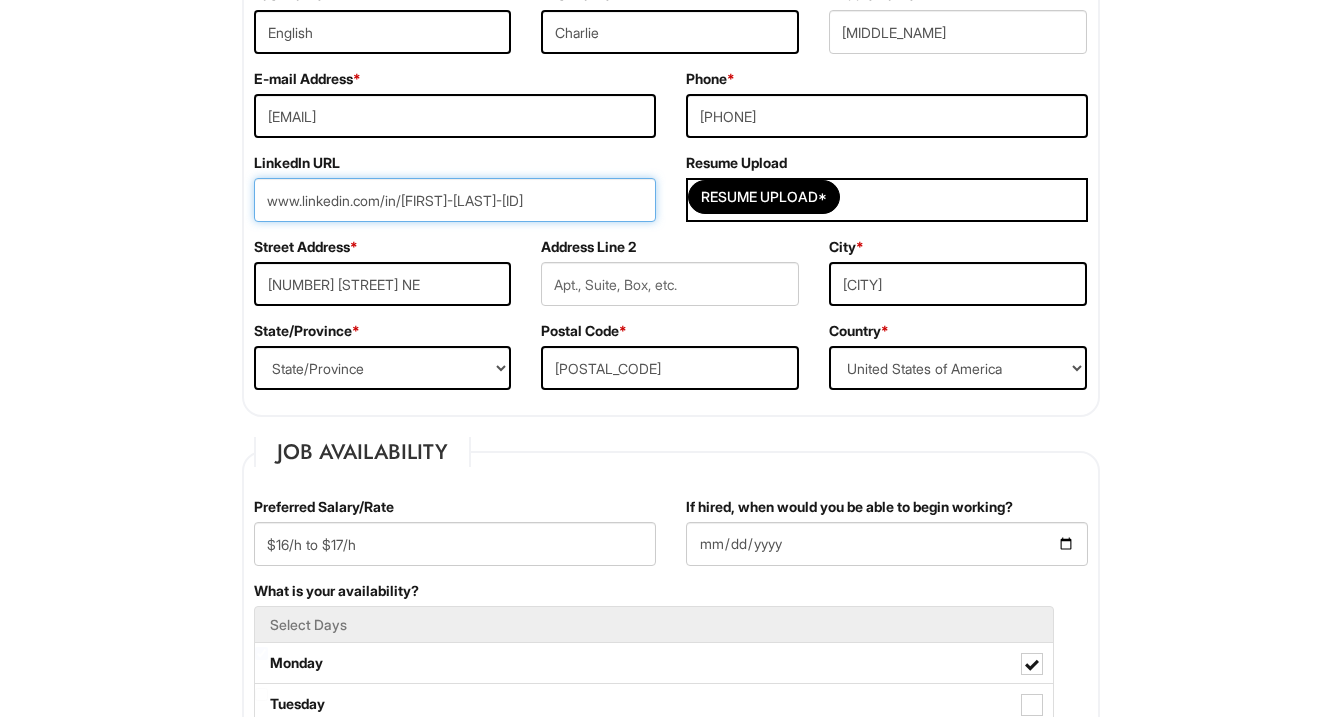 click on "Personal Information
Last Name  *   [LAST]
First Name  *   [FIRST]
Middle Name   [MIDDLE_NAME]
E-mail Address  *   [EMAIL]
Phone  *   [PHONE]
LinkedIn URL   www.linkedin.com/in/[FIRST]-[LAST]-[ID]
Resume Upload   Resume Upload*
Street Address  *   [NUMBER] [STREET] NE
Address Line 2
City  *   [CITY]
State/Province  *   [STATE]
*" at bounding box center [671, 1603] 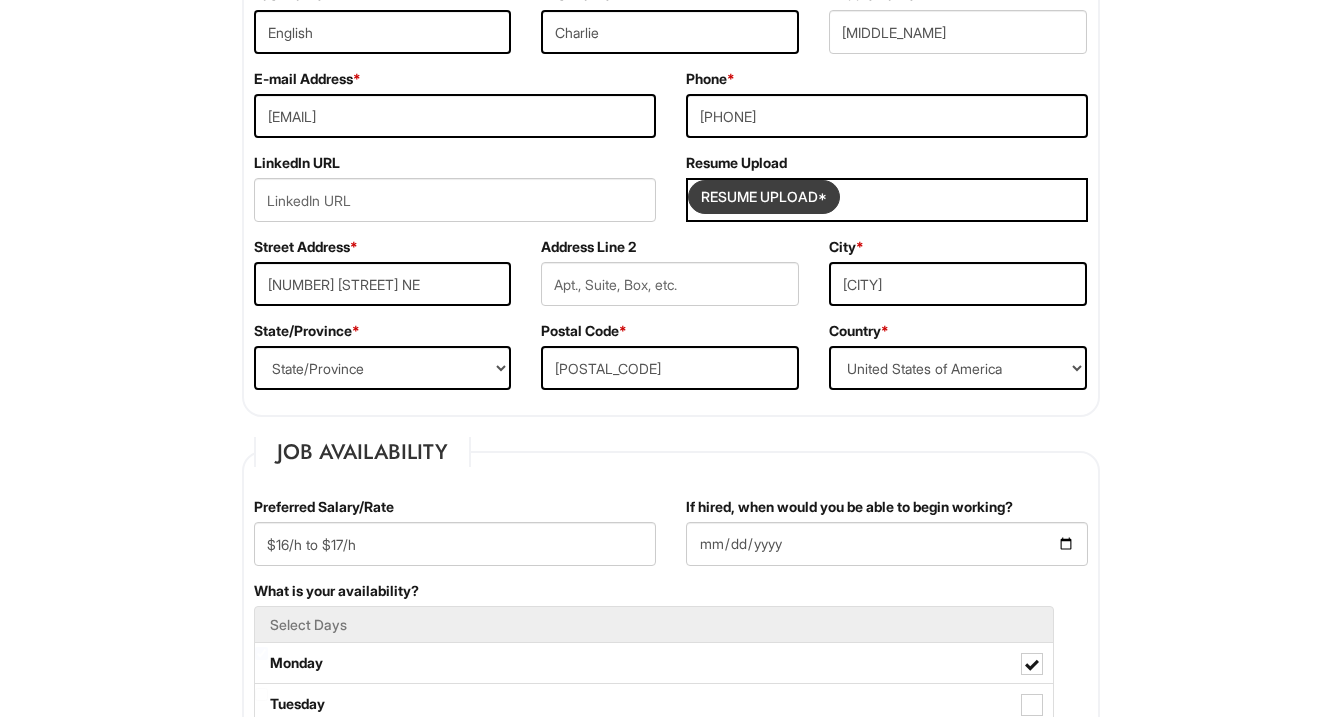 click at bounding box center (764, 197) 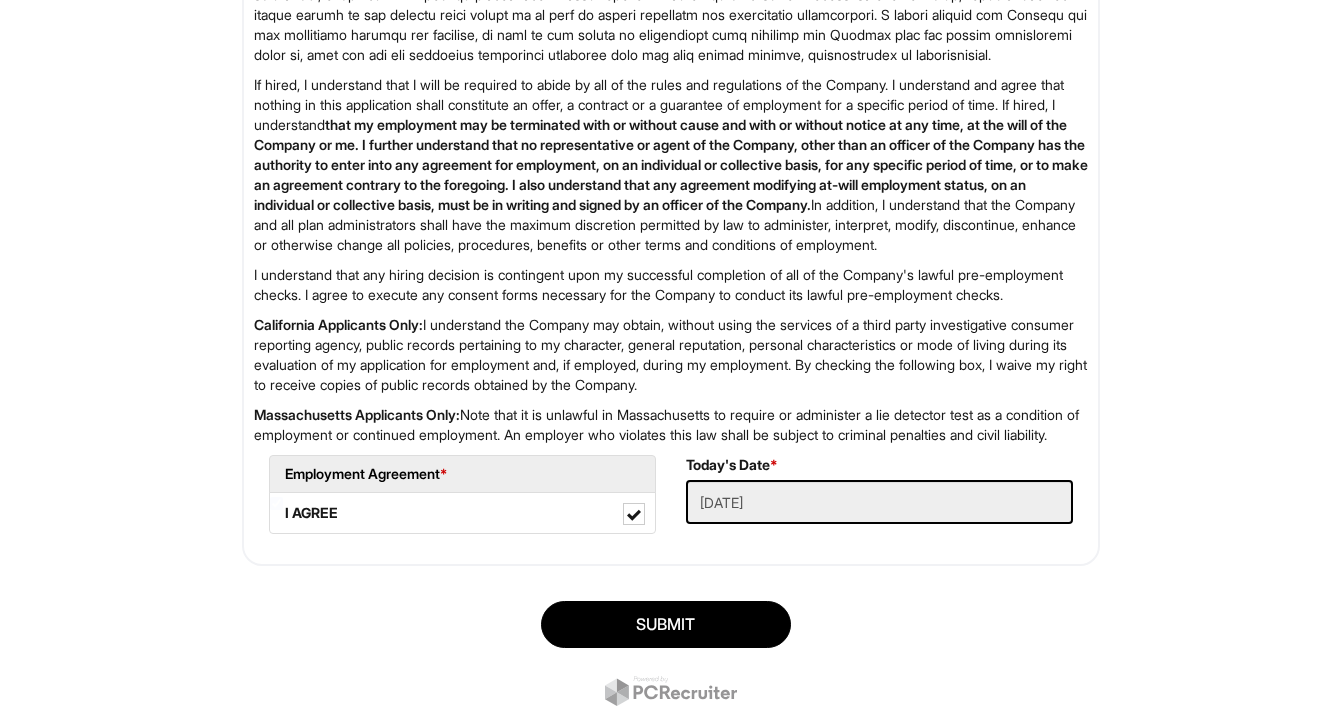scroll, scrollTop: 3309, scrollLeft: 0, axis: vertical 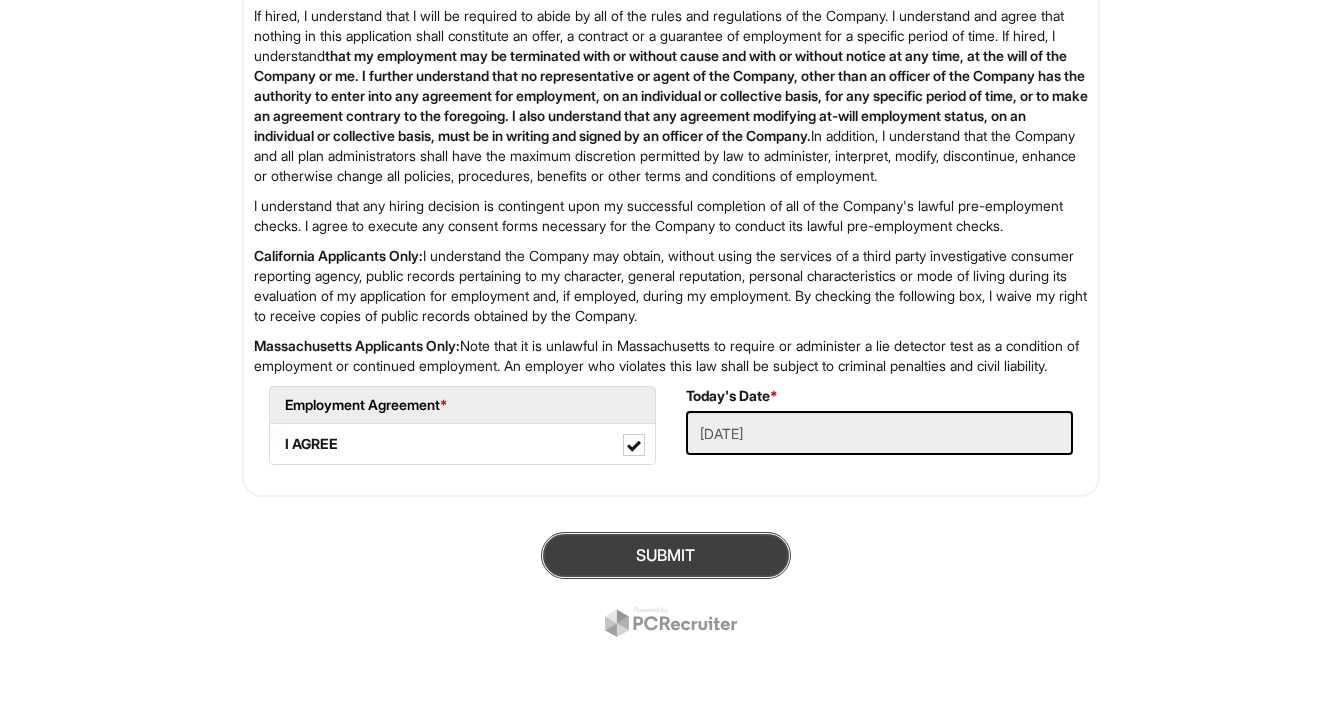 click on "SUBMIT" at bounding box center [666, 555] 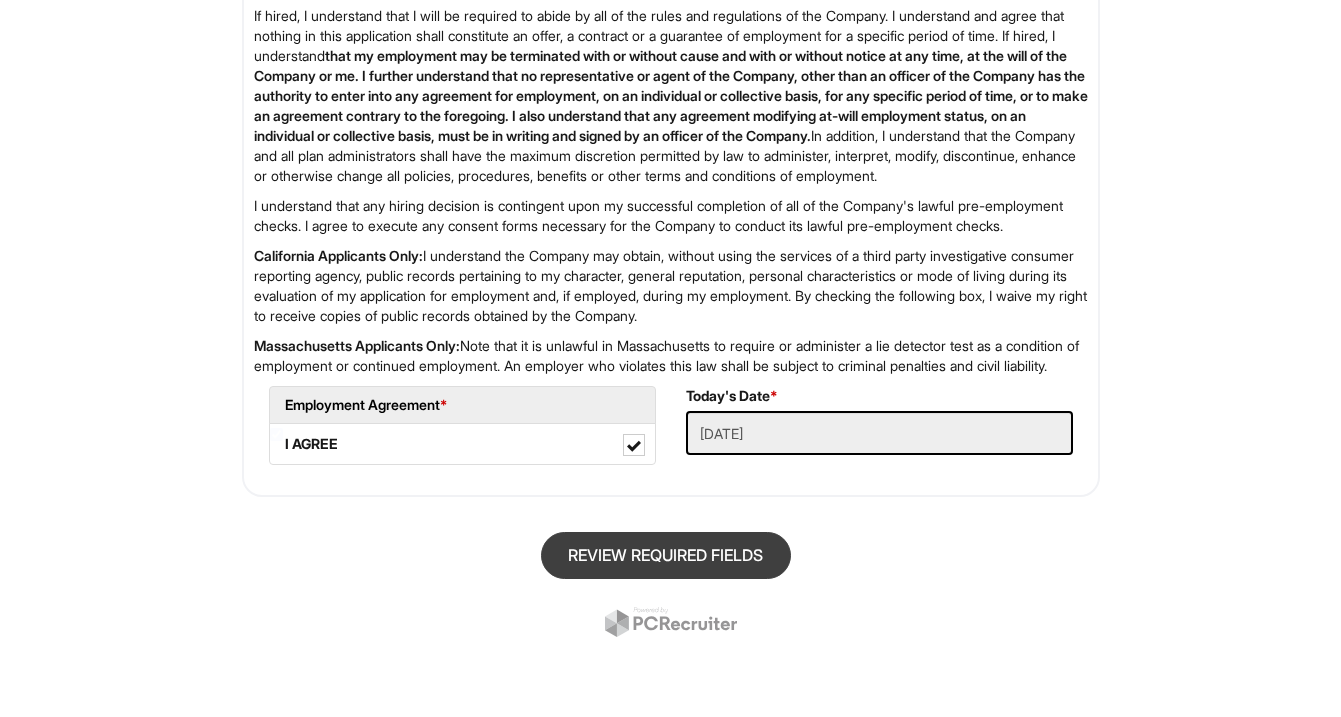 scroll, scrollTop: 122, scrollLeft: 0, axis: vertical 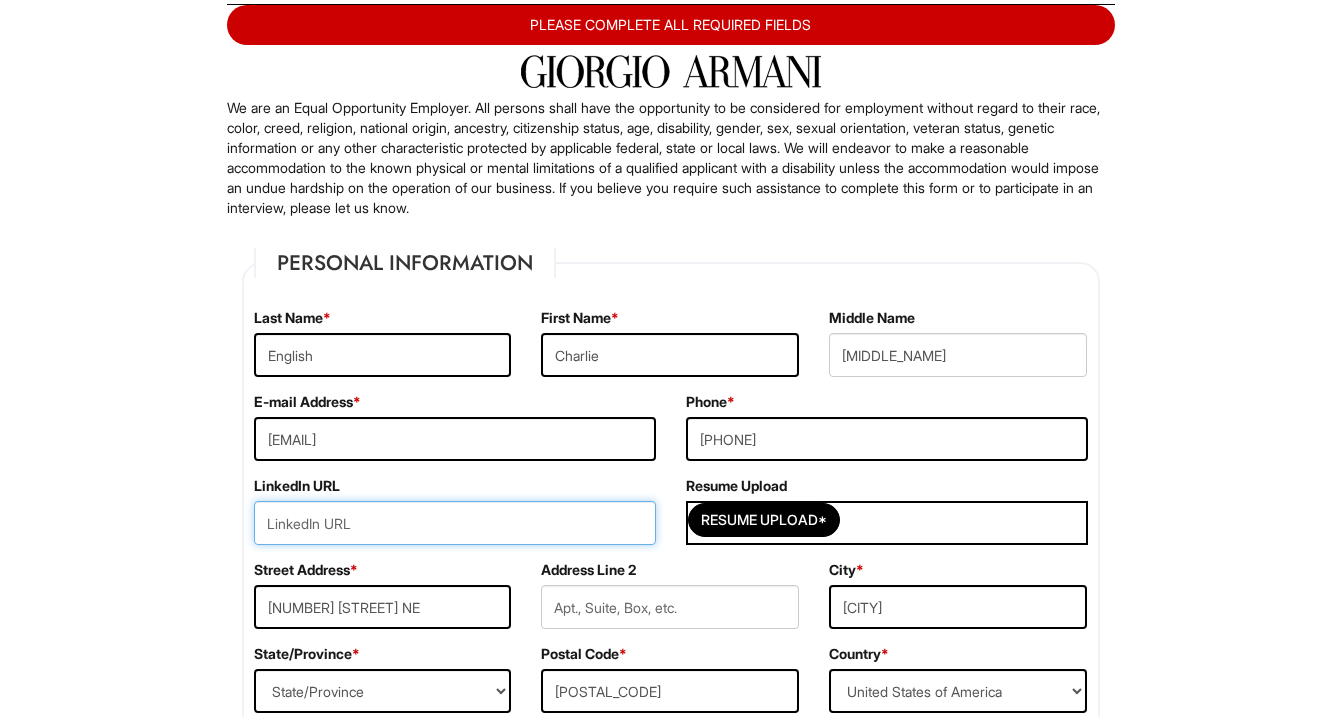 click at bounding box center (455, 523) 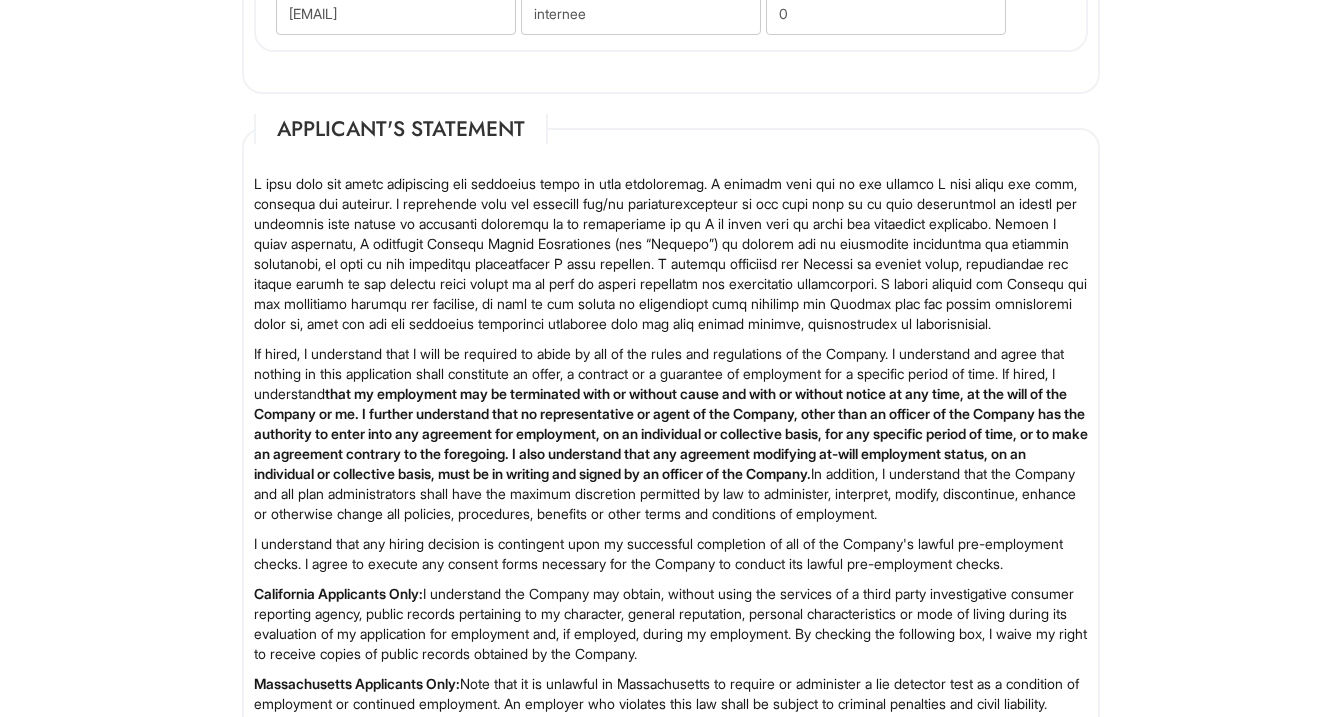 scroll, scrollTop: 3309, scrollLeft: 0, axis: vertical 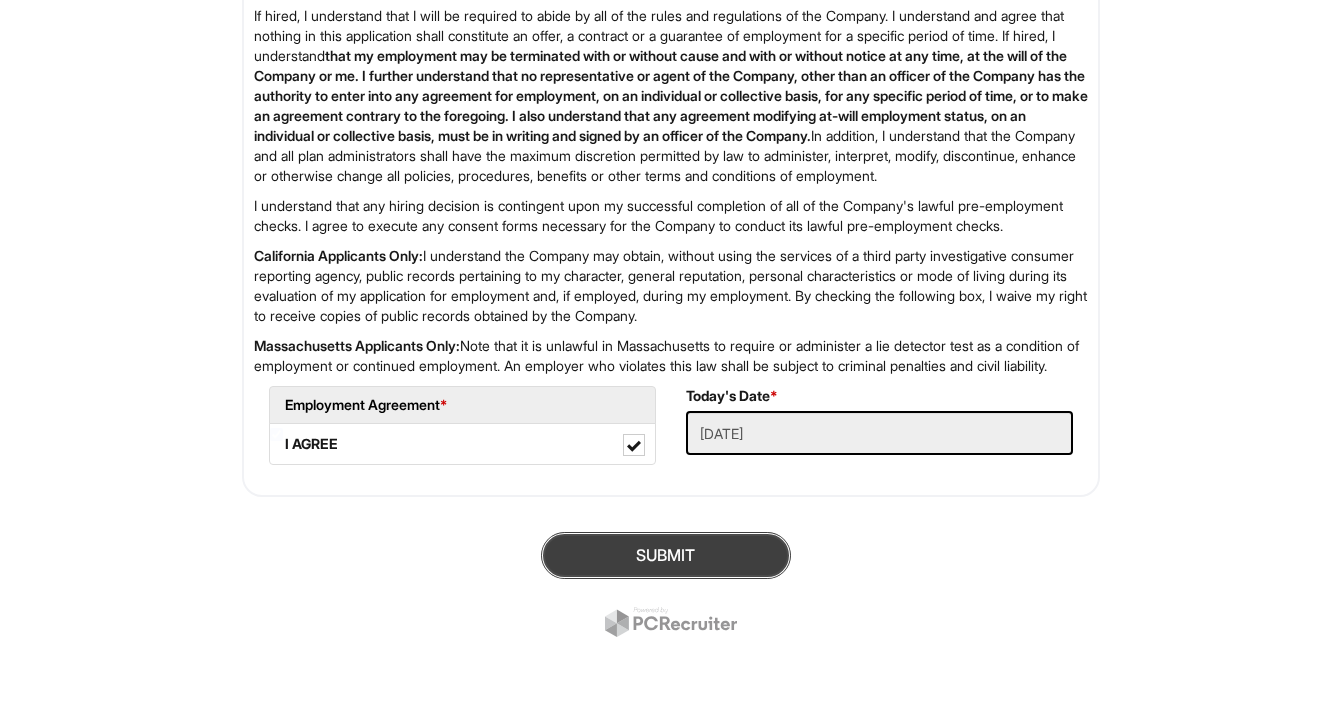 click on "SUBMIT" at bounding box center [666, 555] 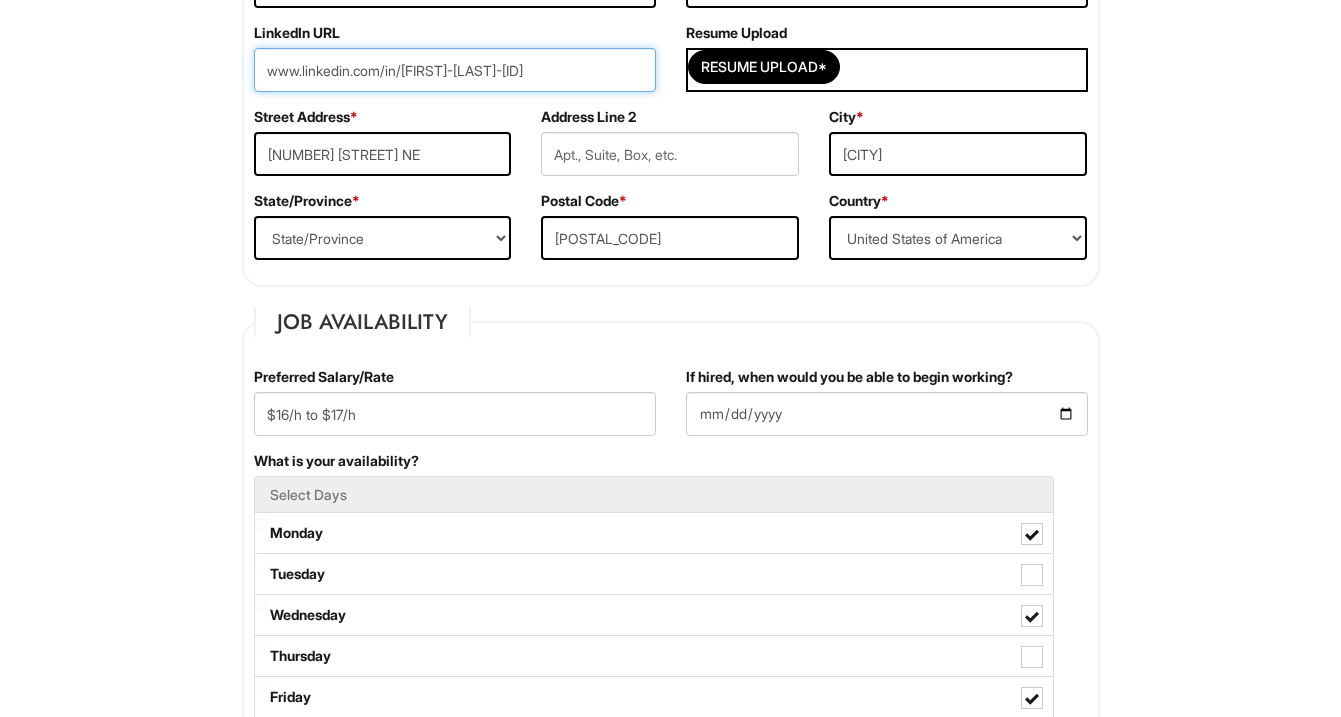 scroll, scrollTop: 560, scrollLeft: 0, axis: vertical 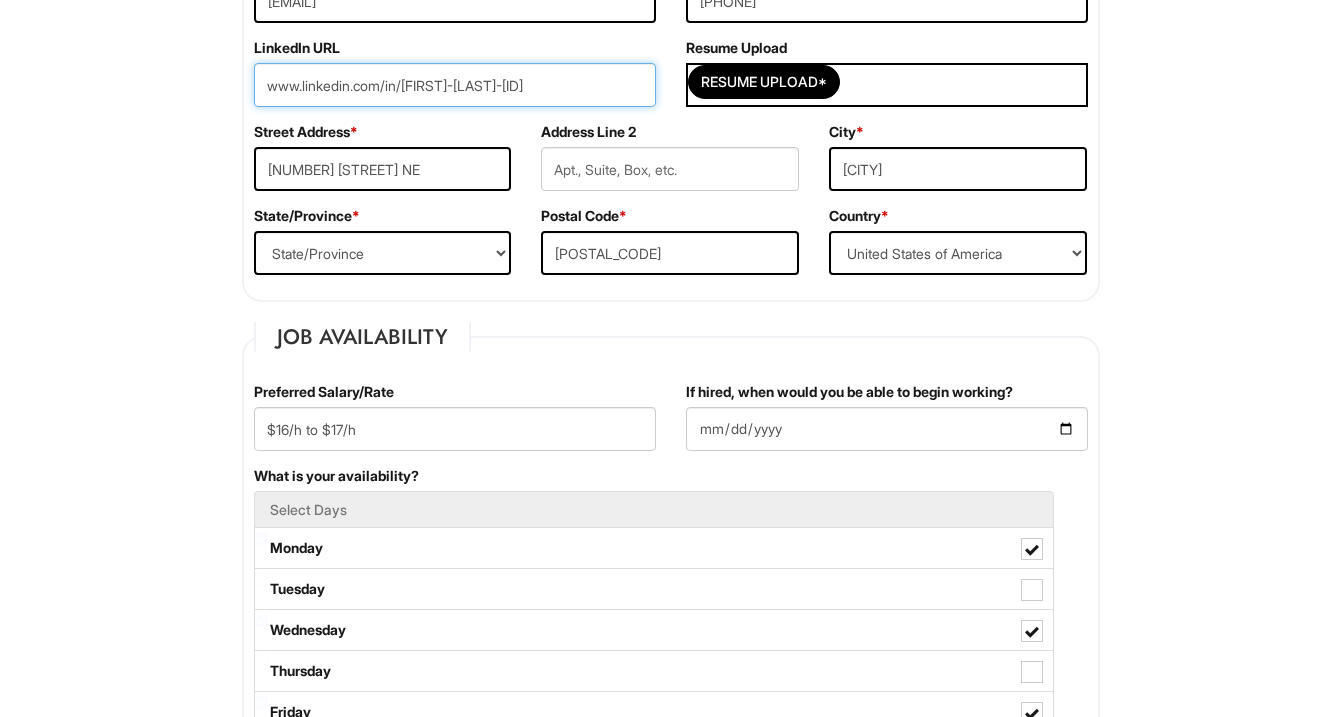 click on "www.linkedin.com/in/[FIRST]-[LAST]-[ID]" at bounding box center [455, 85] 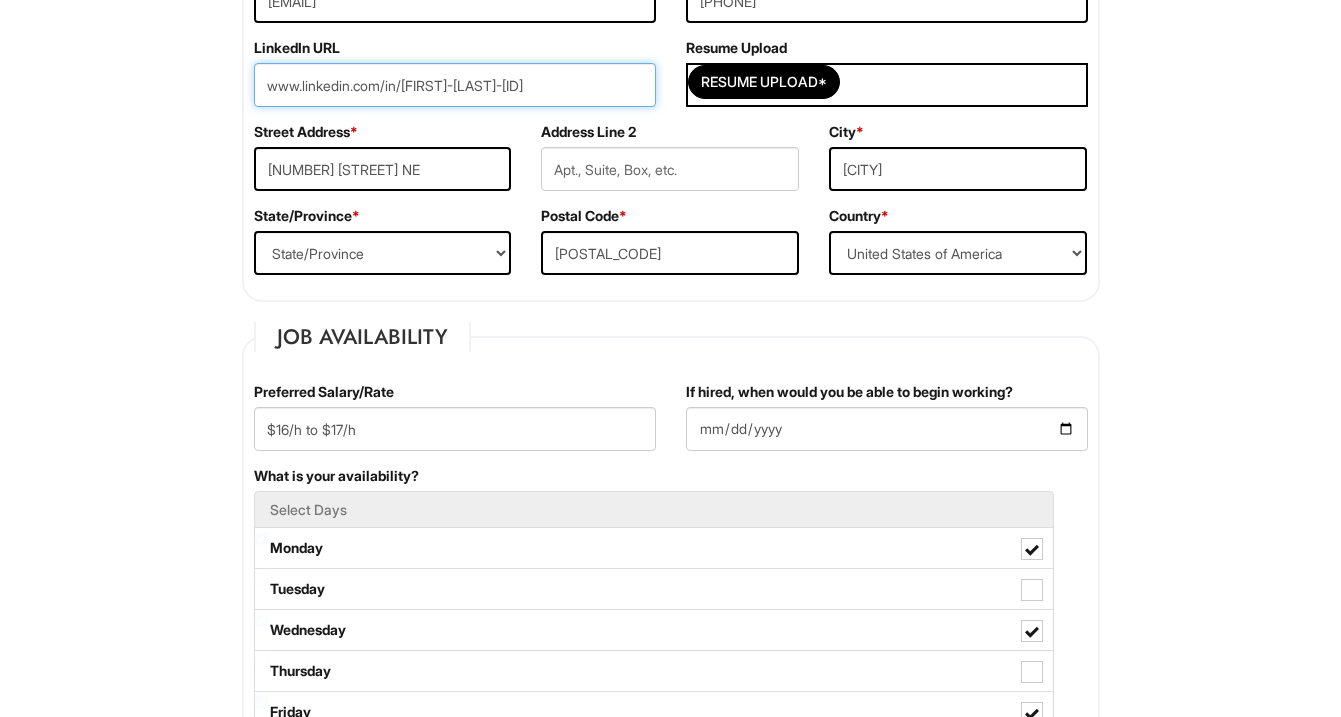 type on "www.linkedin.com/in/[FIRST]-[LAST]-[ID]" 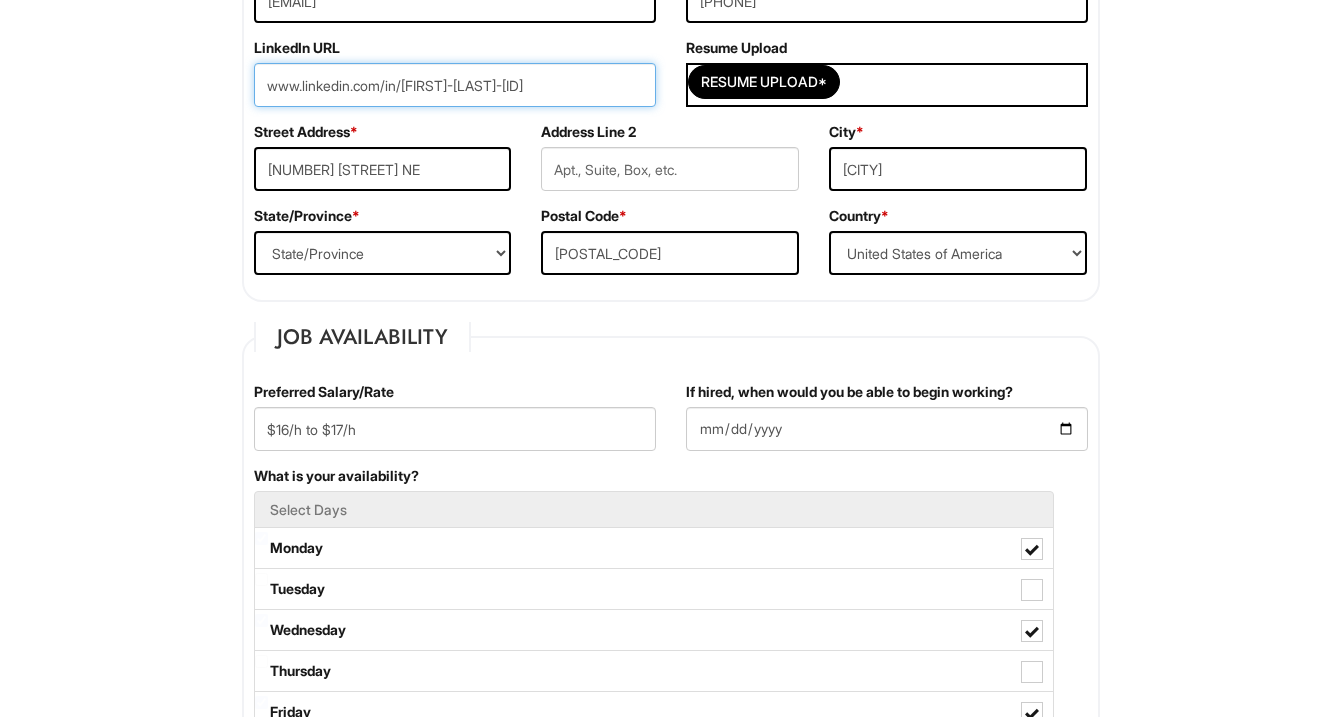 click on "www.linkedin.com/in/[FIRST]-[LAST]-[ID]" at bounding box center [455, 85] 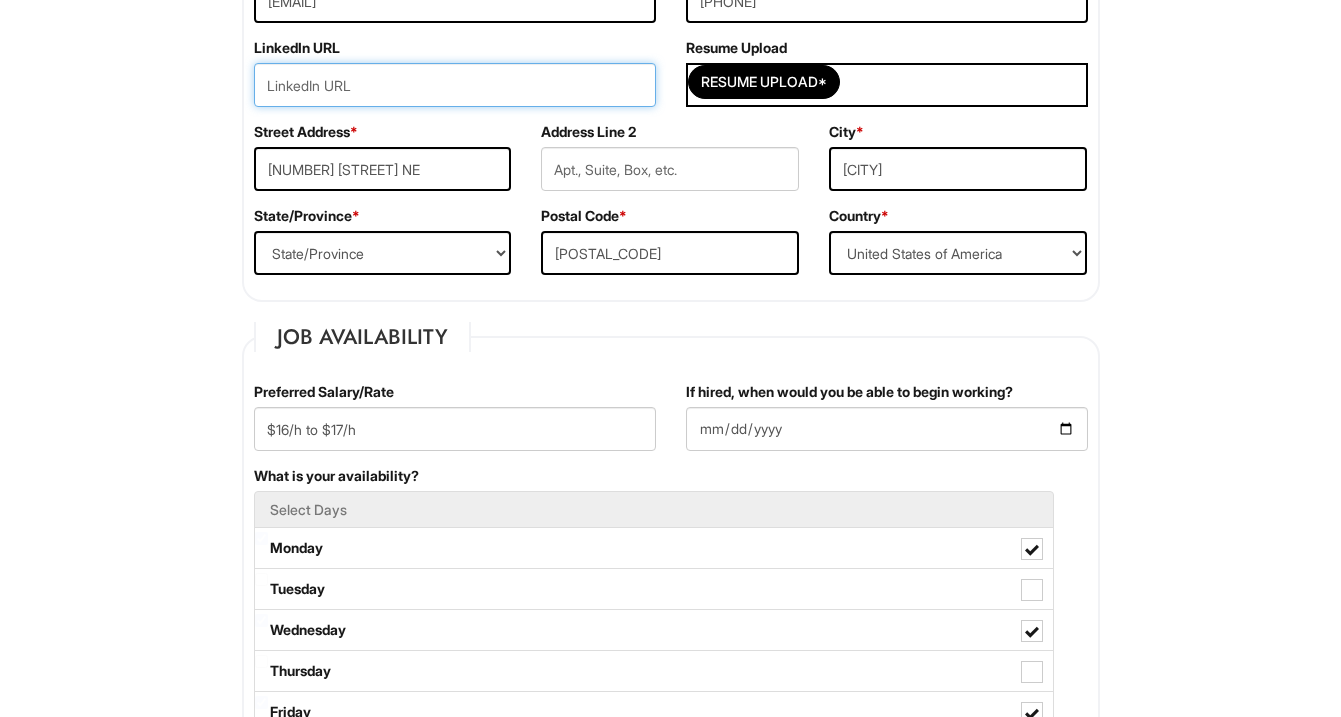 paste on "https://www.linkedin.com/in/[FIRST]-[LAST]-[ID]/" 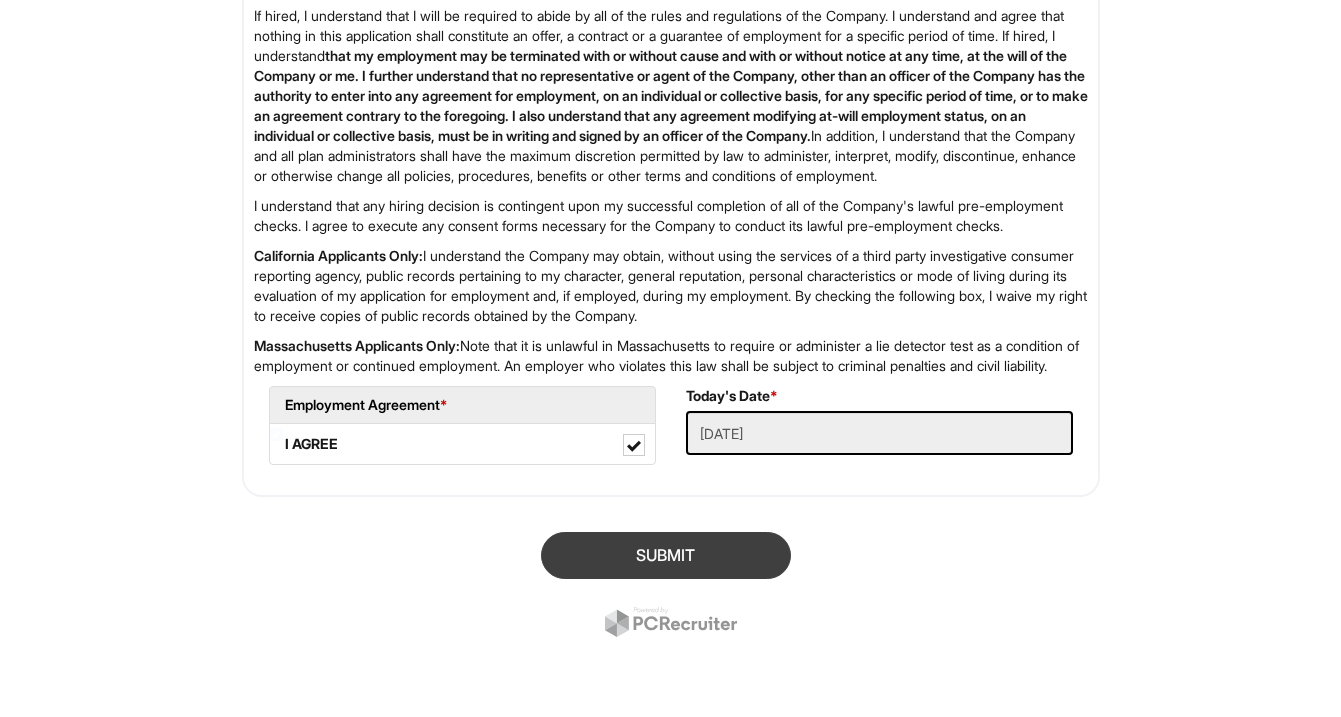 type on "https://www.linkedin.com/in/[FIRST]-[LAST]-[ID]/" 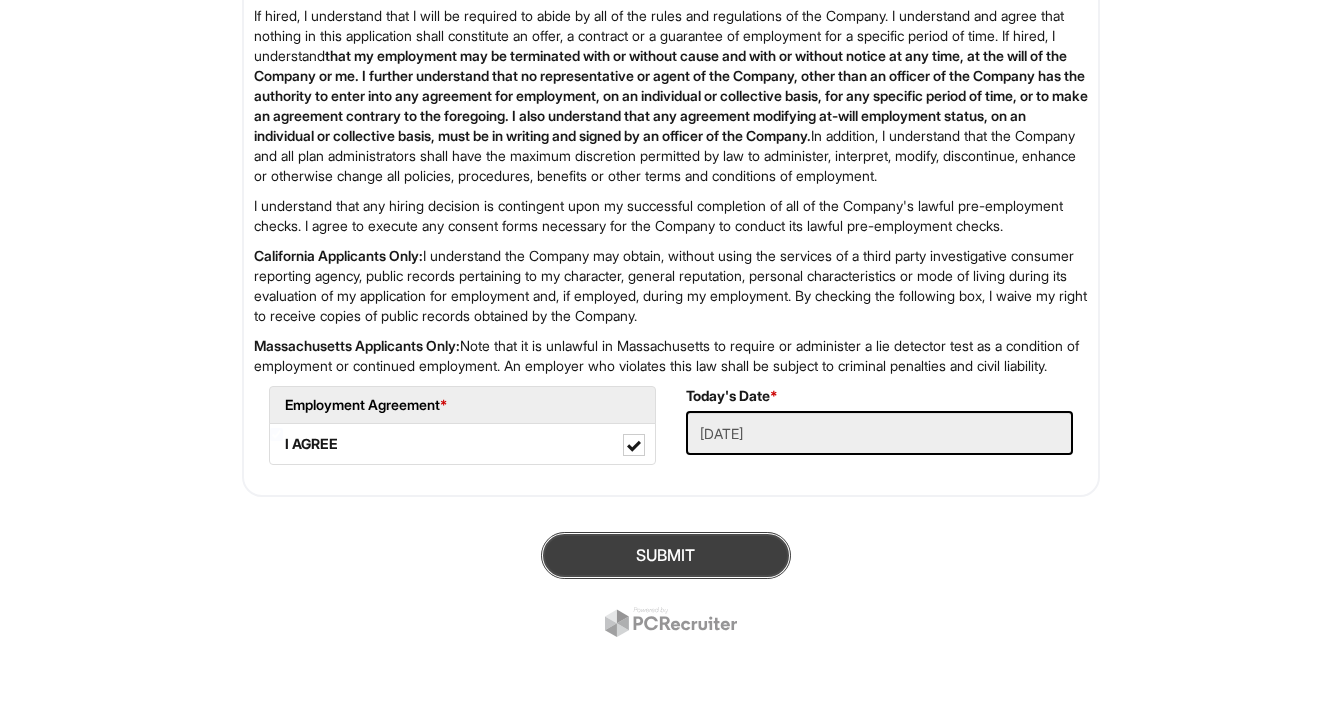 click on "SUBMIT" at bounding box center (666, 555) 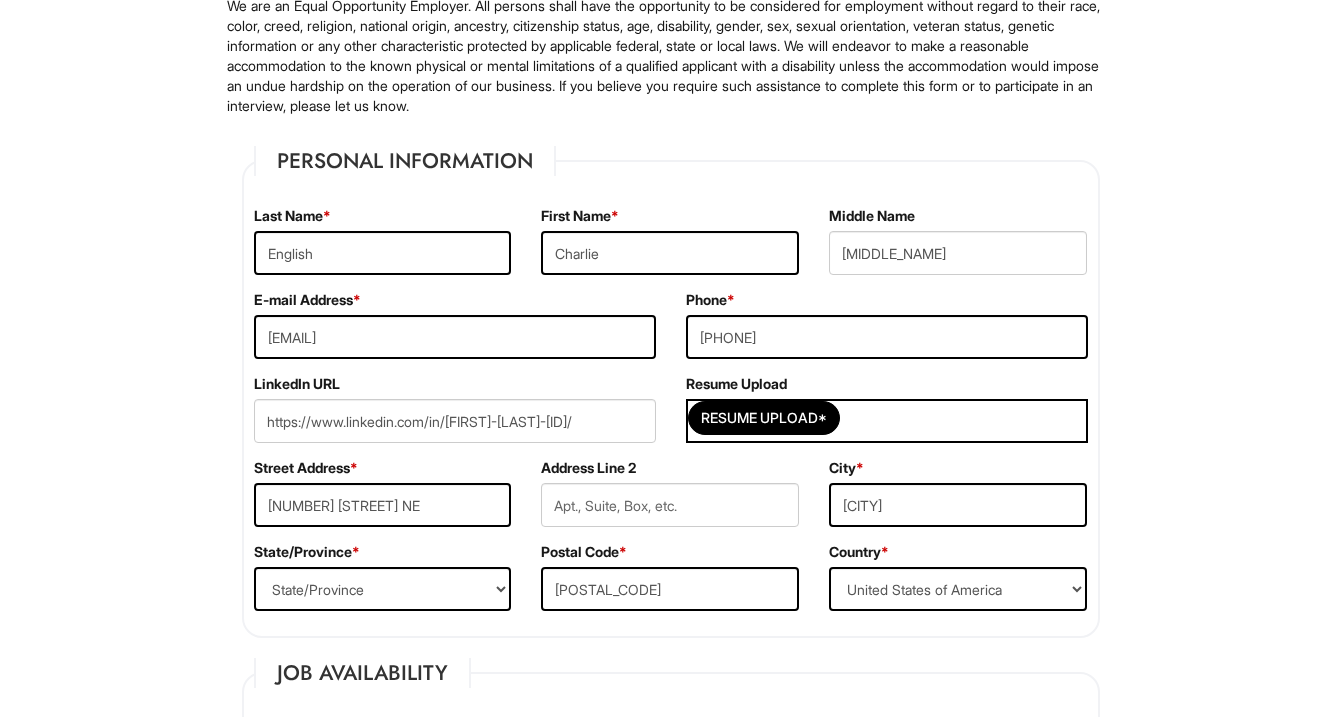 scroll, scrollTop: 233, scrollLeft: 0, axis: vertical 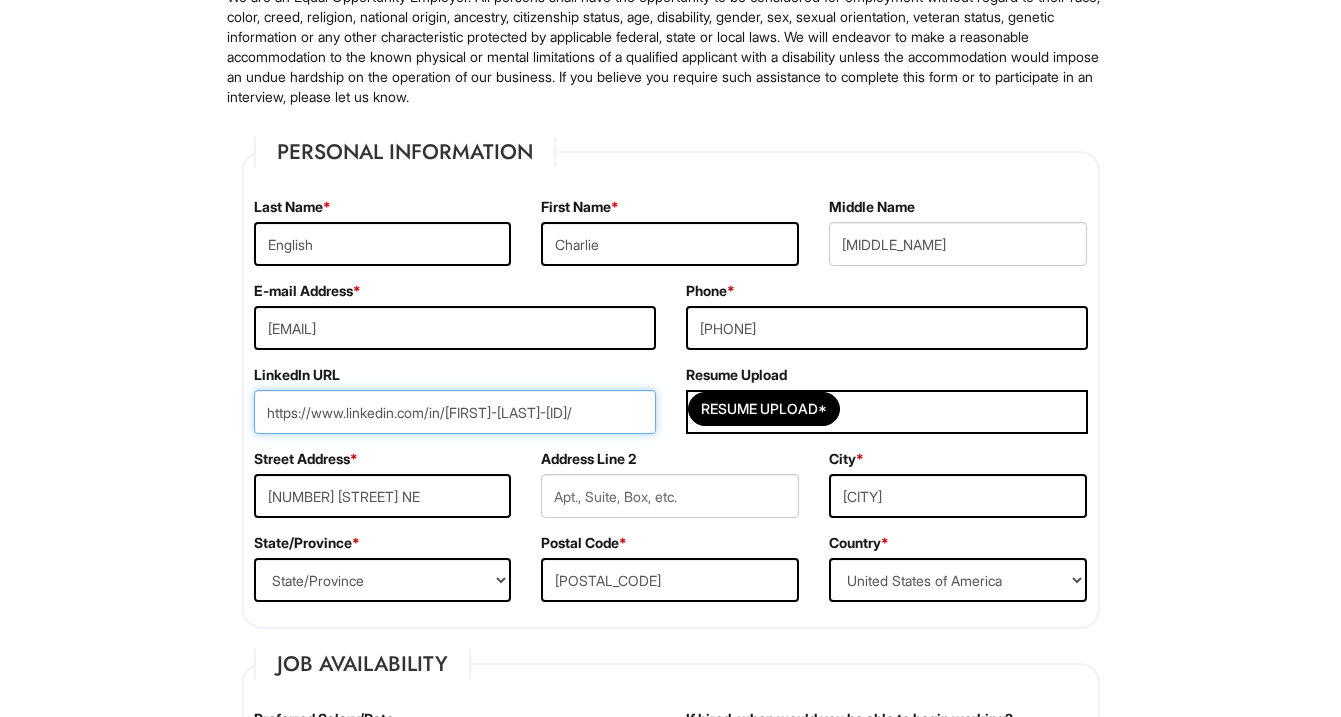 click on "https://www.linkedin.com/in/[FIRST]-[LAST]-[ID]/" at bounding box center [455, 412] 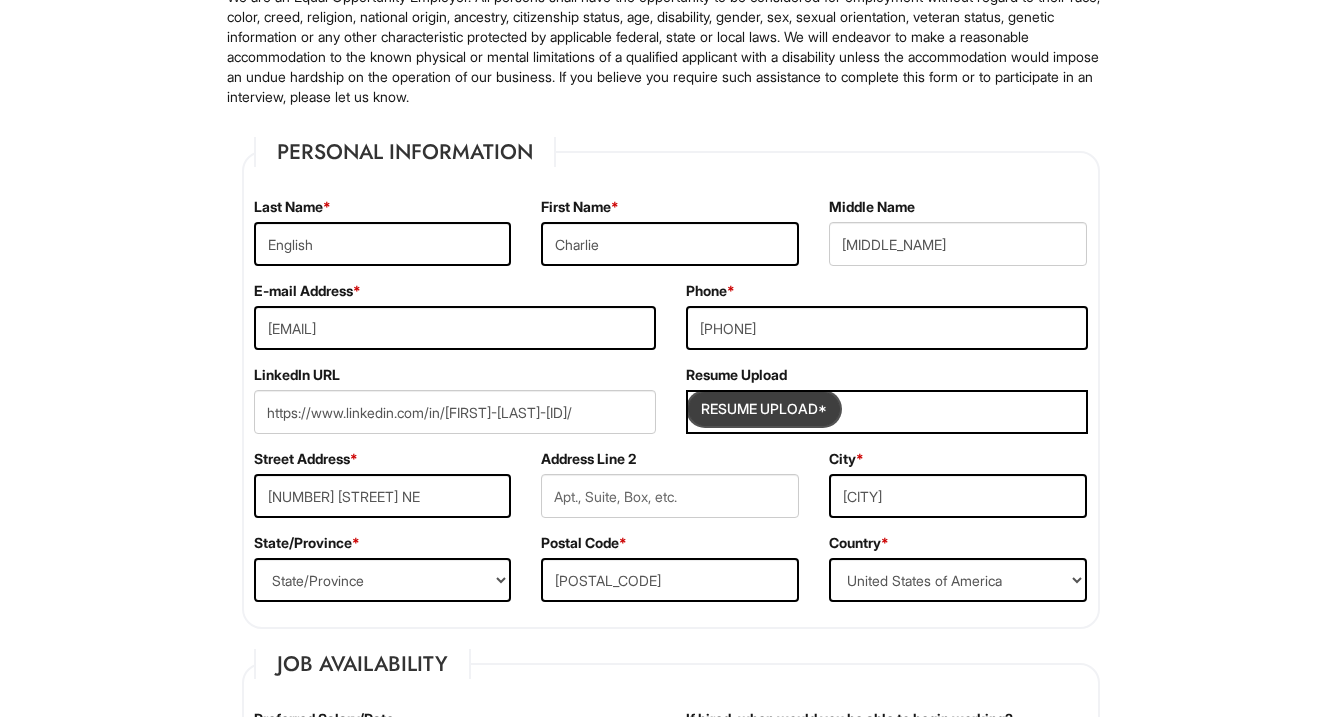 click at bounding box center (764, 409) 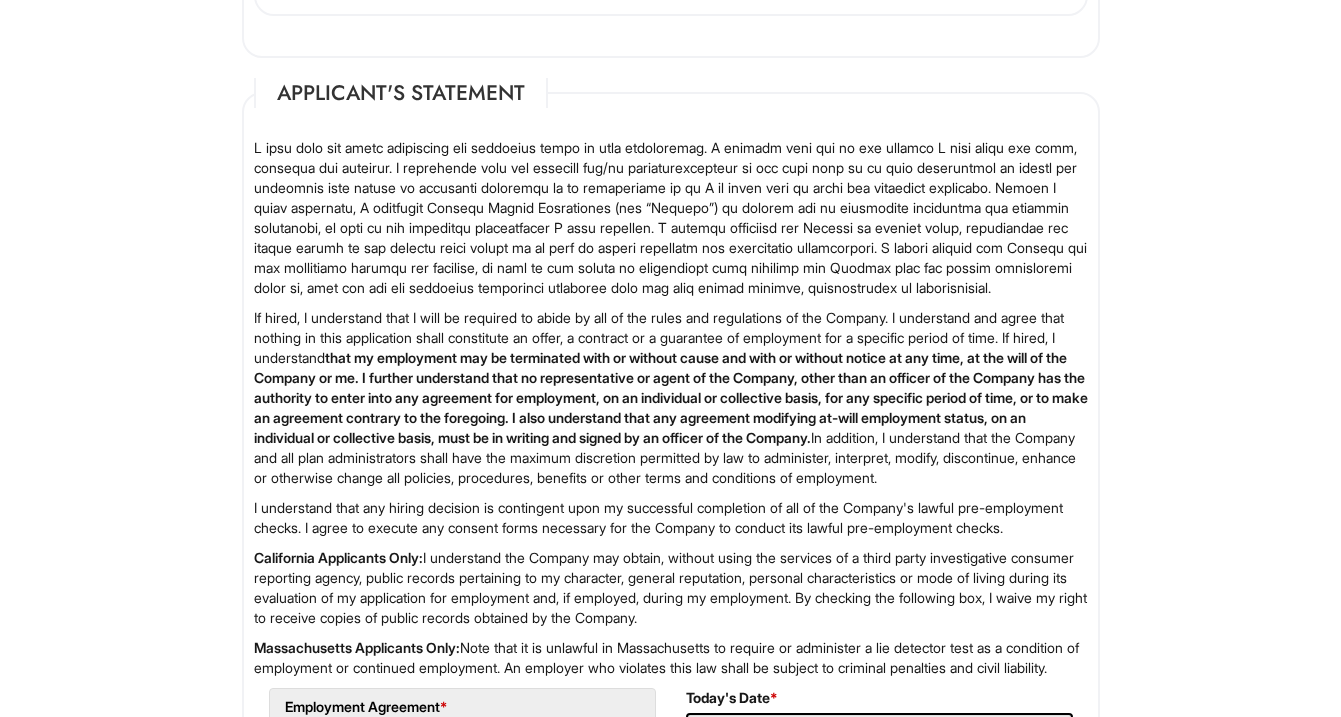 scroll, scrollTop: 3309, scrollLeft: 0, axis: vertical 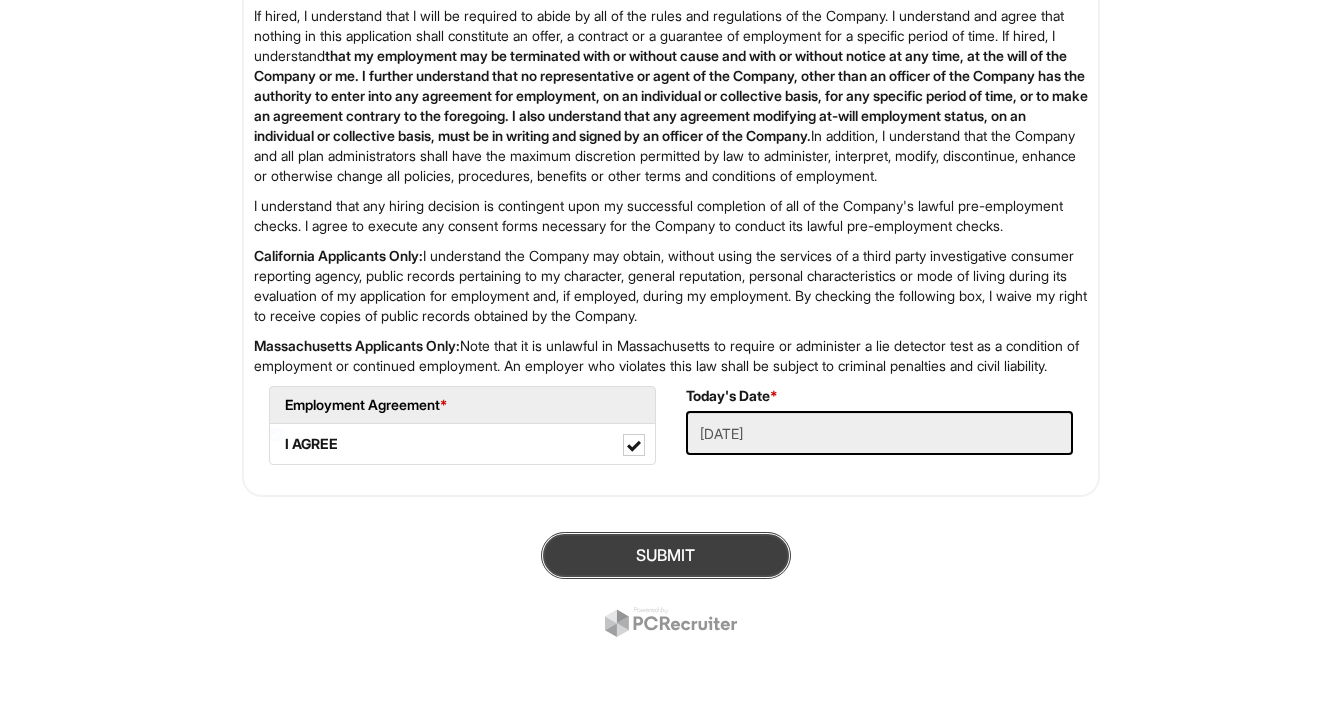 click on "SUBMIT" at bounding box center (666, 555) 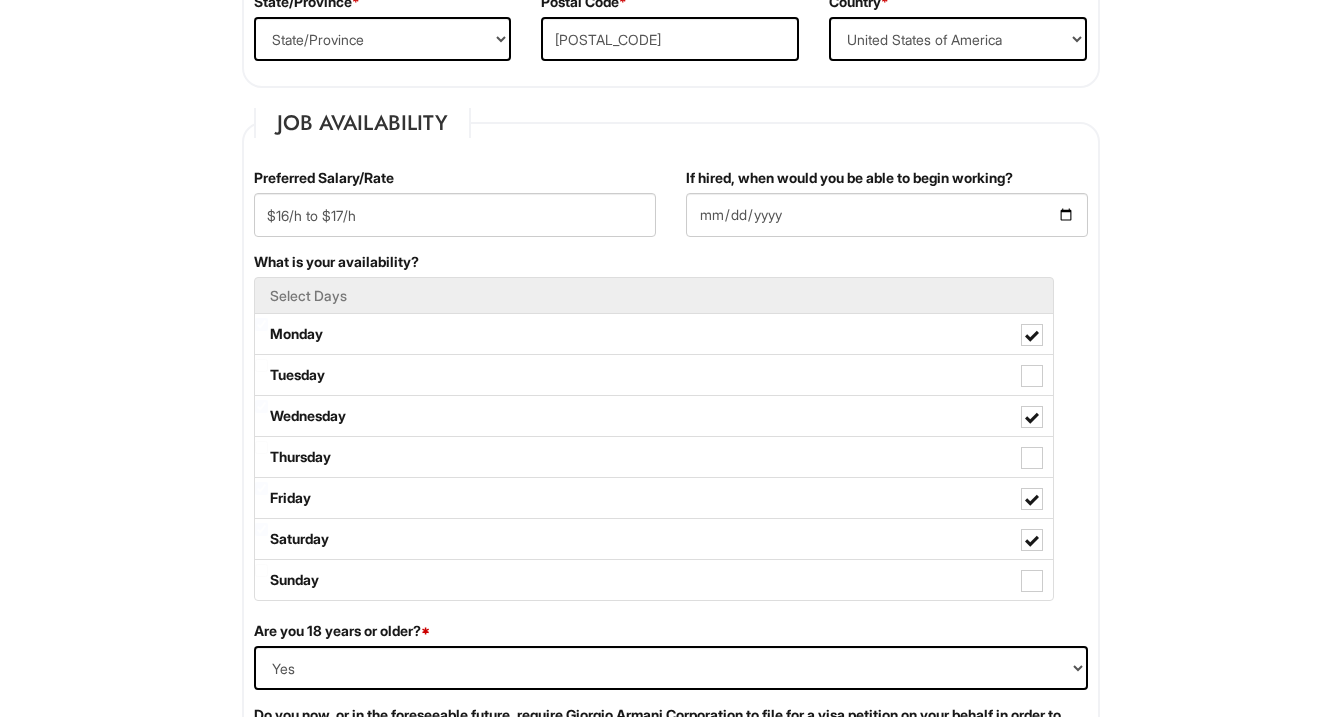 scroll, scrollTop: 0, scrollLeft: 0, axis: both 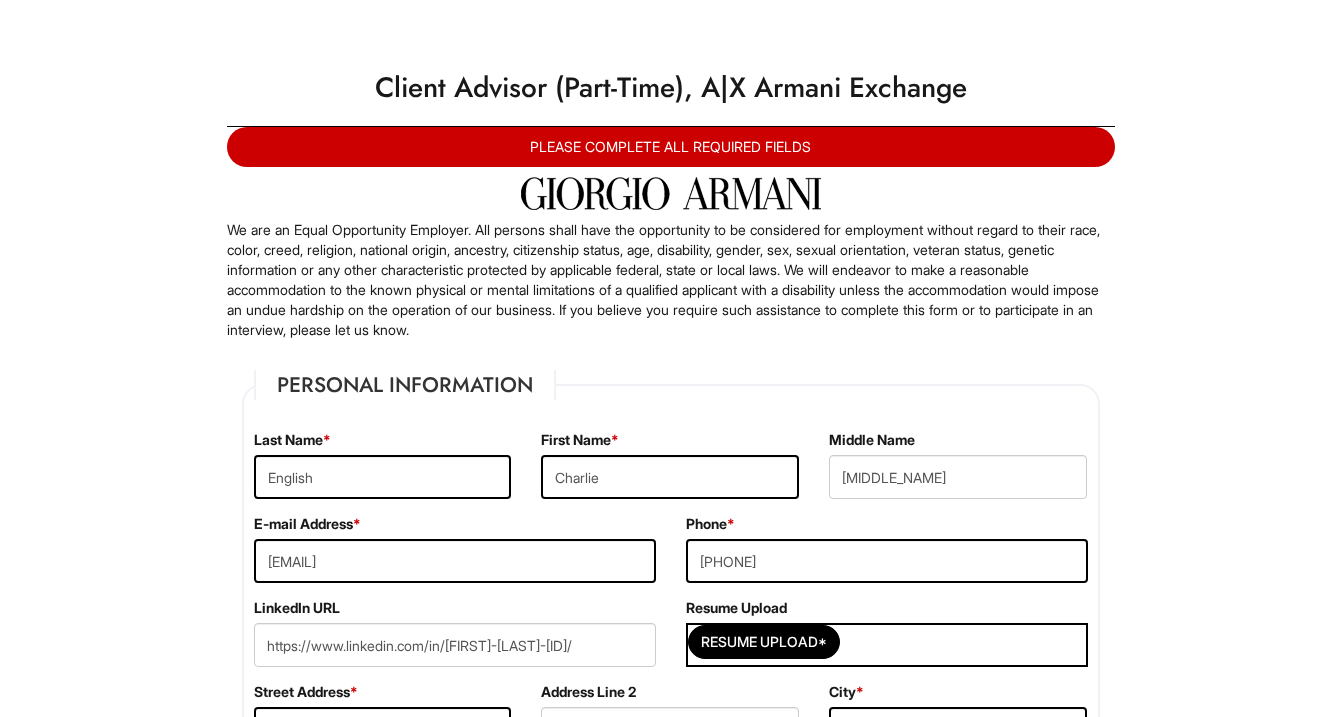 click on "PLEASE COMPLETE ALL REQUIRED FIELDS" at bounding box center (671, 147) 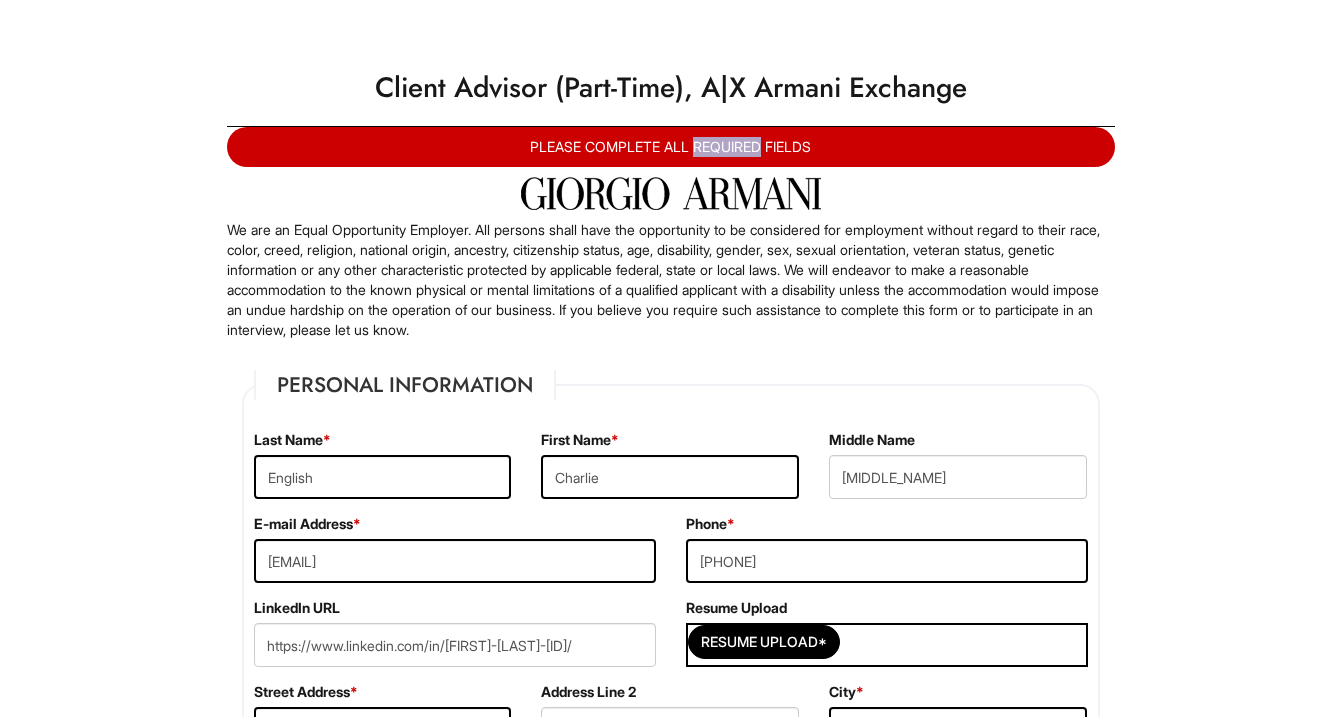 click on "PLEASE COMPLETE ALL REQUIRED FIELDS" at bounding box center (671, 147) 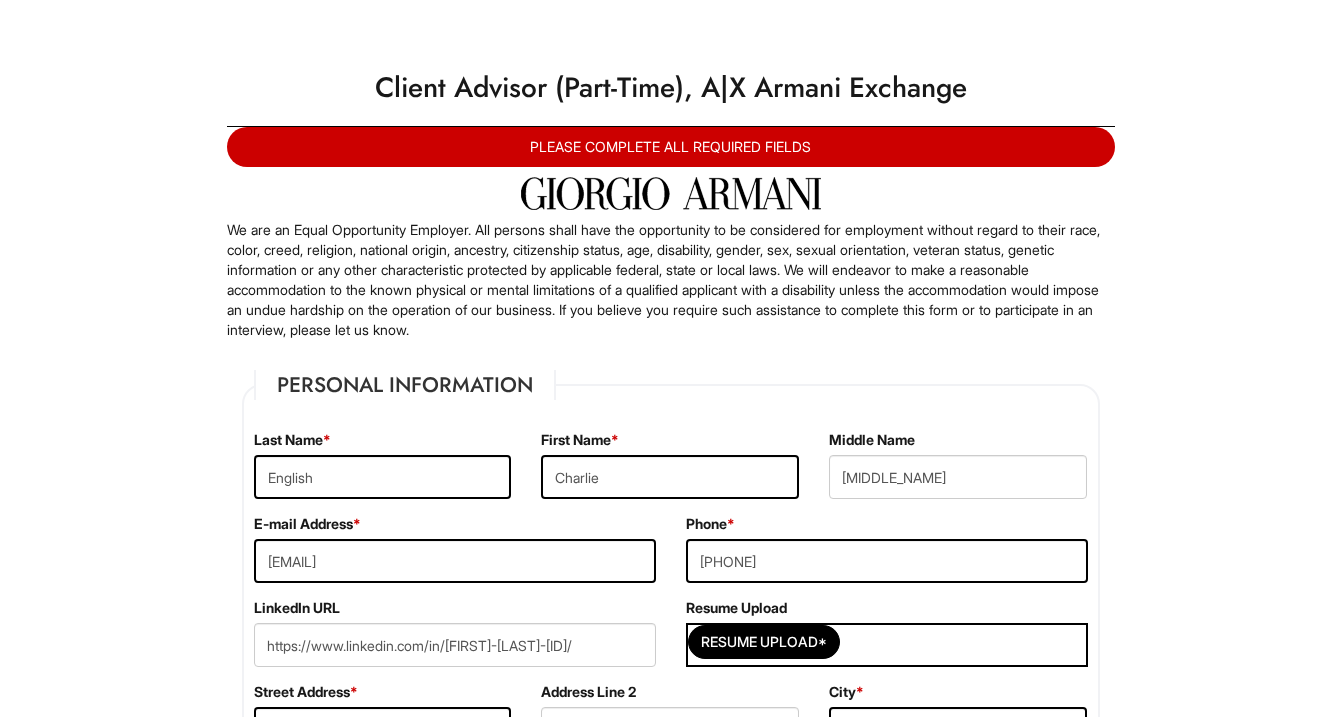 click on "PLEASE COMPLETE ALL REQUIRED FIELDS" at bounding box center (671, 147) 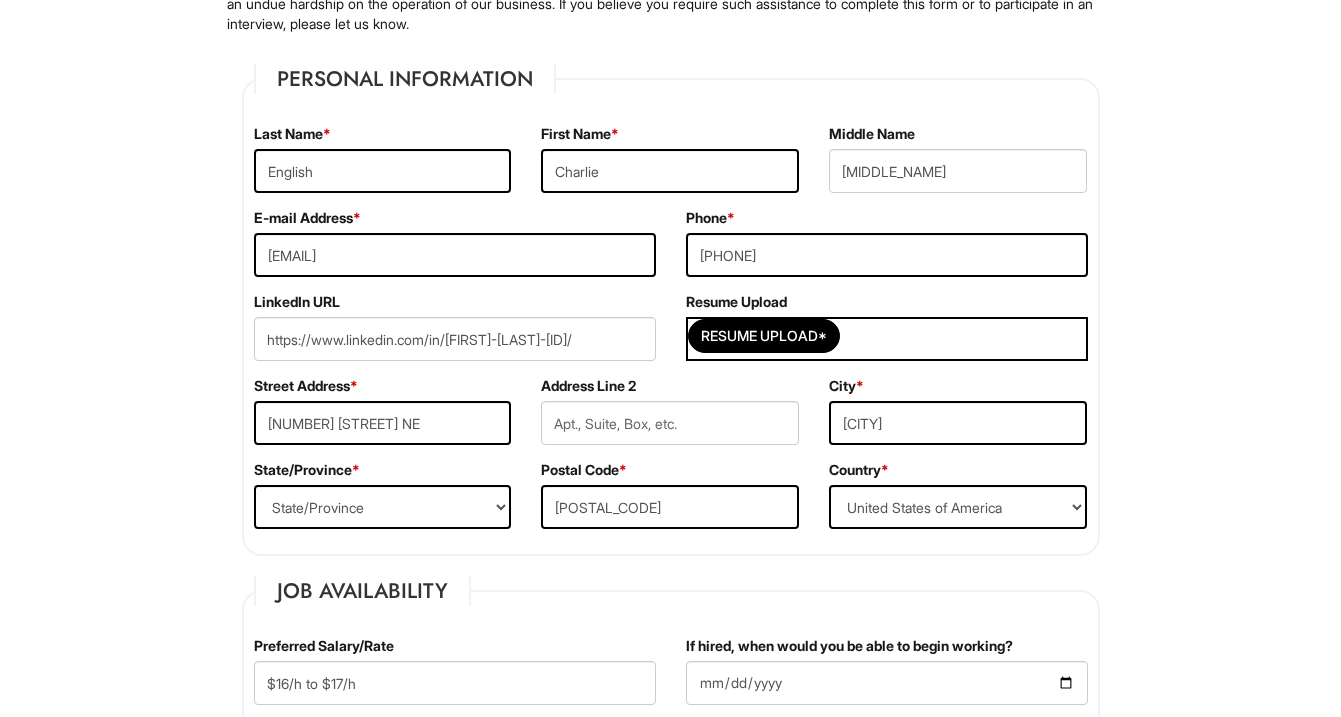 scroll, scrollTop: 320, scrollLeft: 0, axis: vertical 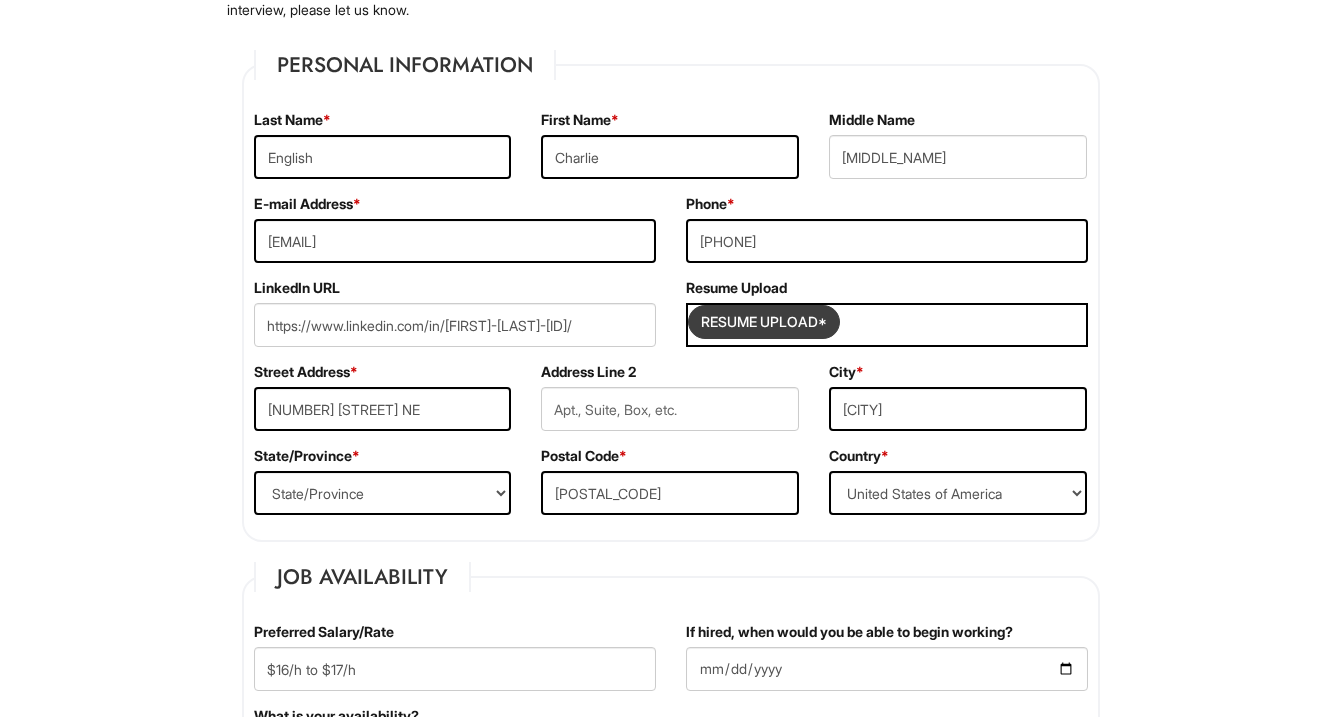 click at bounding box center [764, 322] 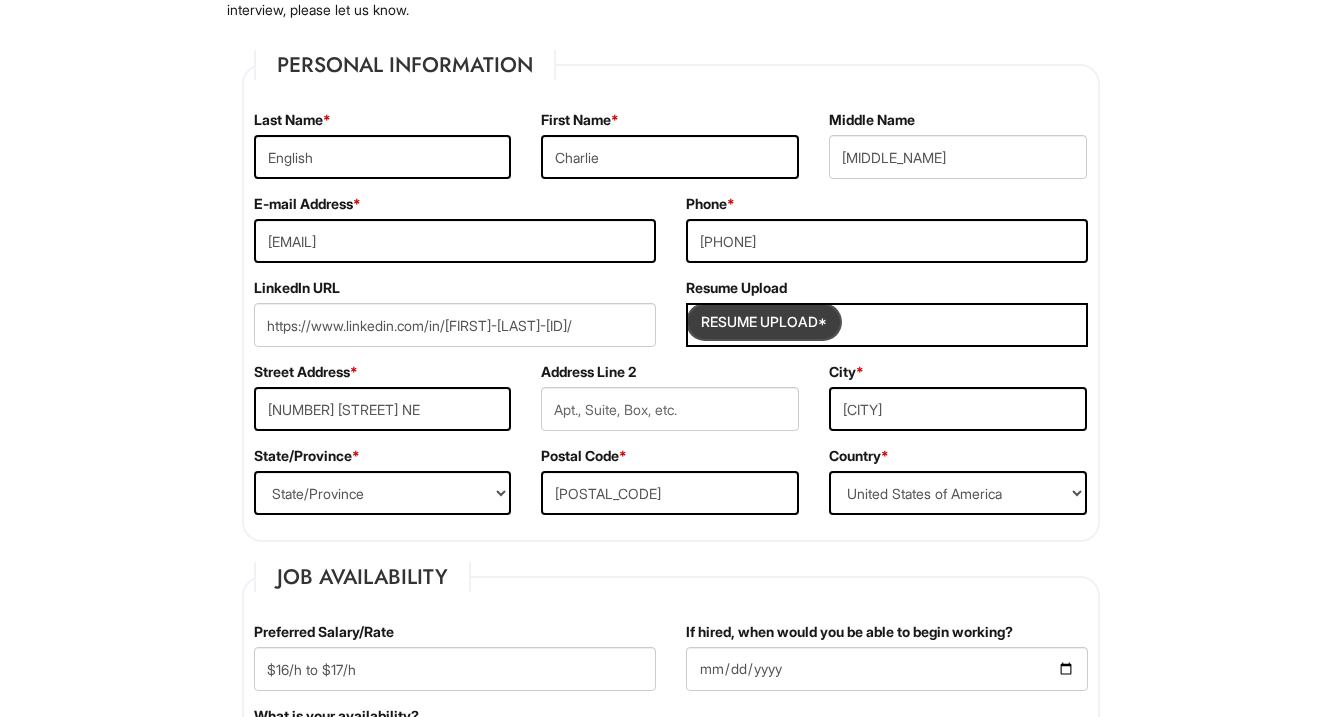 click at bounding box center (764, 322) 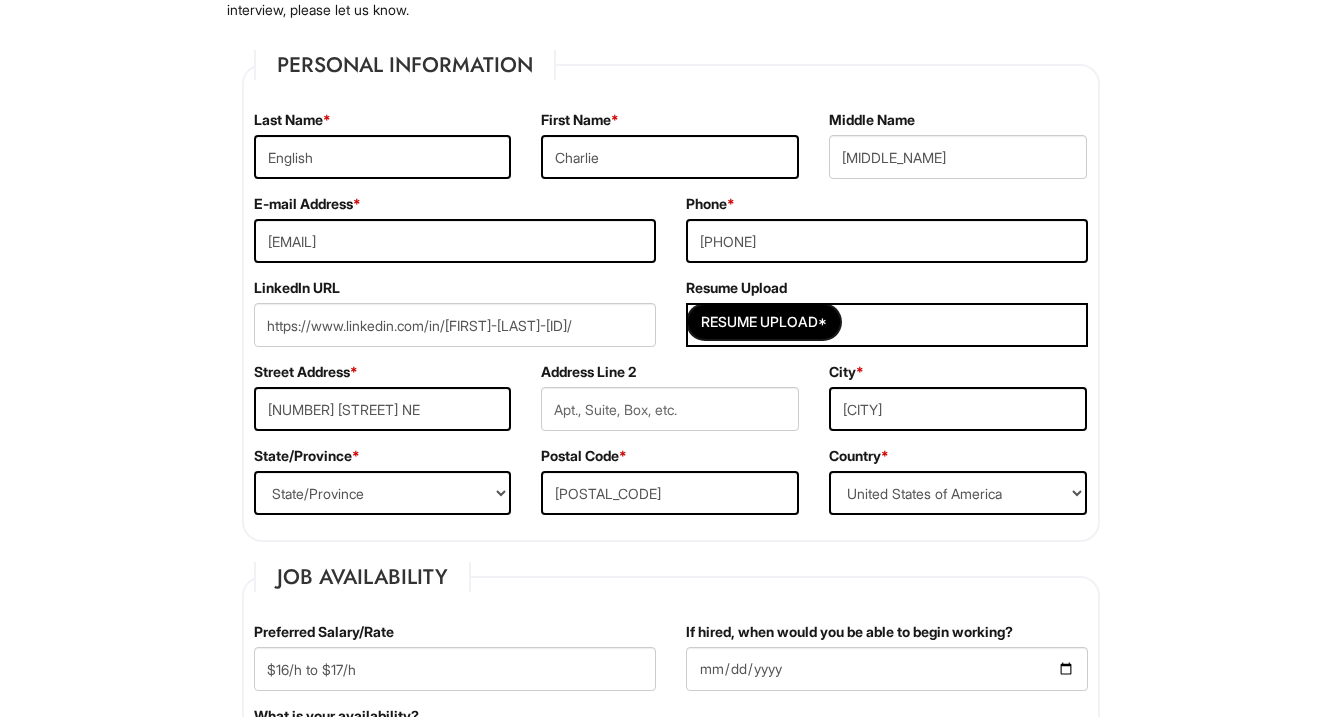 type on "C:\fakepath\CPE_2025 ATLResume.pdf (1).pdf" 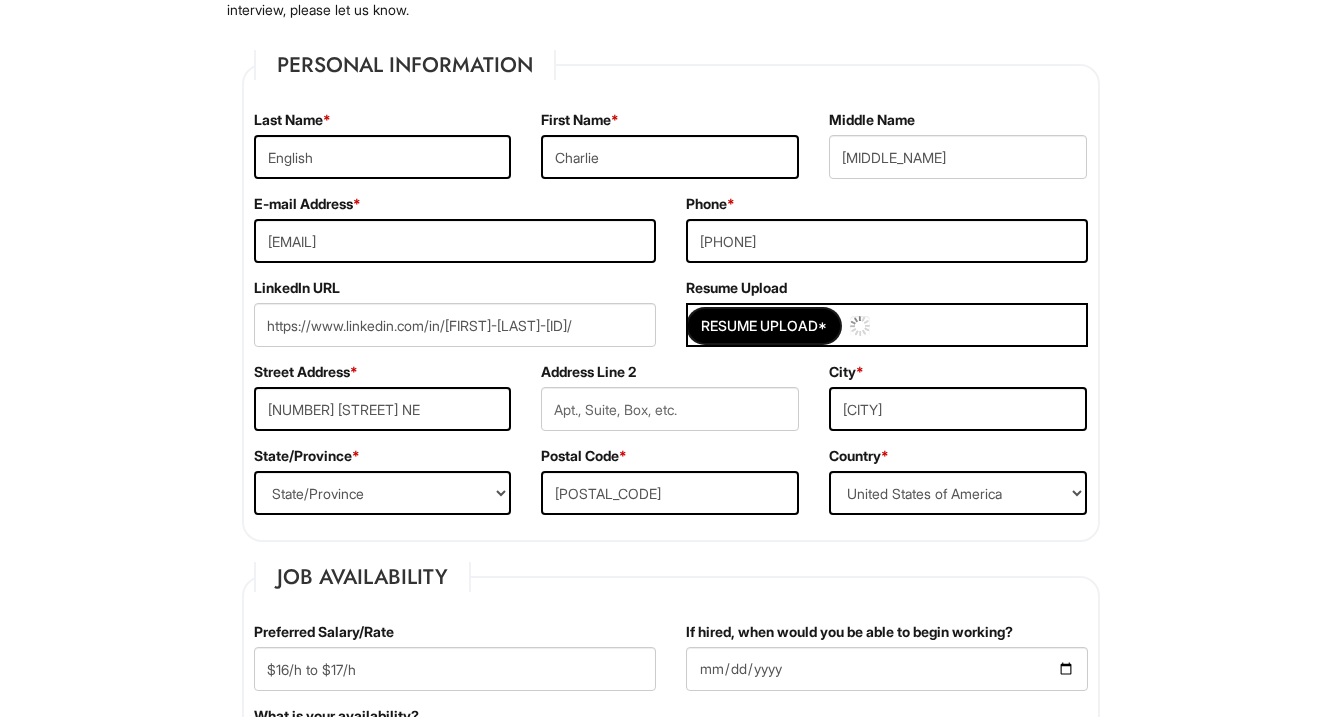 type 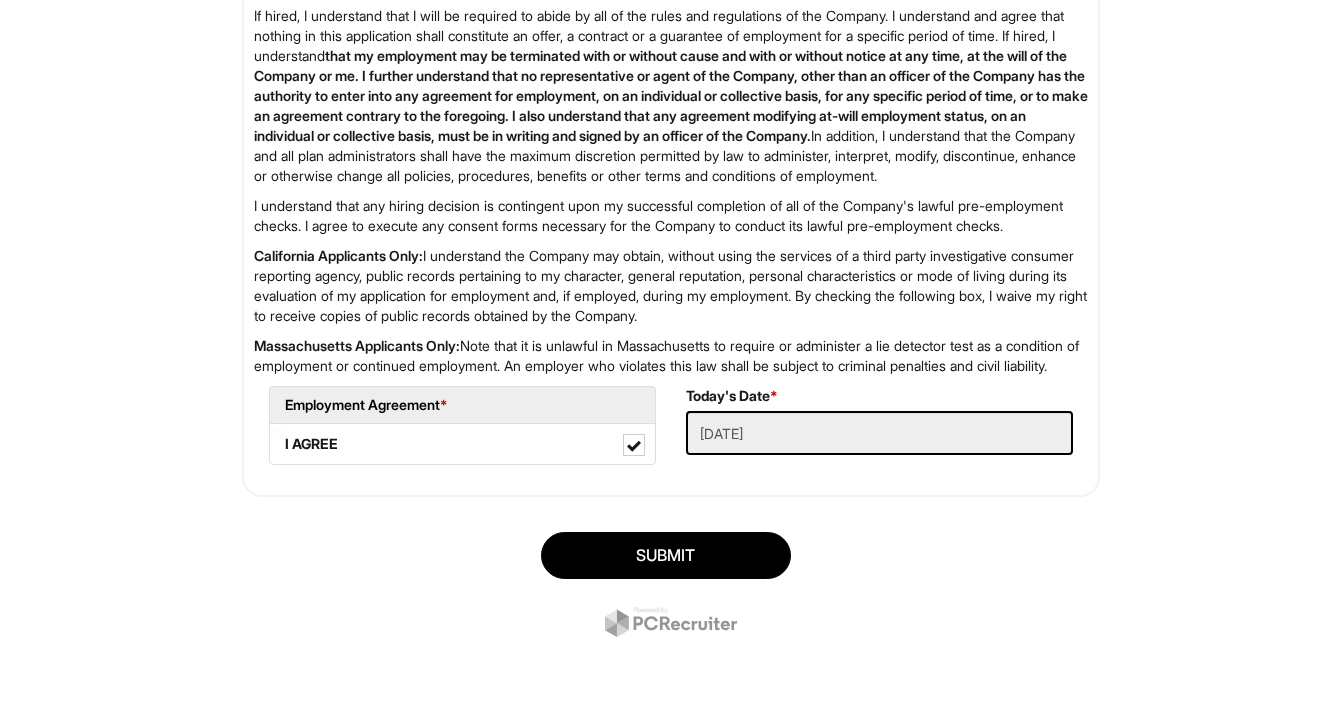 scroll, scrollTop: 3309, scrollLeft: 0, axis: vertical 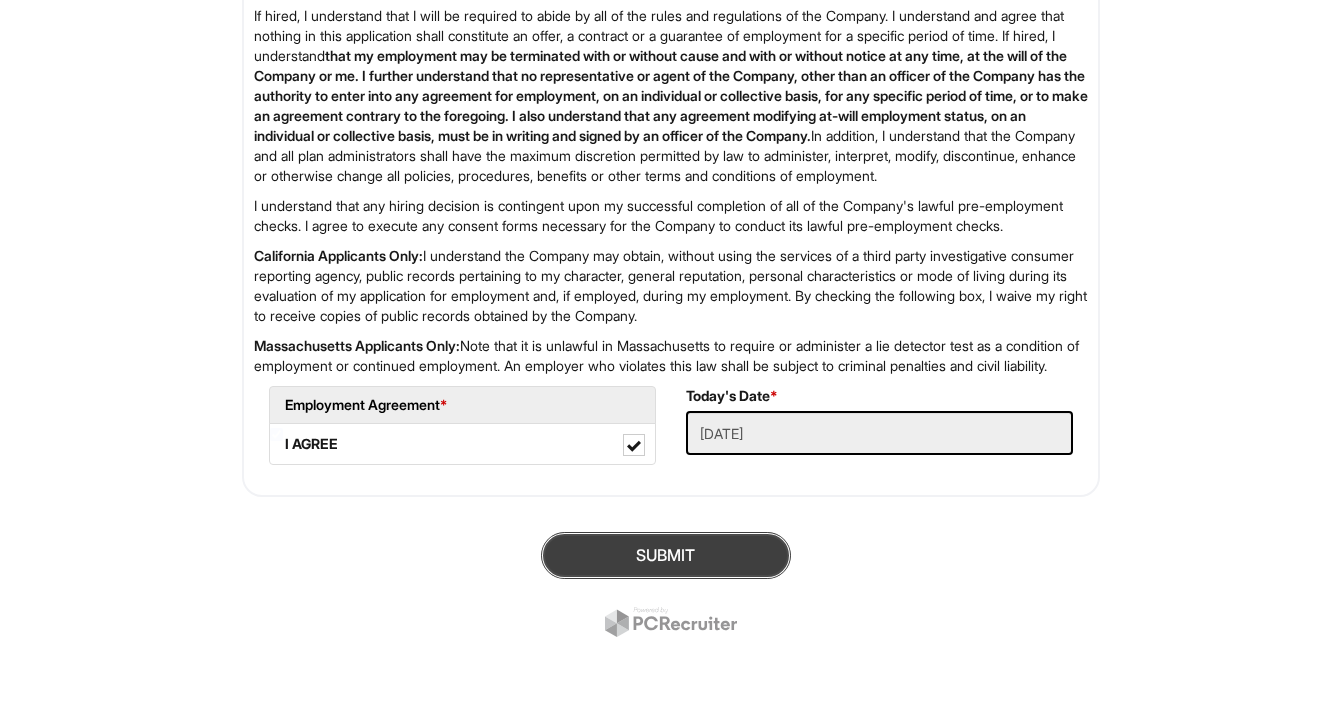 click on "SUBMIT" at bounding box center [666, 555] 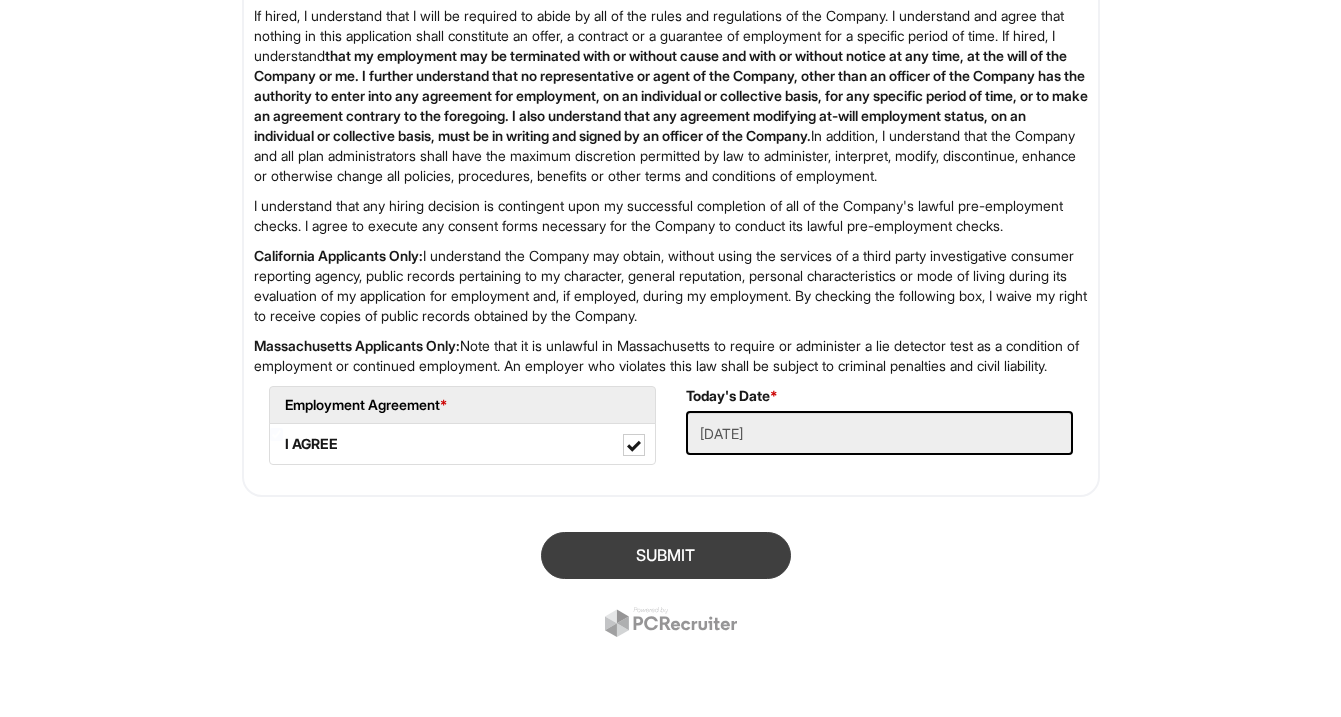scroll, scrollTop: 122, scrollLeft: 0, axis: vertical 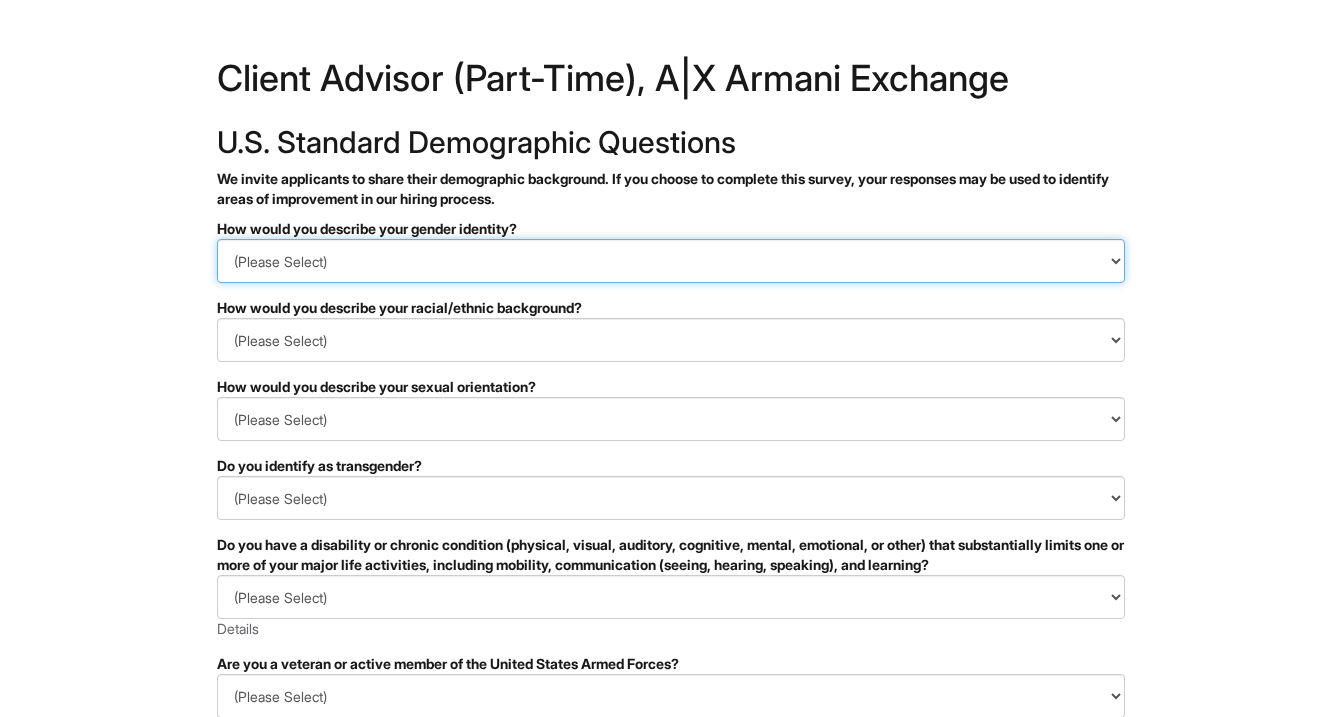 click on "(Please Select) Man Woman Non-binary I prefer to self-describe I don't wish to answer" at bounding box center [671, 261] 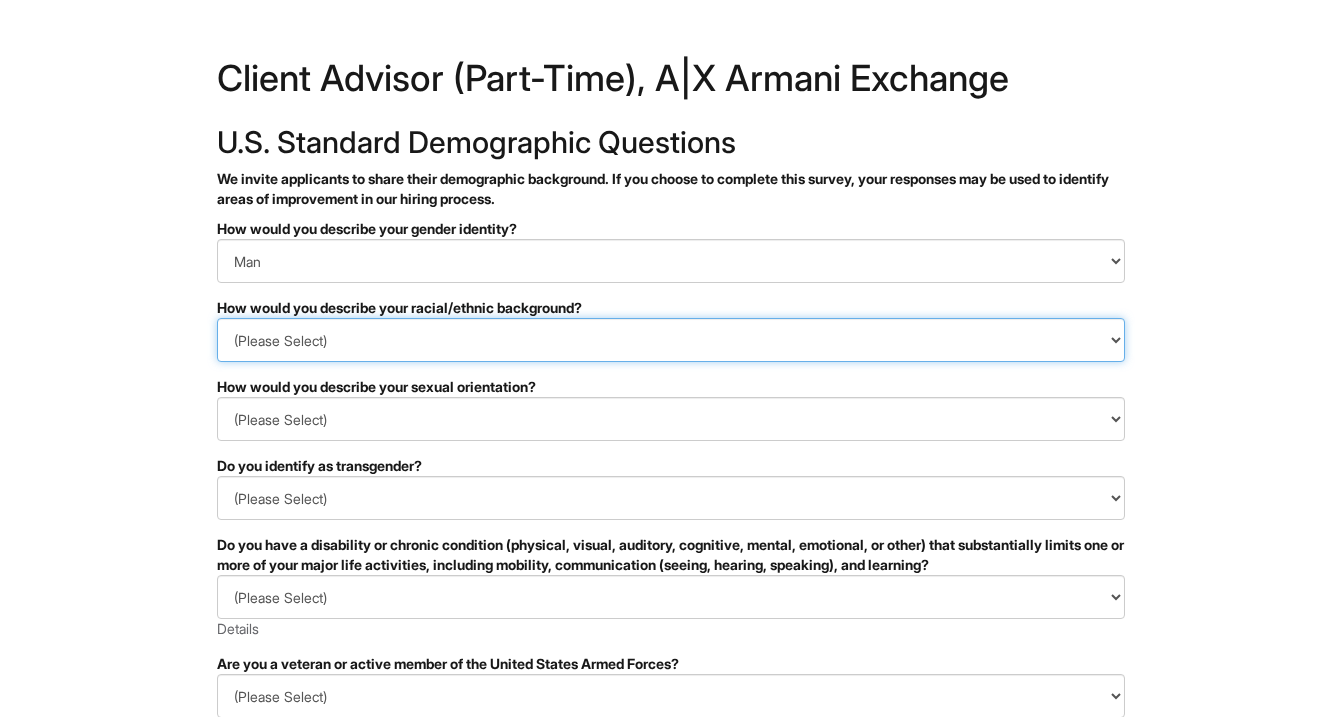 click on "(Please Select) Black or of African descent    East Asian    Hispanic, Latinx or of Spanish Origin    Indigenous, American Indian or Alaska Native    Middle Eastern or North African    Native Hawaiian or Pacific Islander    South Asian    Southeast Asian    White or European    I prefer to self-describe    I don't wish to answer" at bounding box center [671, 340] 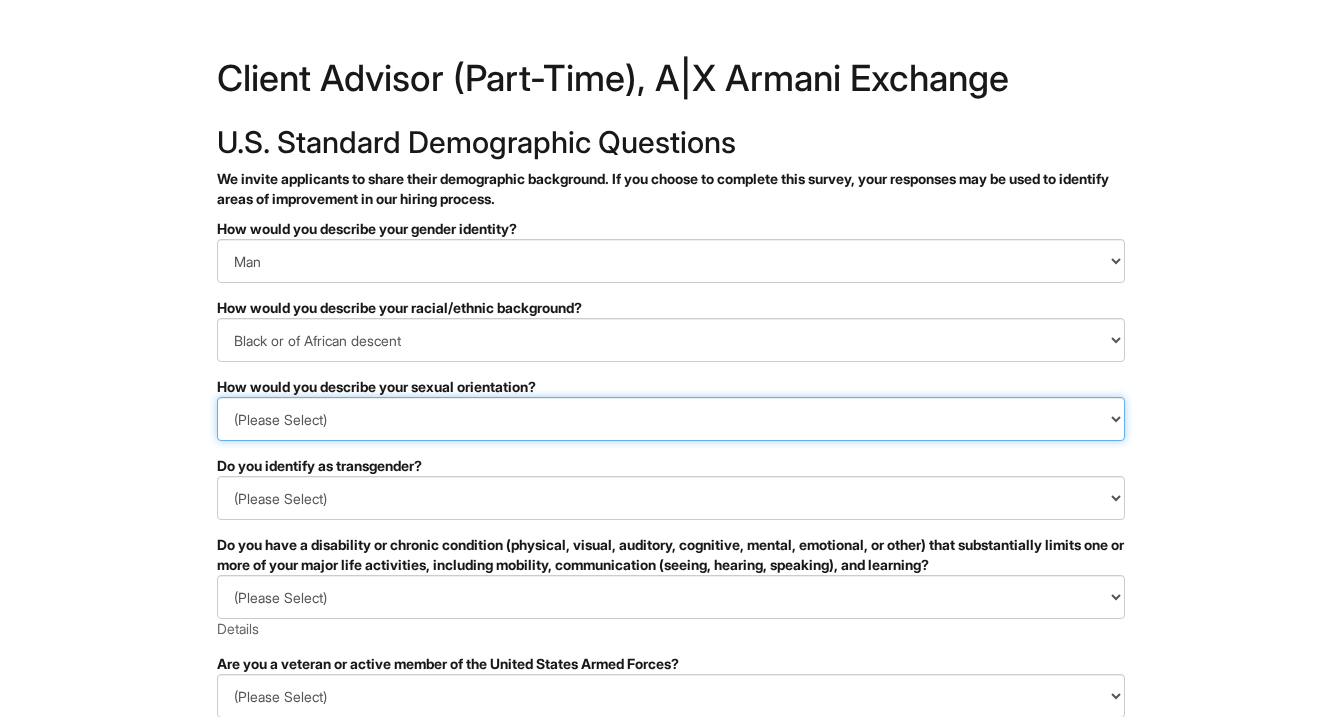 click on "(Please Select) Asexual Bisexual and/or pansexual Gay Heterosexual Lesbian Queer I prefer to self-describe I don't wish to answer" at bounding box center [671, 419] 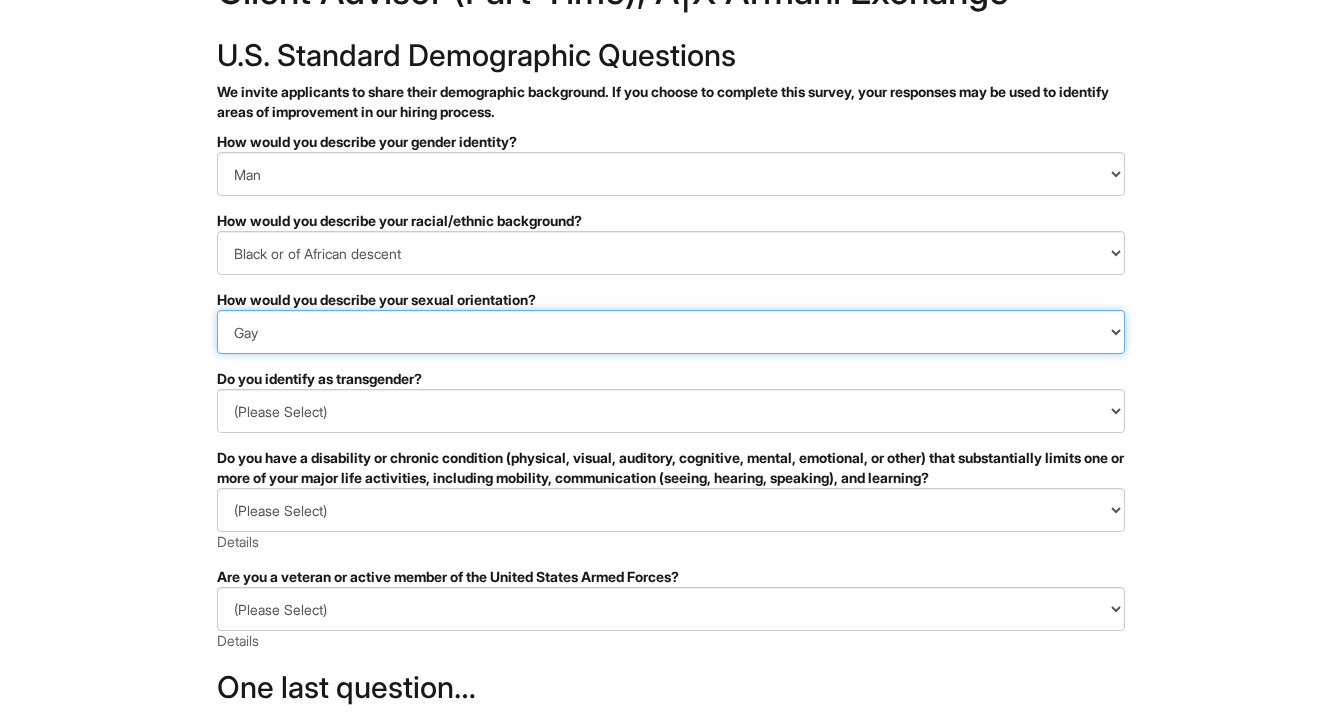 scroll, scrollTop: 169, scrollLeft: 0, axis: vertical 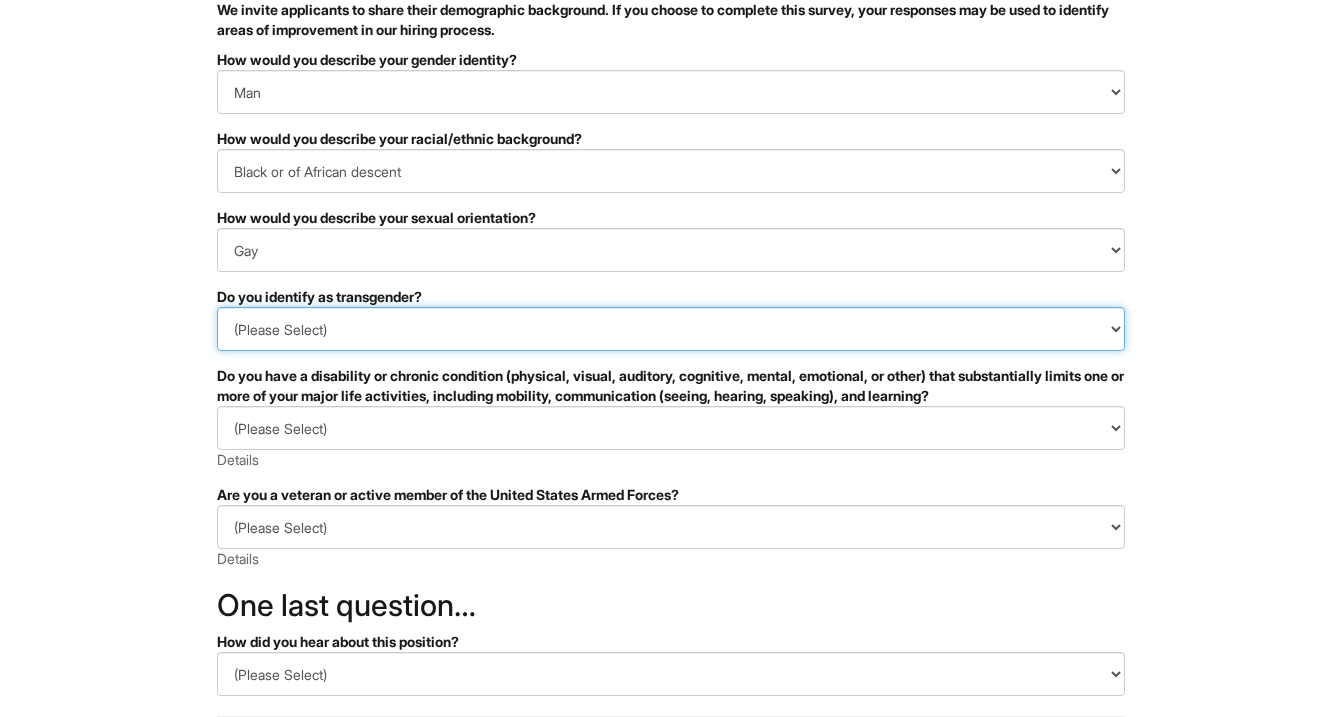 click on "(Please Select) Yes No I prefer to self-describe I don't wish to answer" at bounding box center (671, 329) 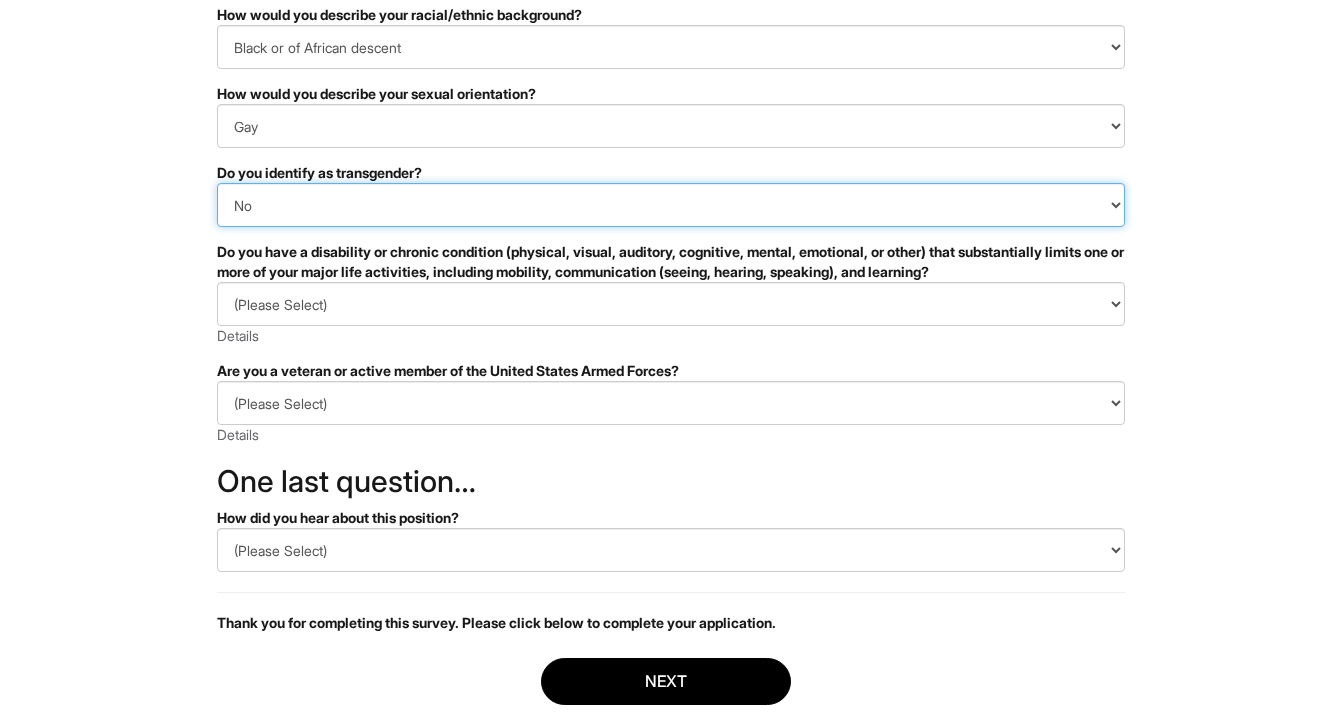 scroll, scrollTop: 299, scrollLeft: 0, axis: vertical 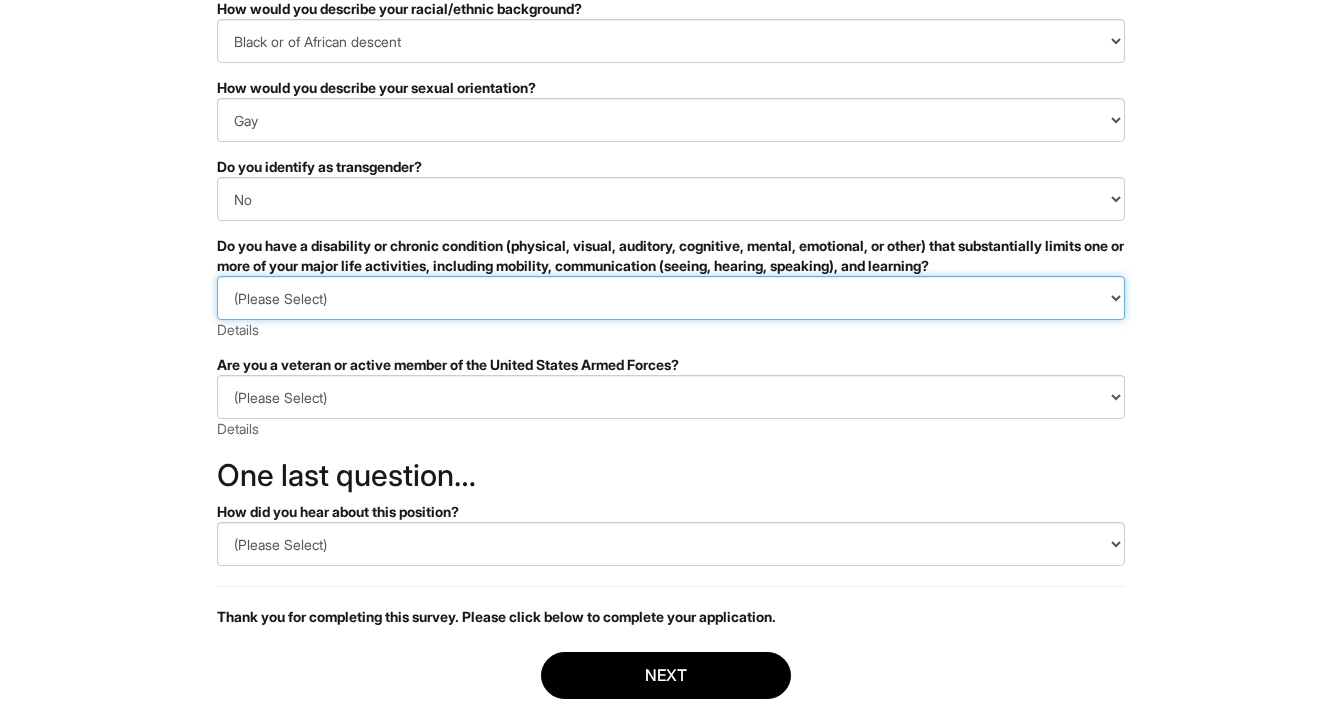 click on "(Please Select) YES, I HAVE A DISABILITY (or previously had a disability) NO, I DON'T HAVE A DISABILITY I DON'T WISH TO ANSWER" at bounding box center (671, 298) 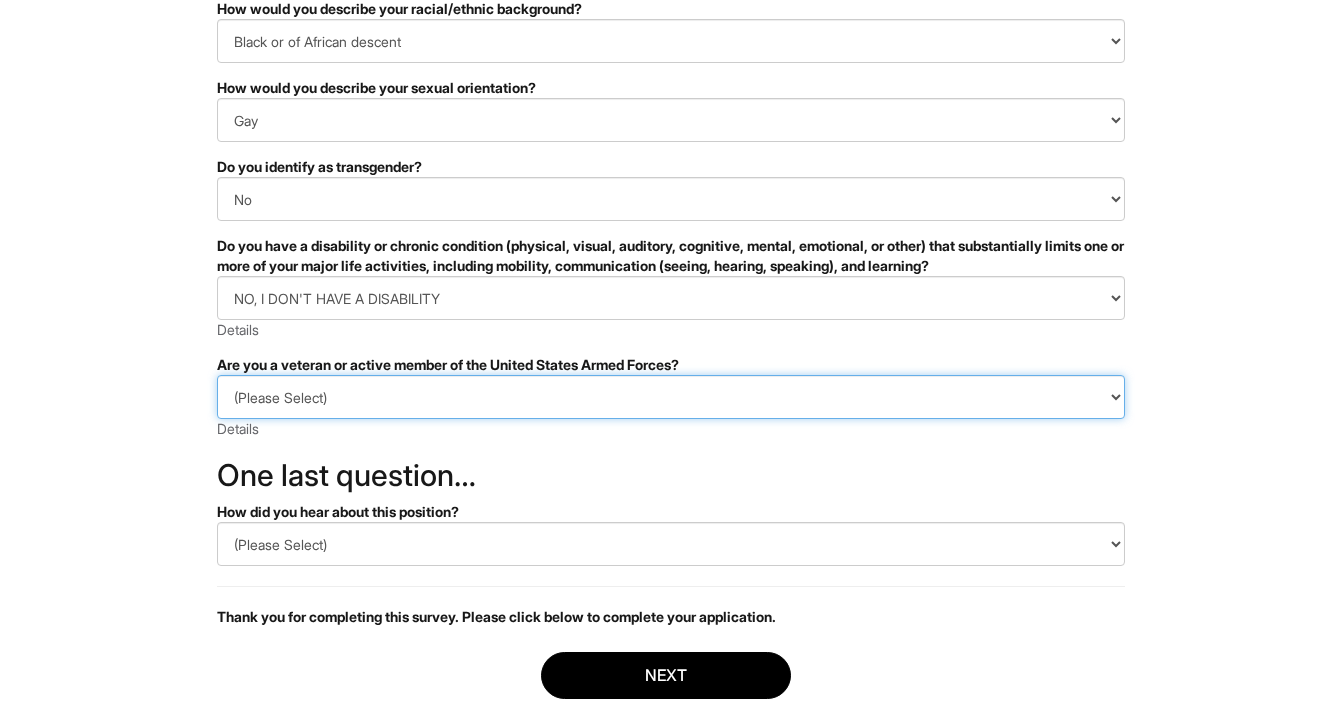 click on "(Please Select) I IDENTIFY AS ONE OR MORE OF THE CLASSIFICATIONS OF PROTECTED VETERANS LISTED I AM NOT A PROTECTED VETERAN I PREFER NOT TO ANSWER" at bounding box center [671, 397] 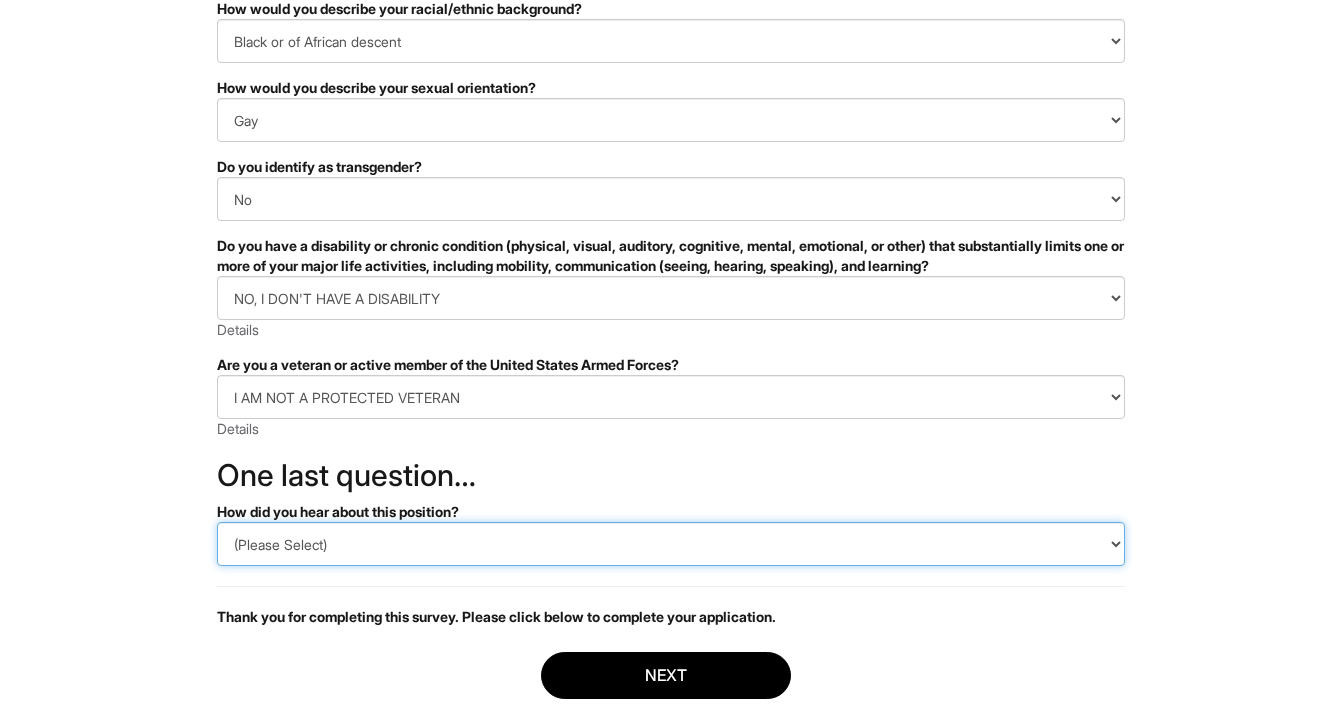 click on "(Please Select) CareerBuilder Indeed LinkedIn Monster Referral Other" at bounding box center [671, 544] 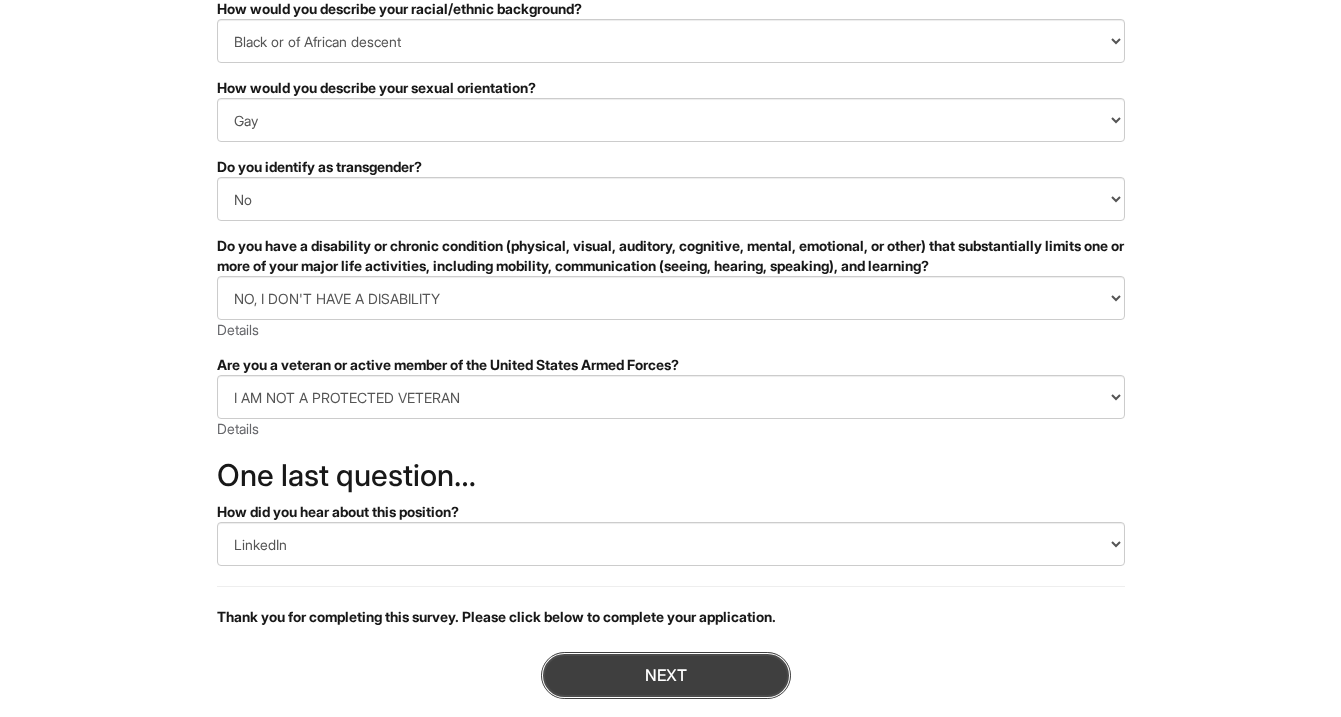 click on "Next" at bounding box center [666, 675] 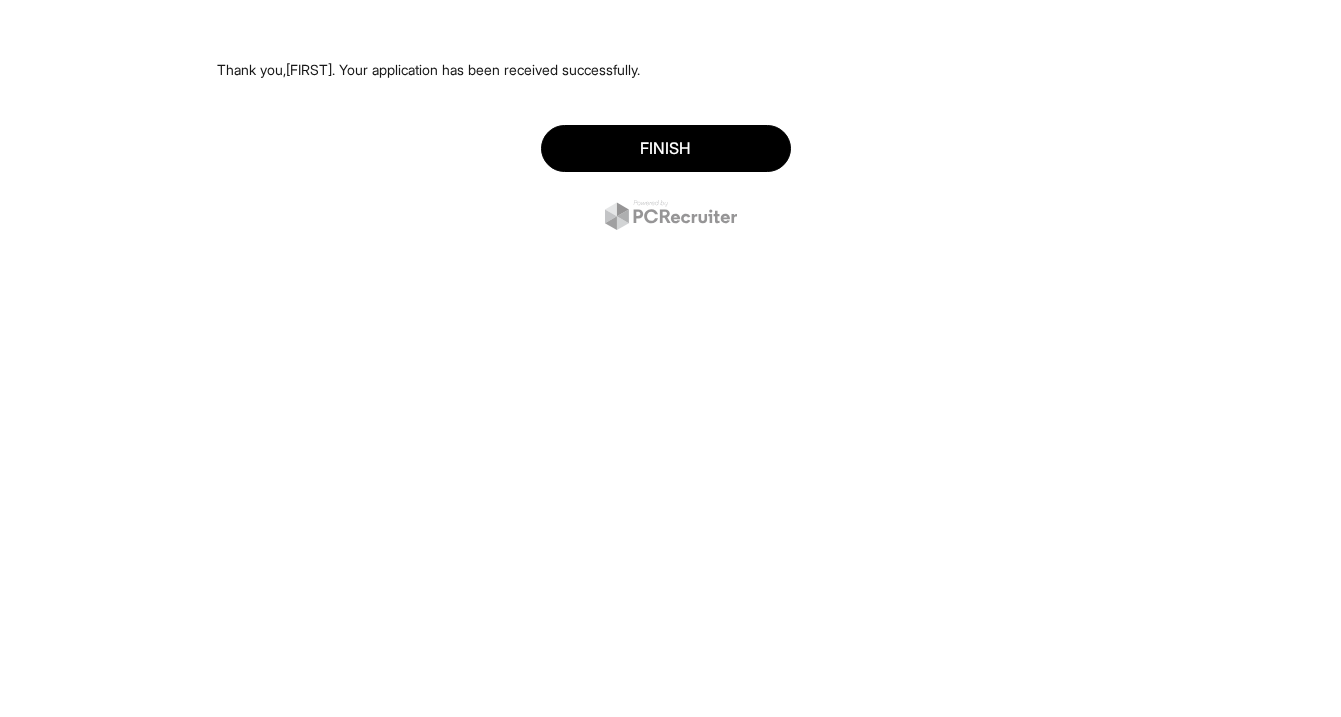 scroll, scrollTop: 0, scrollLeft: 0, axis: both 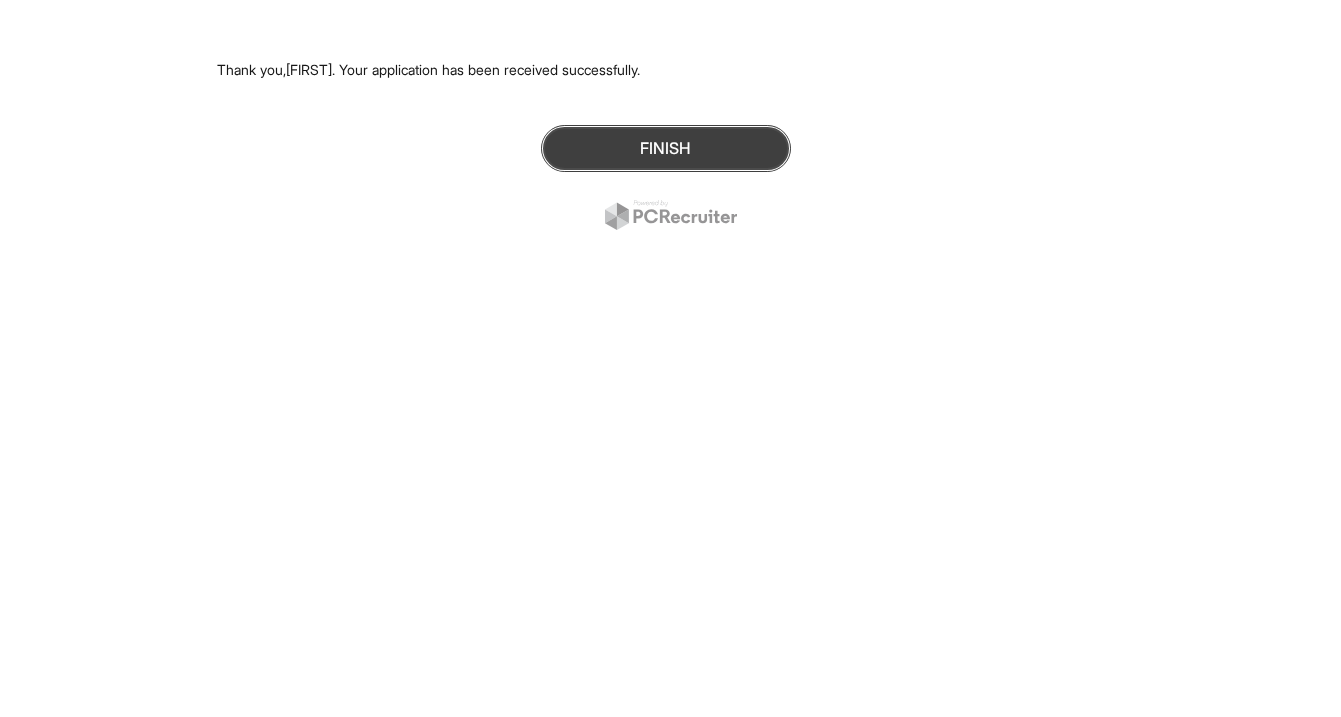 click on "Finish" at bounding box center (666, 148) 